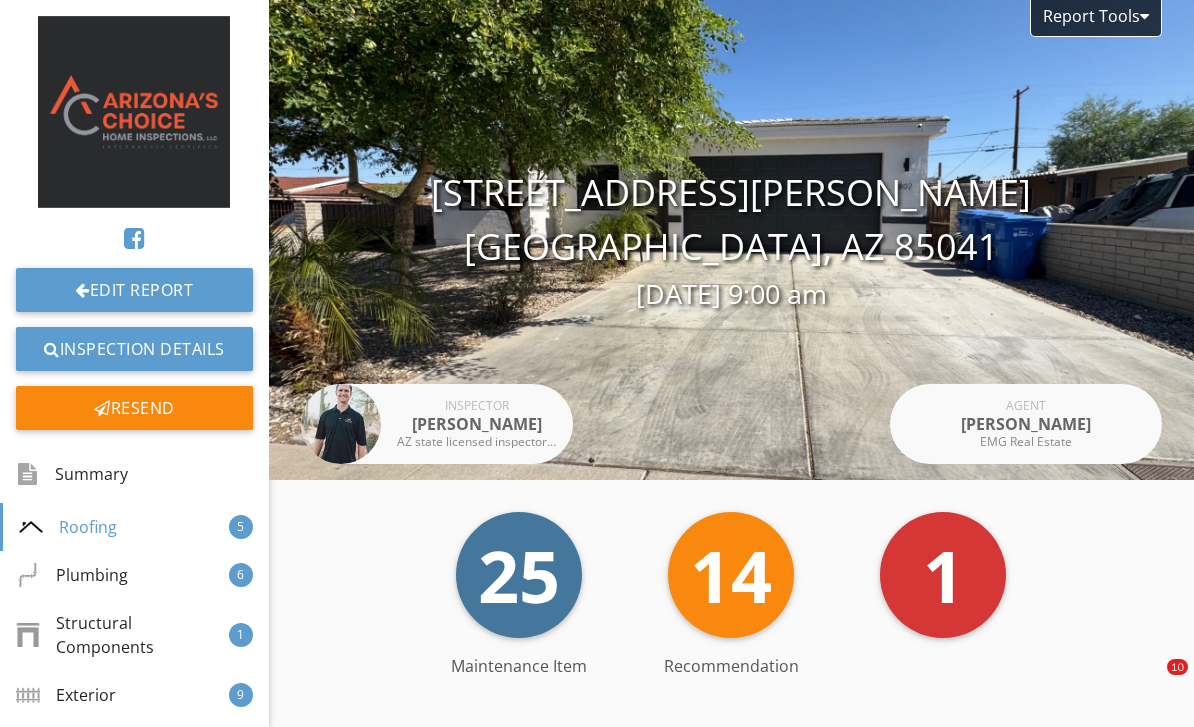 scroll, scrollTop: 0, scrollLeft: 0, axis: both 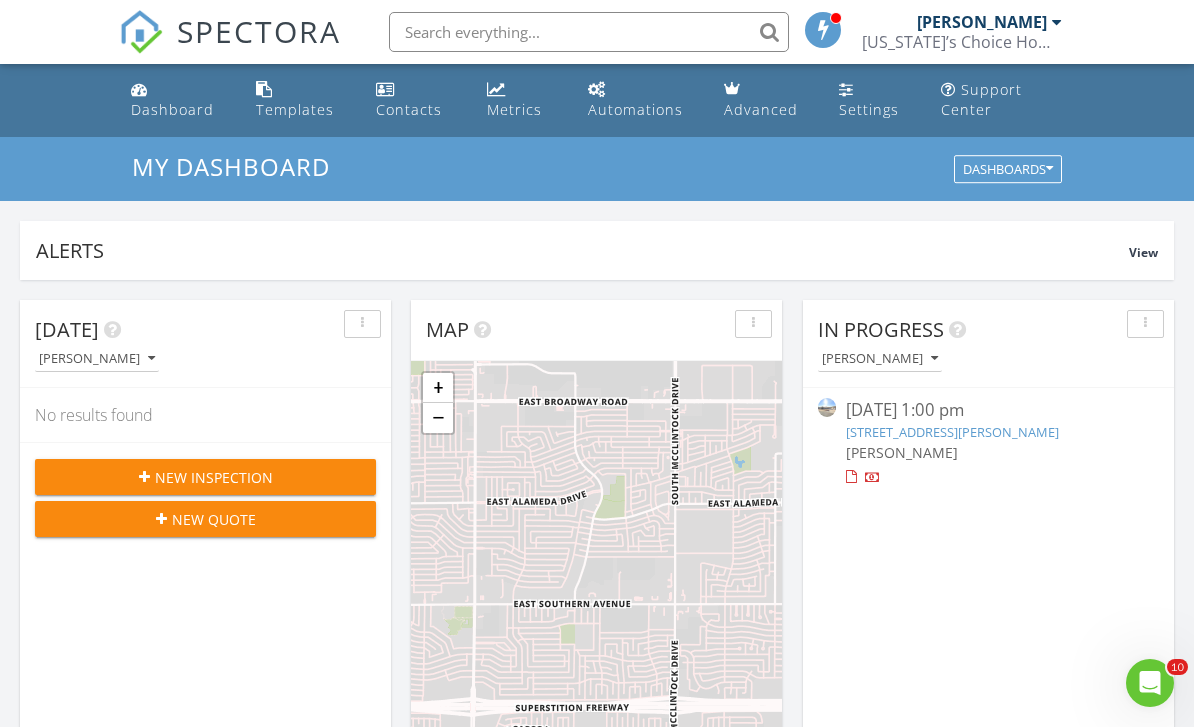 click on "10337 W Snead Dr, Sun City, AZ 85351" at bounding box center [952, 432] 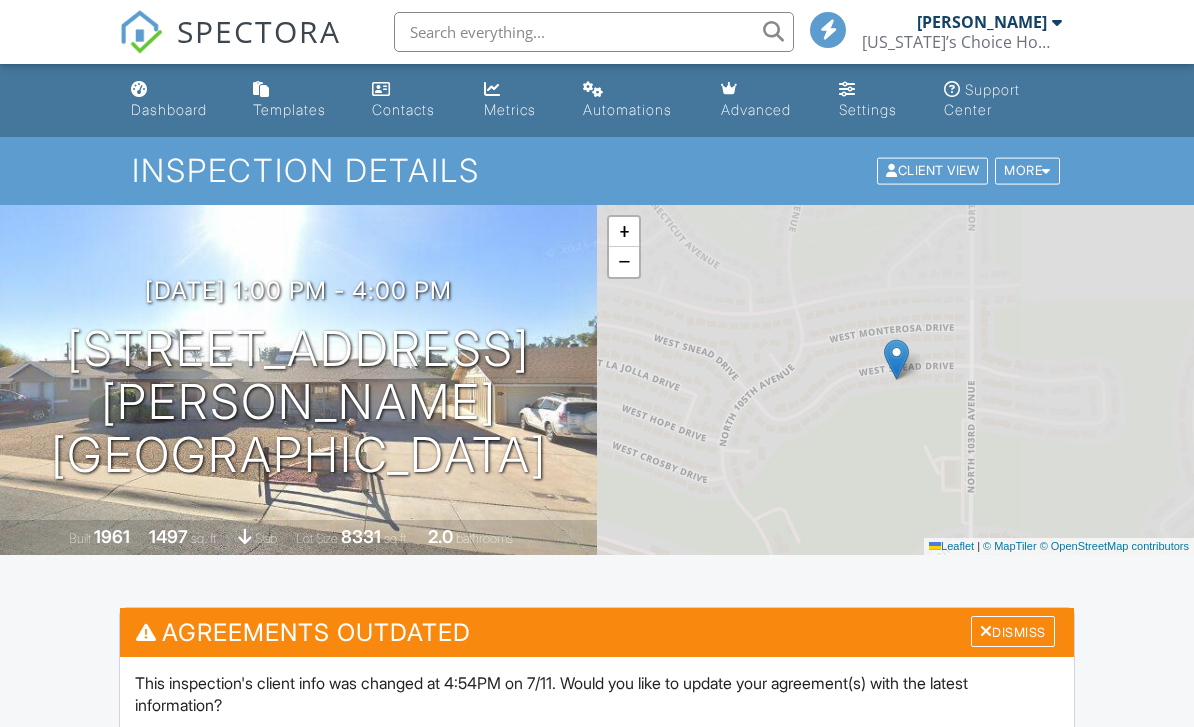 scroll, scrollTop: 0, scrollLeft: 0, axis: both 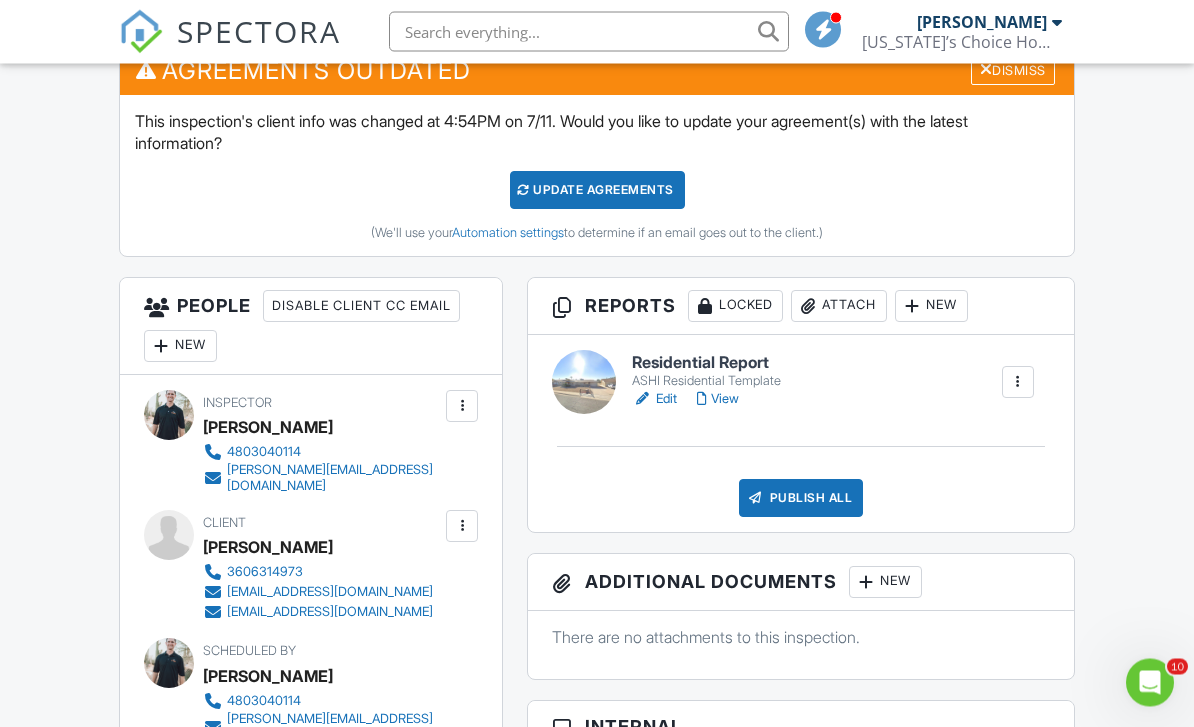 click on "New" at bounding box center [180, 347] 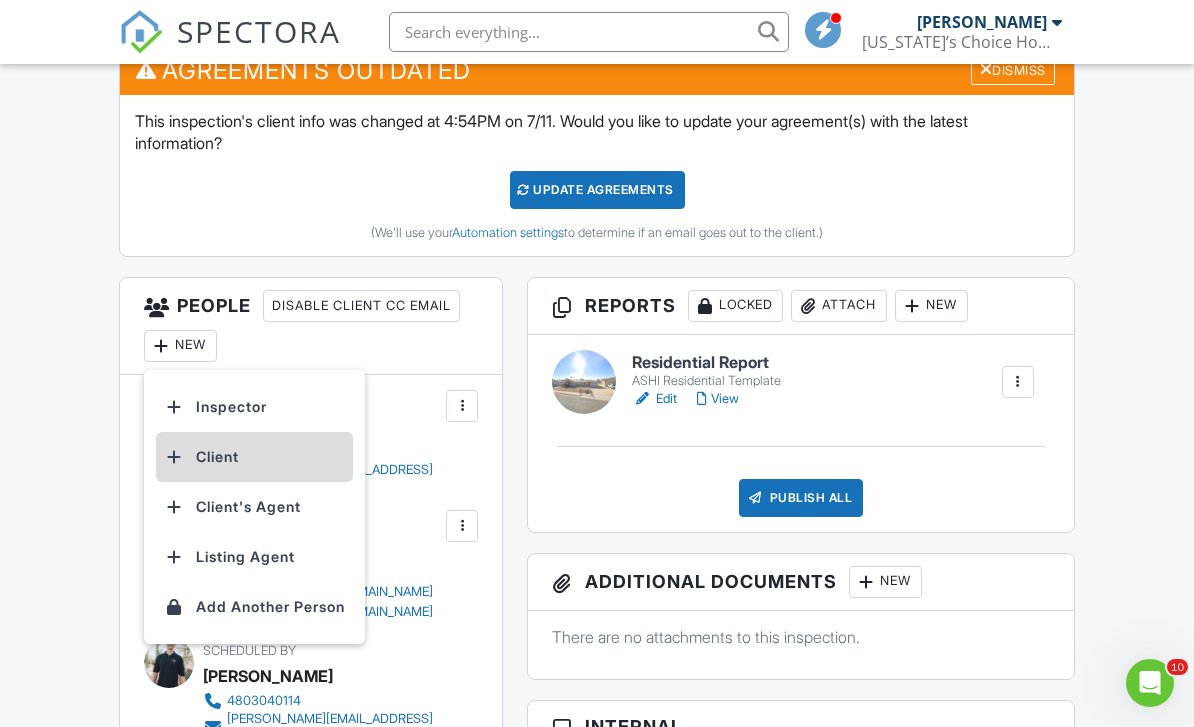 click on "Client" at bounding box center [254, 457] 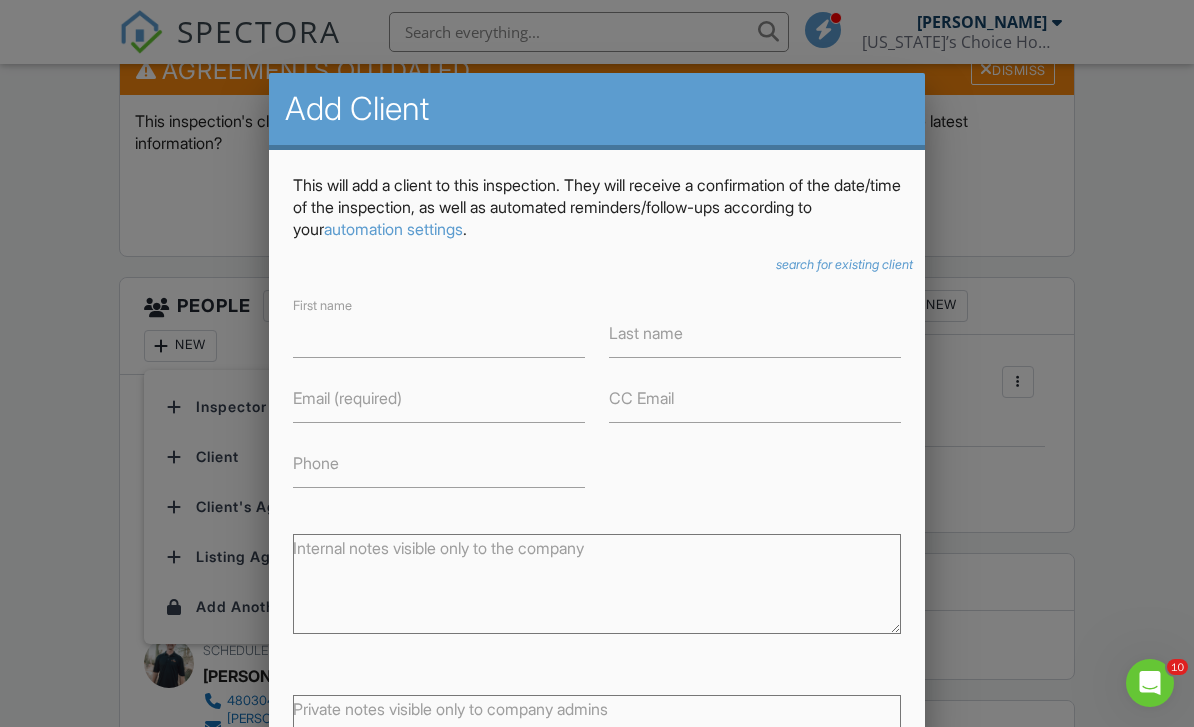 click at bounding box center (597, 354) 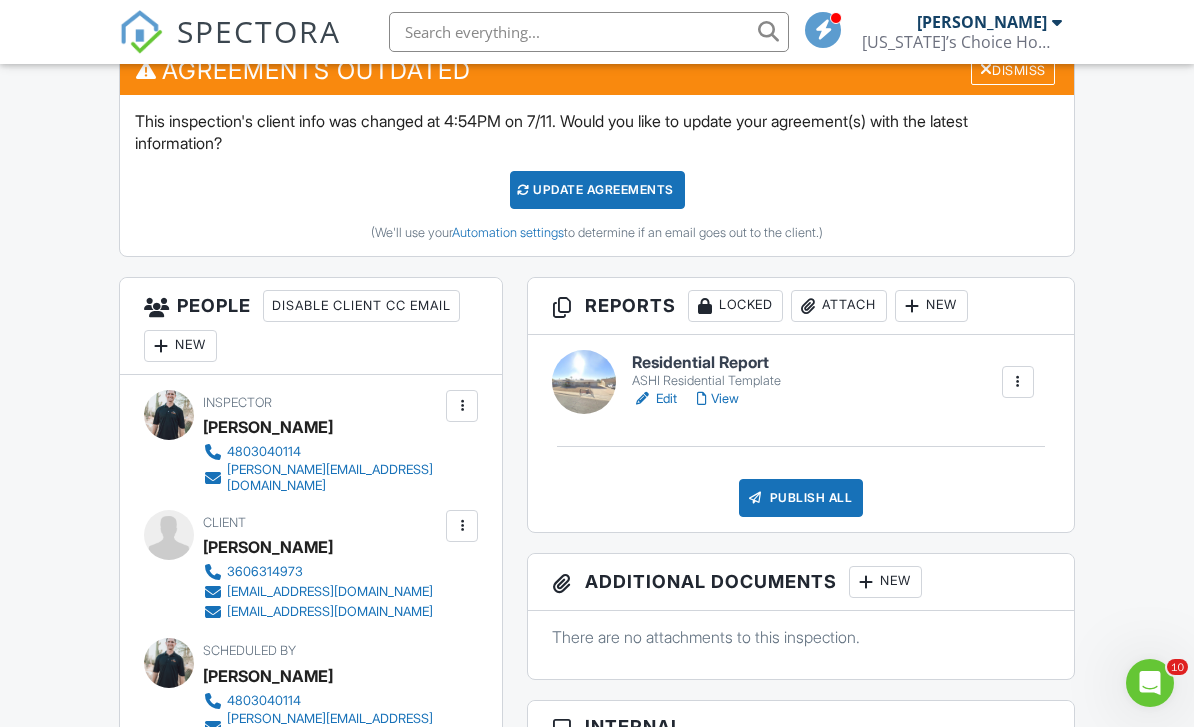 click on "New" at bounding box center (180, 346) 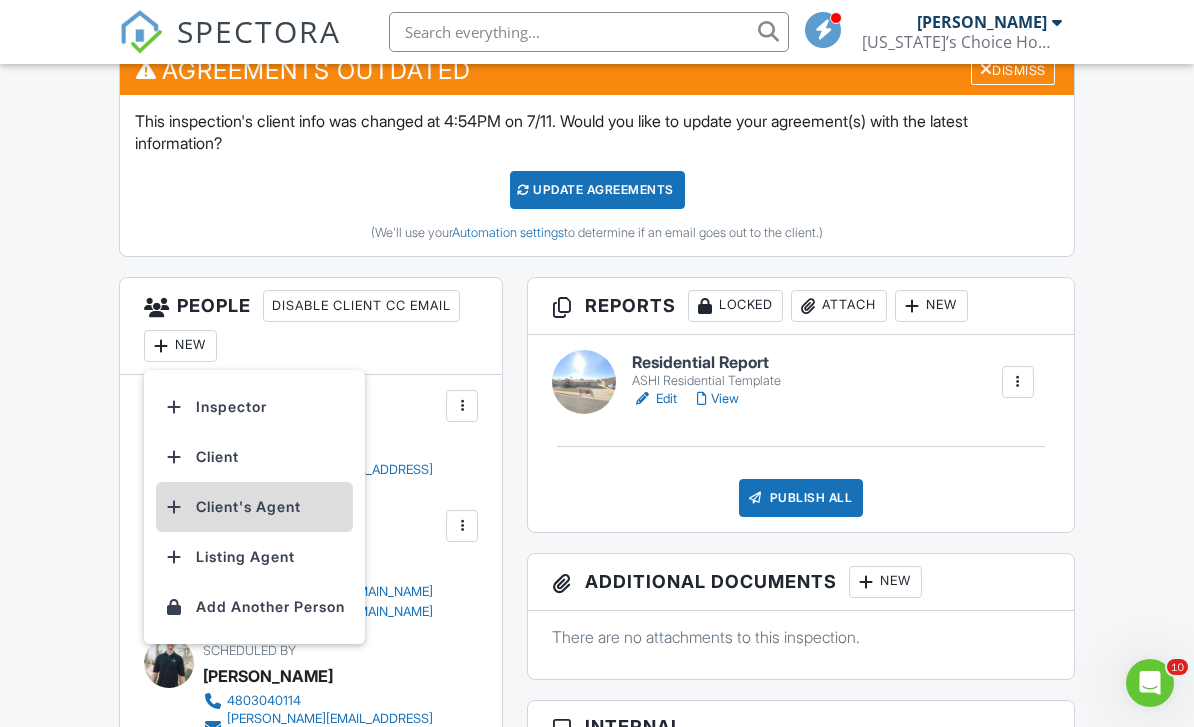 click on "Client's Agent" at bounding box center (254, 507) 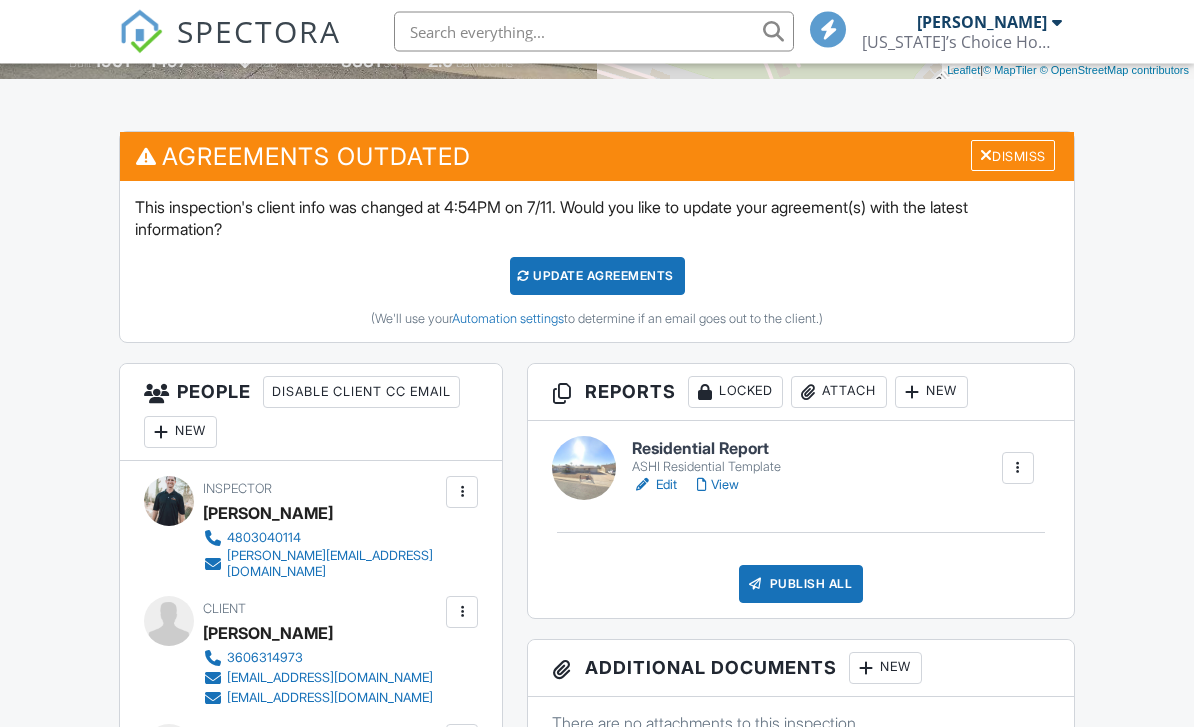 scroll, scrollTop: 598, scrollLeft: 0, axis: vertical 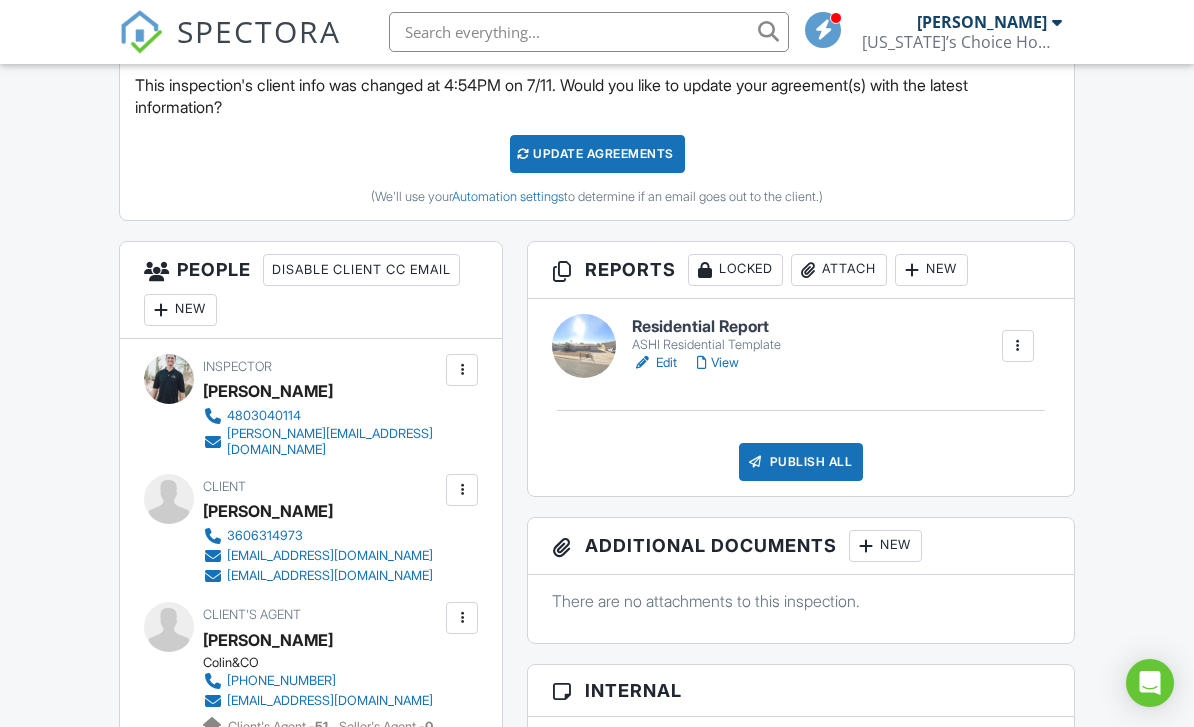 click on "View" at bounding box center (718, 363) 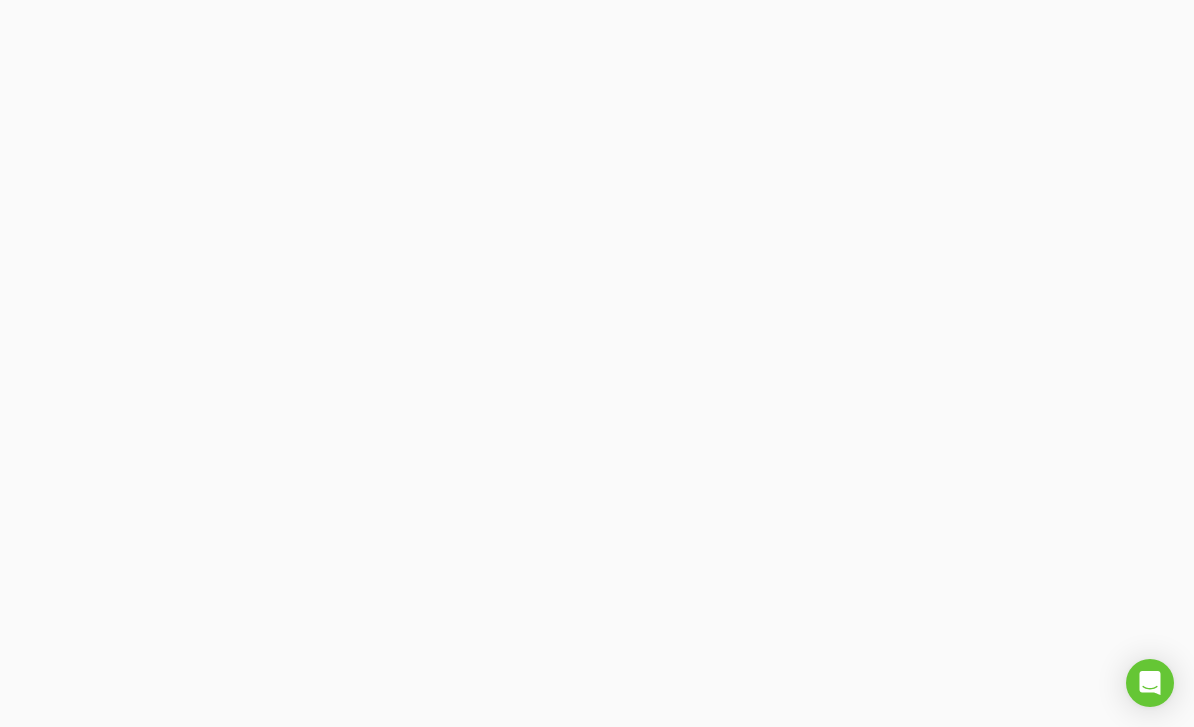 scroll, scrollTop: 0, scrollLeft: 0, axis: both 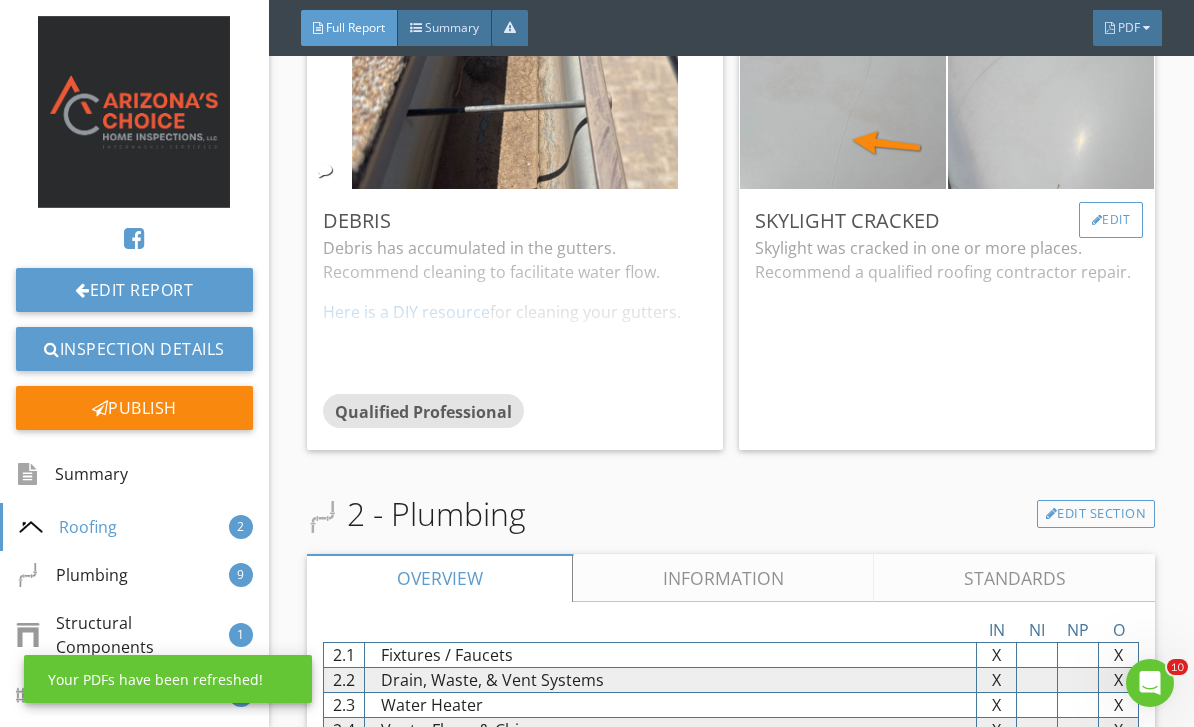 click on "Edit" at bounding box center [1111, 220] 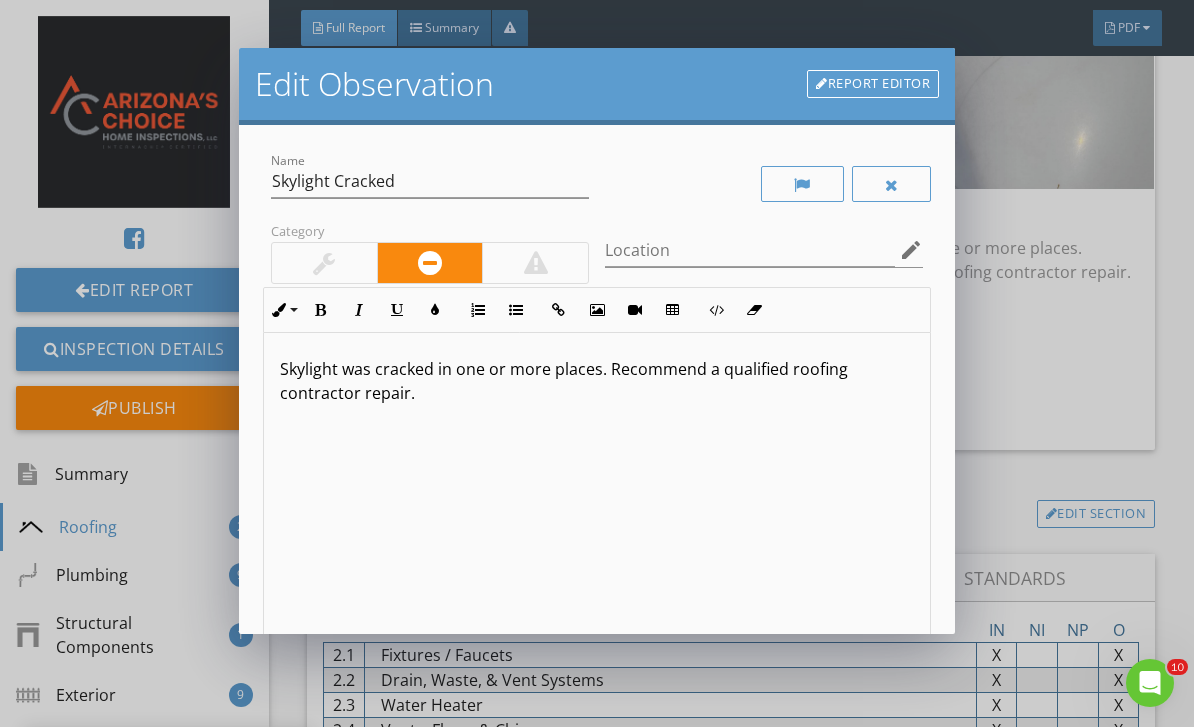 click on "Skylight was cracked in one or more places. Recommend a qualified roofing contractor repair." at bounding box center [597, 491] 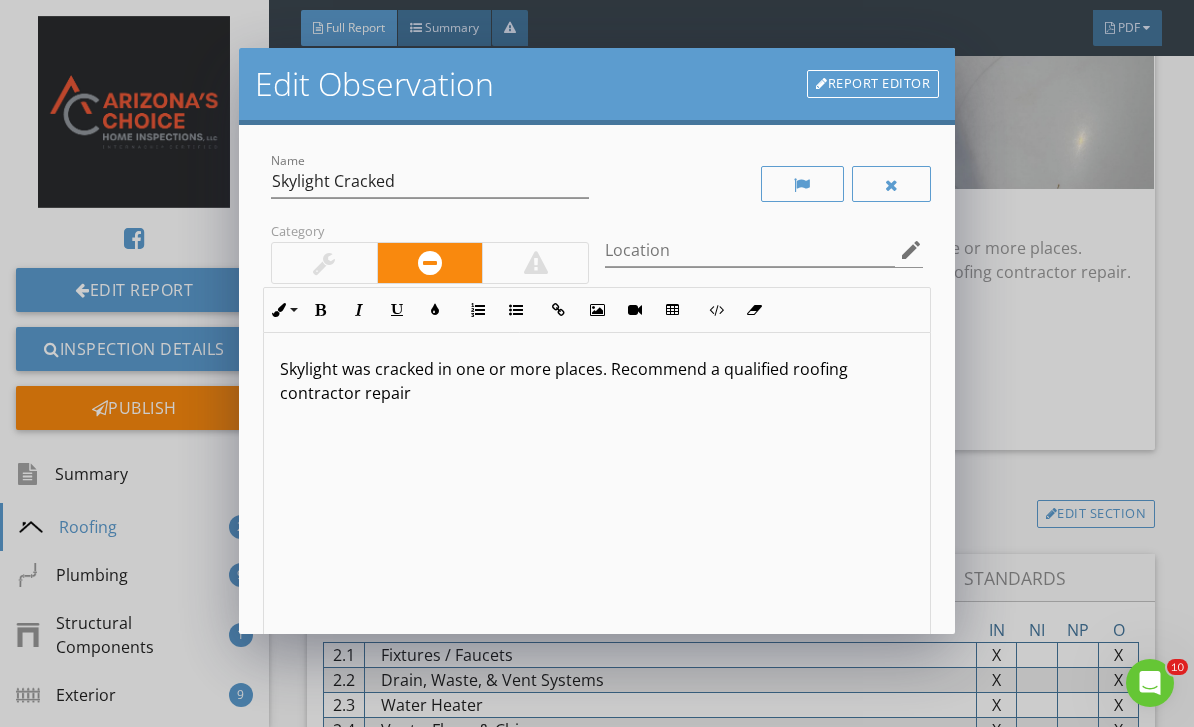 type 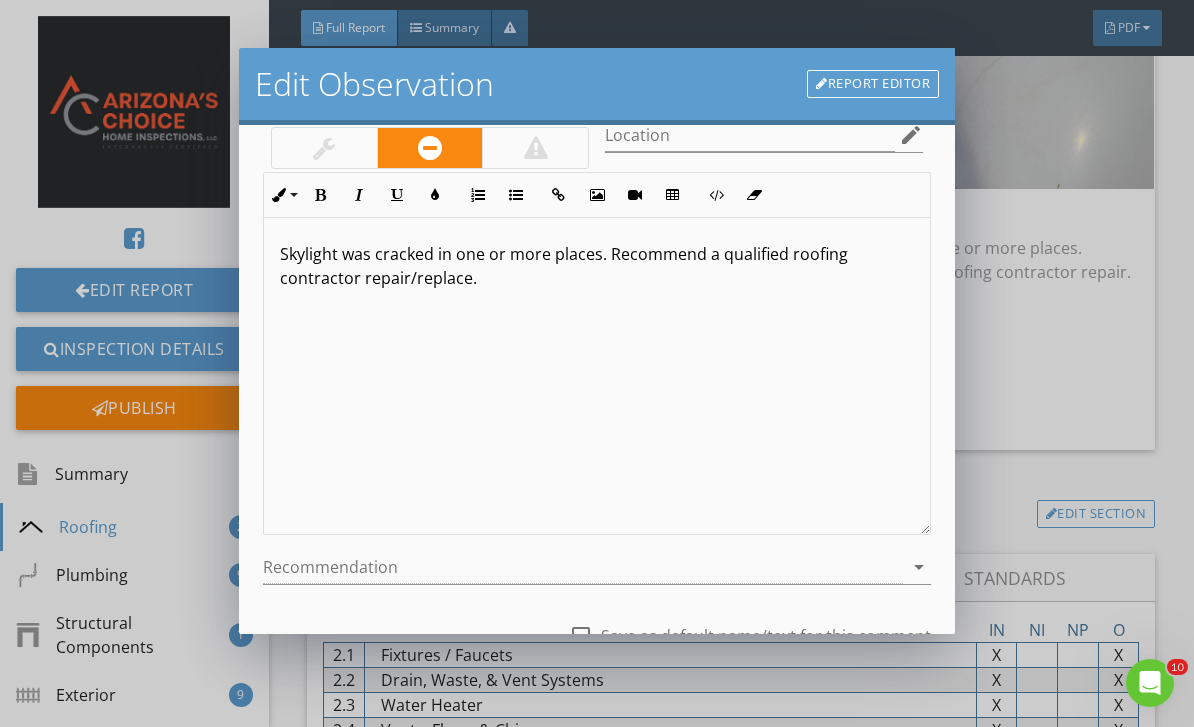scroll, scrollTop: 124, scrollLeft: 0, axis: vertical 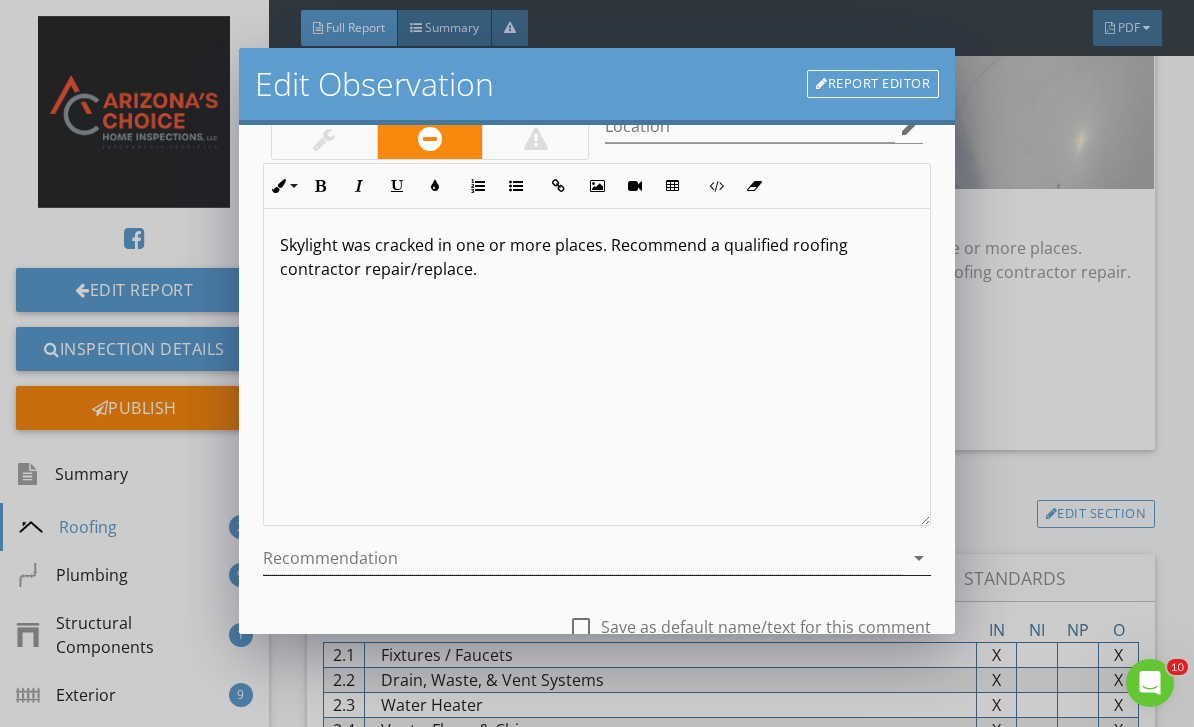 click at bounding box center (583, 558) 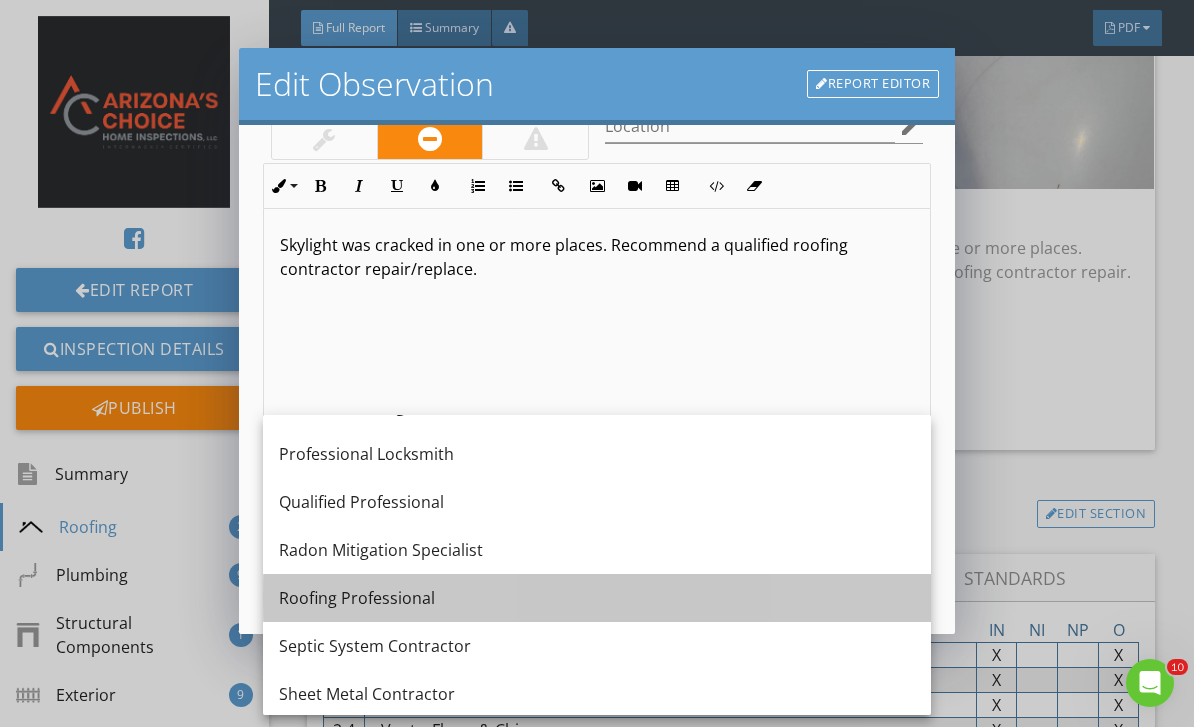 scroll, scrollTop: 2267, scrollLeft: 0, axis: vertical 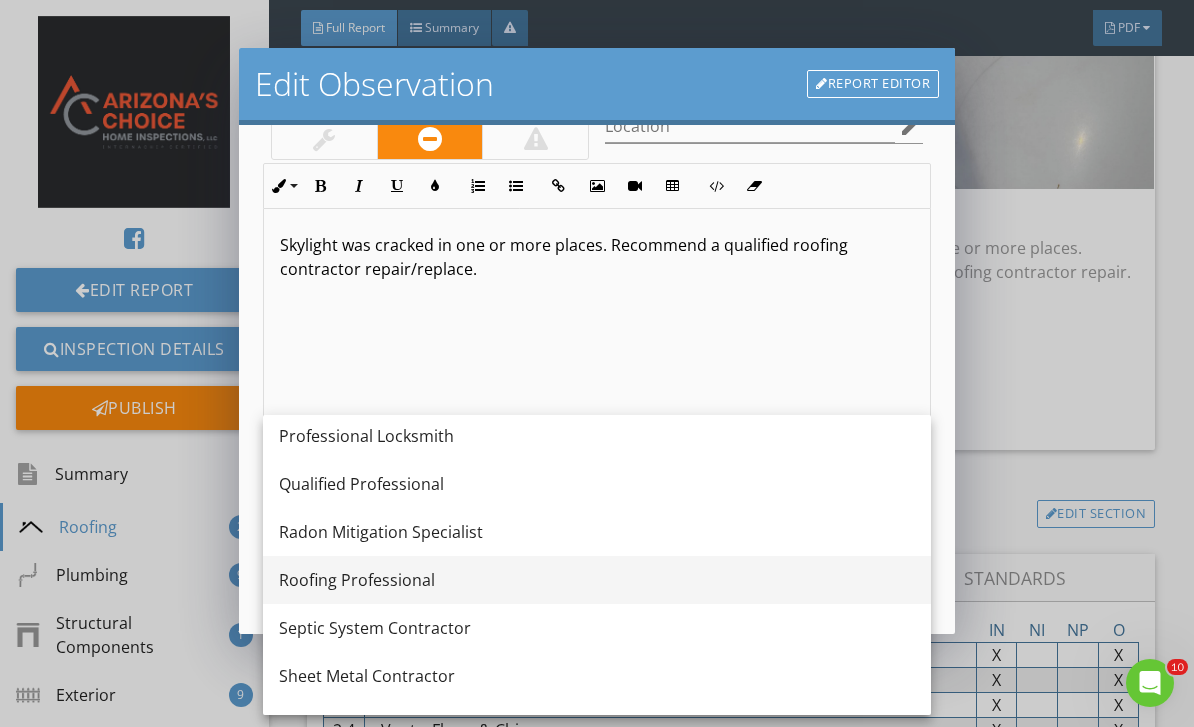 click on "Roofing Professional" at bounding box center [597, 580] 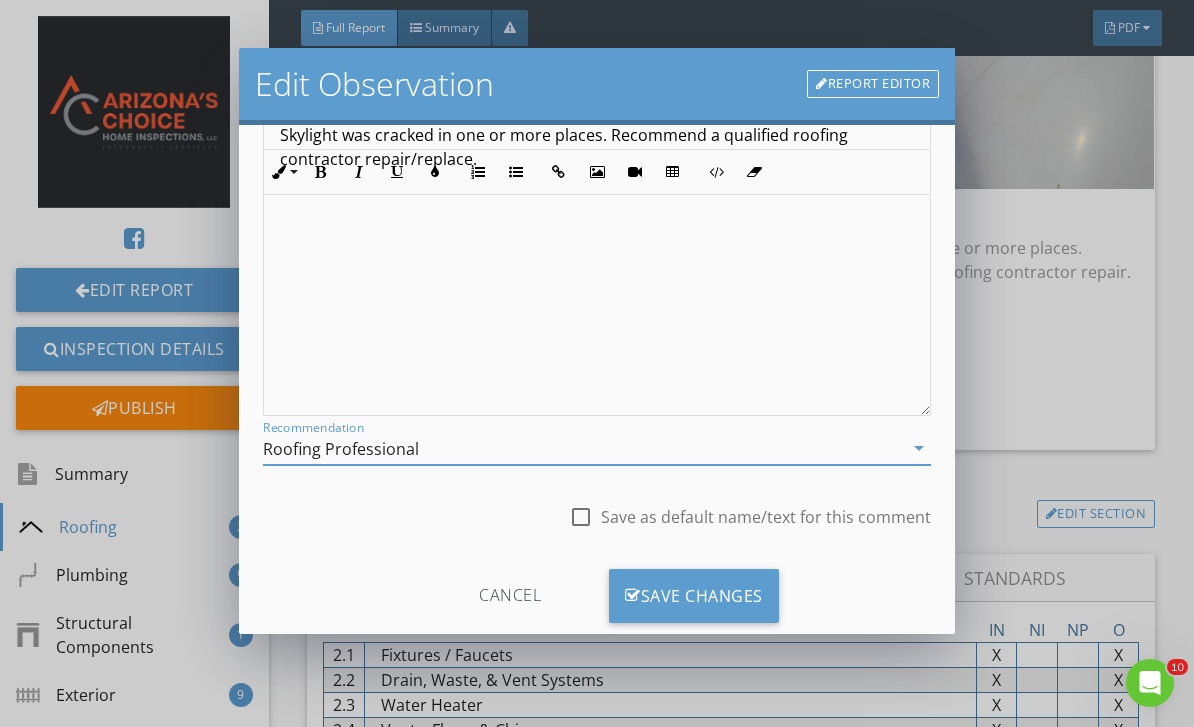 scroll, scrollTop: 233, scrollLeft: 0, axis: vertical 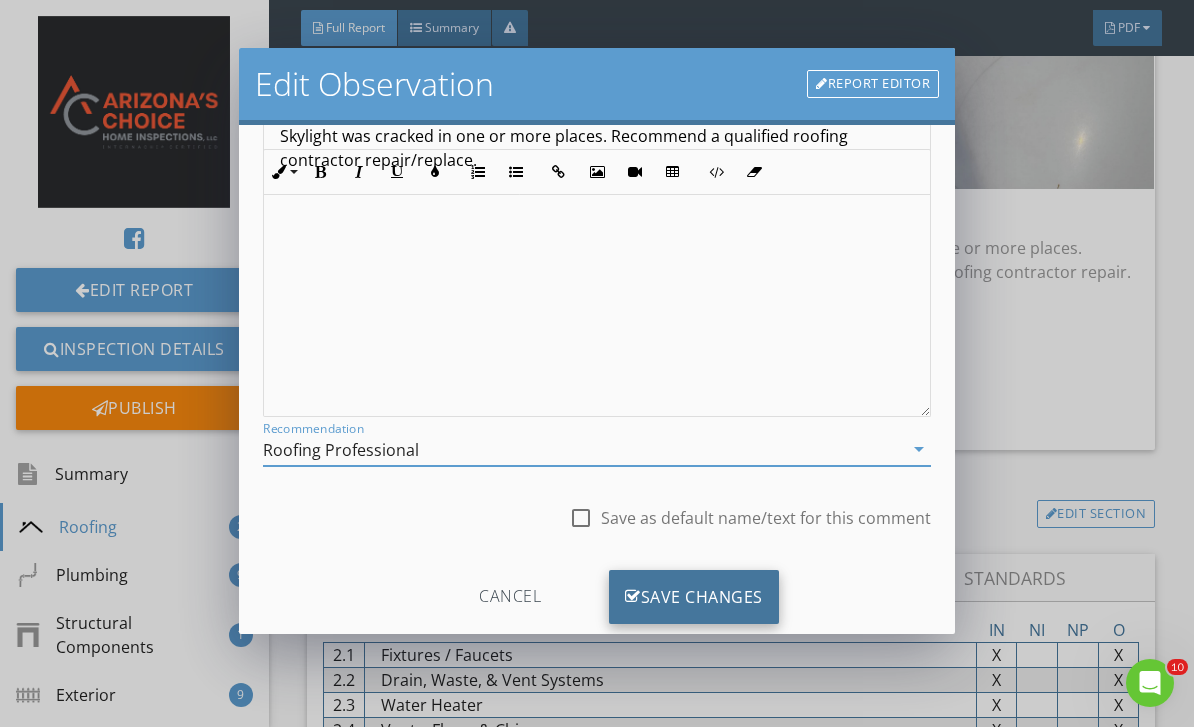 click on "Save Changes" at bounding box center [694, 597] 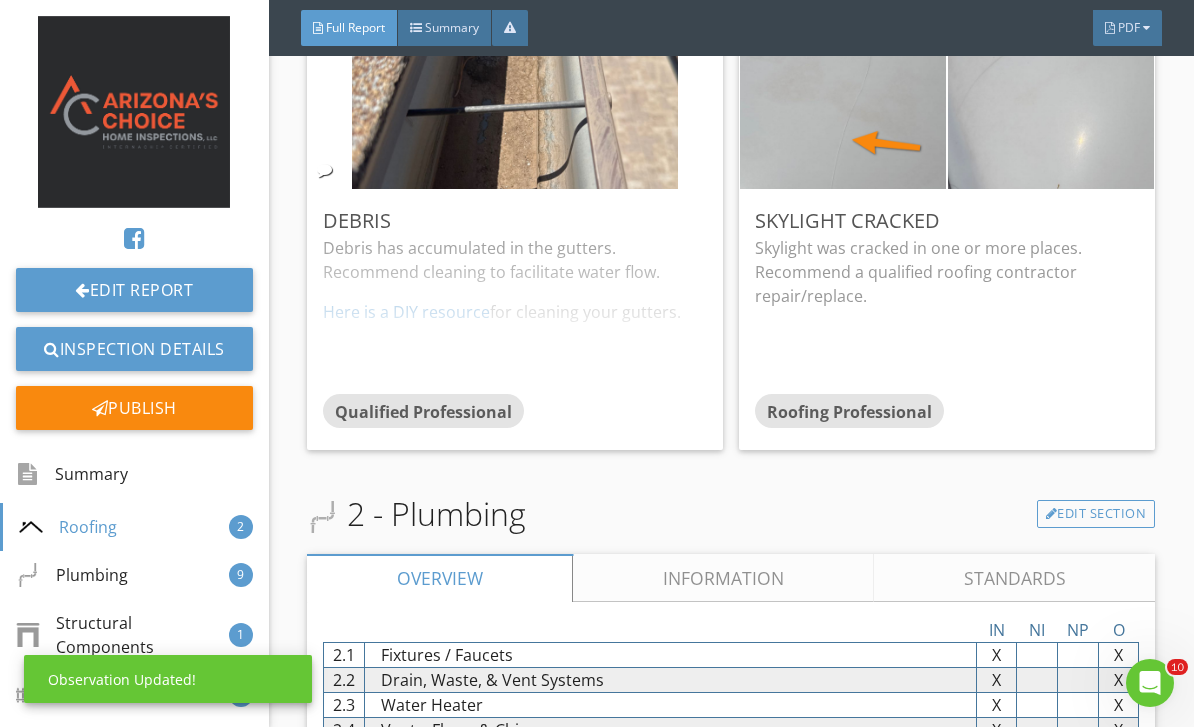 scroll, scrollTop: 0, scrollLeft: 0, axis: both 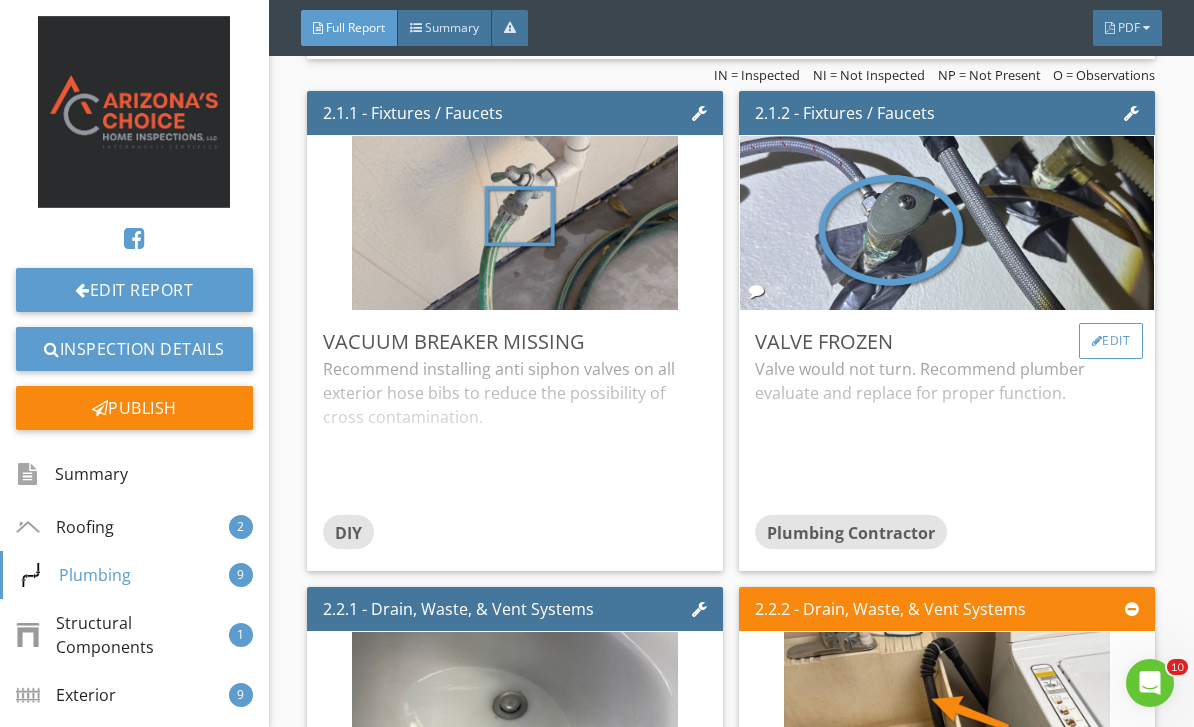 click on "Edit" at bounding box center [1111, 341] 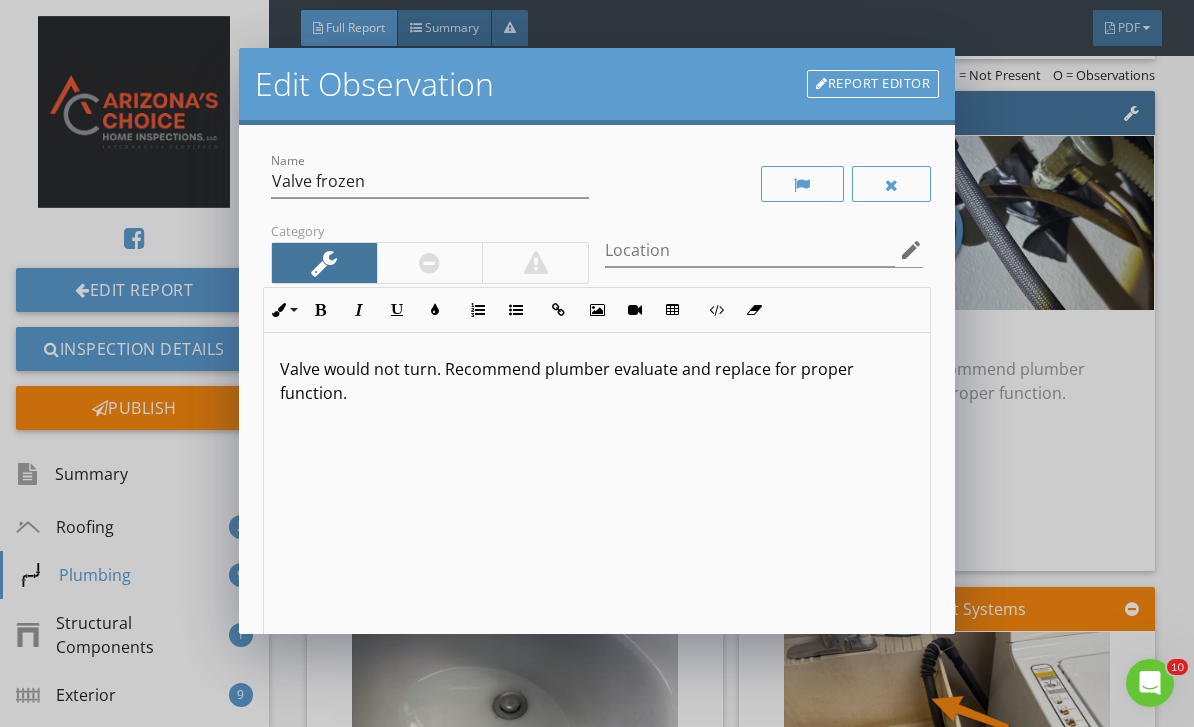 click on "Valve would not turn. Recommend plumber evaluate and replace for proper function." at bounding box center (597, 381) 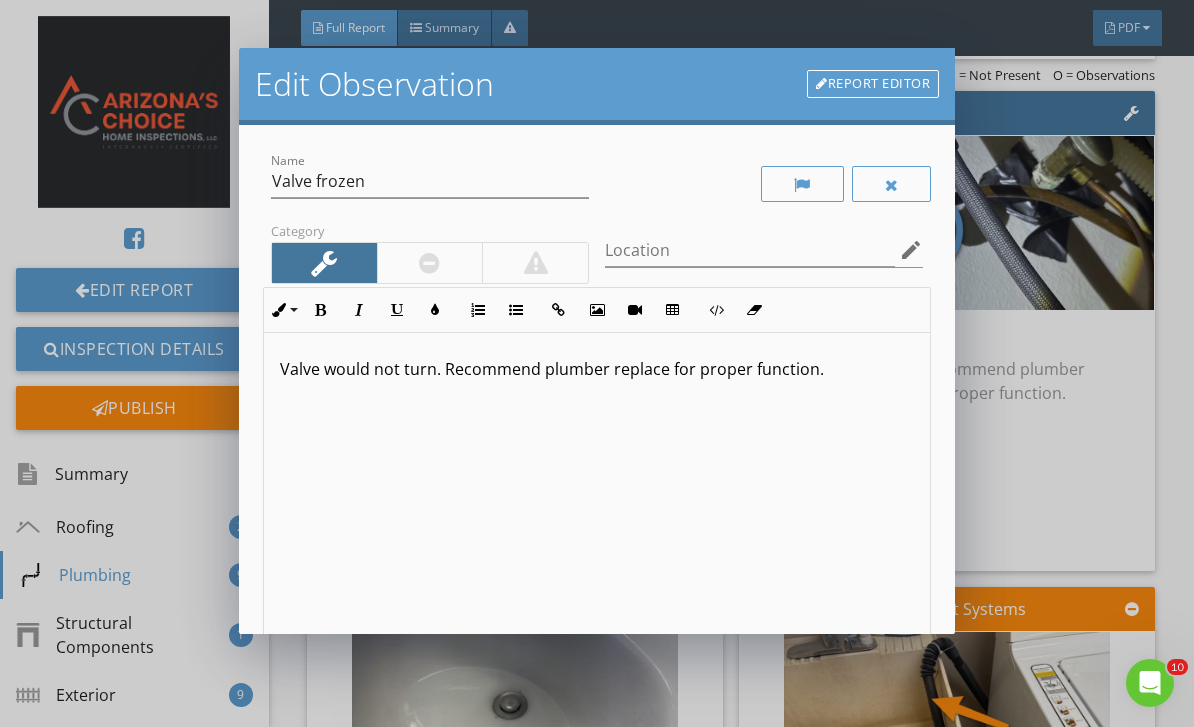type on "<p>Valve would not turn. Recommend plumber replace for proper function.</p>" 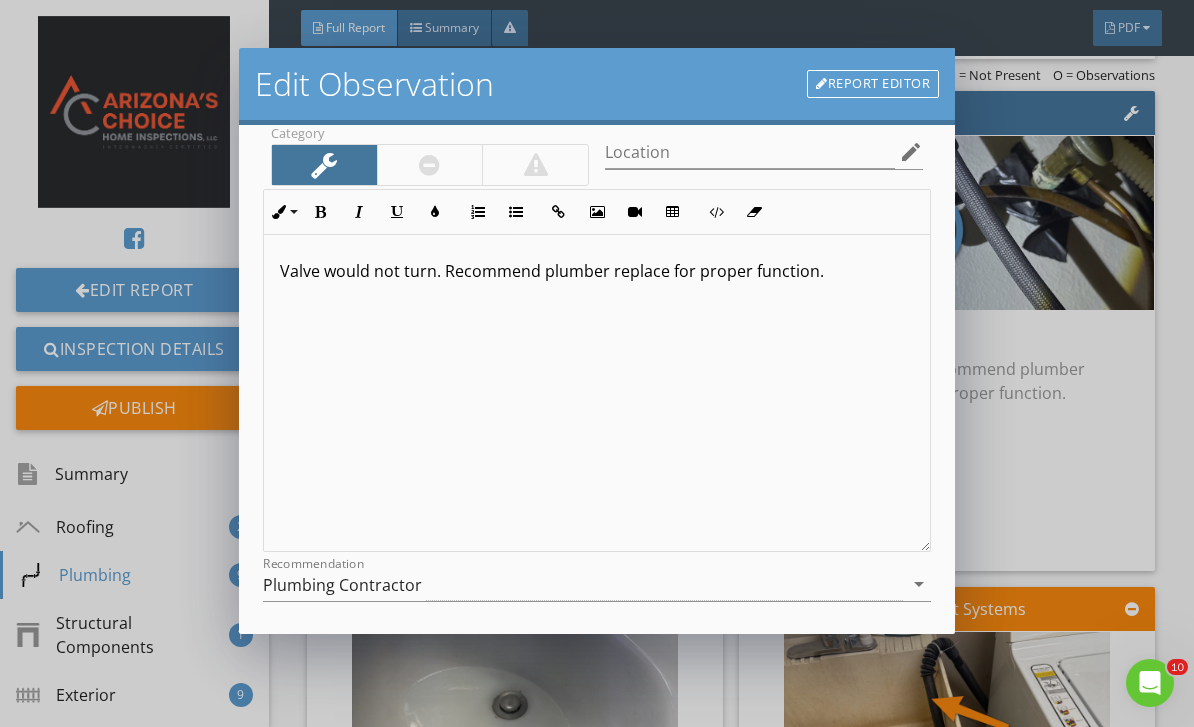 scroll, scrollTop: 187, scrollLeft: 0, axis: vertical 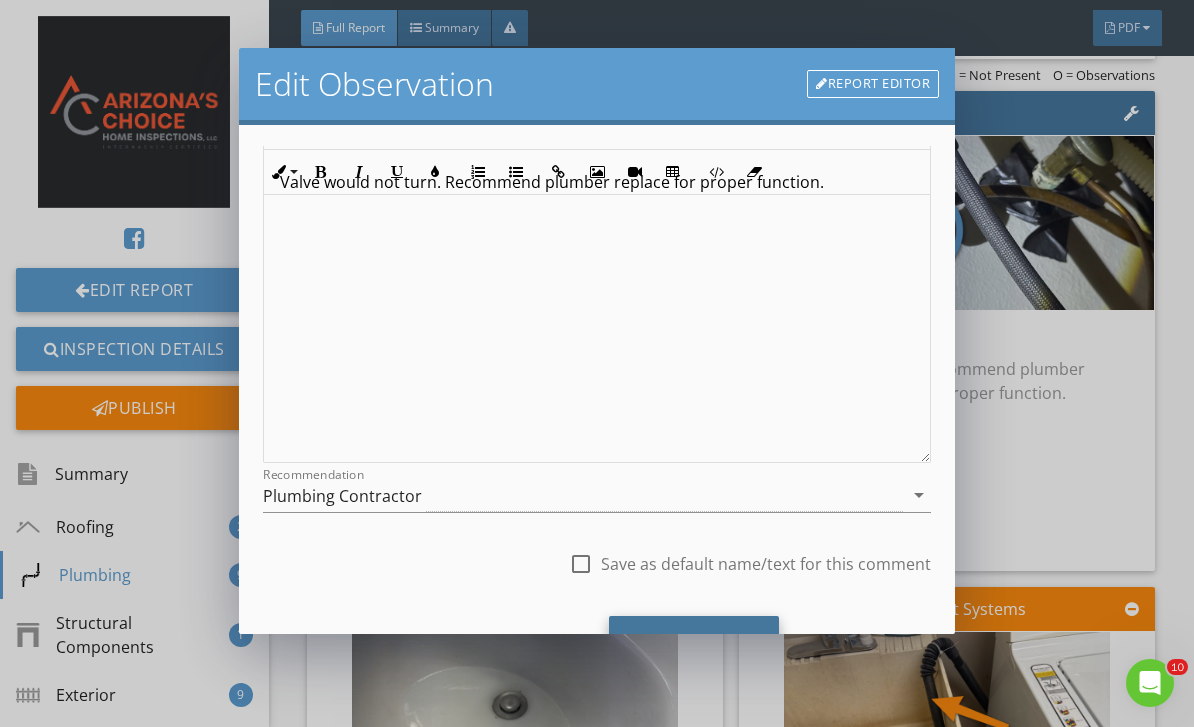 click on "Save Changes" at bounding box center (694, 643) 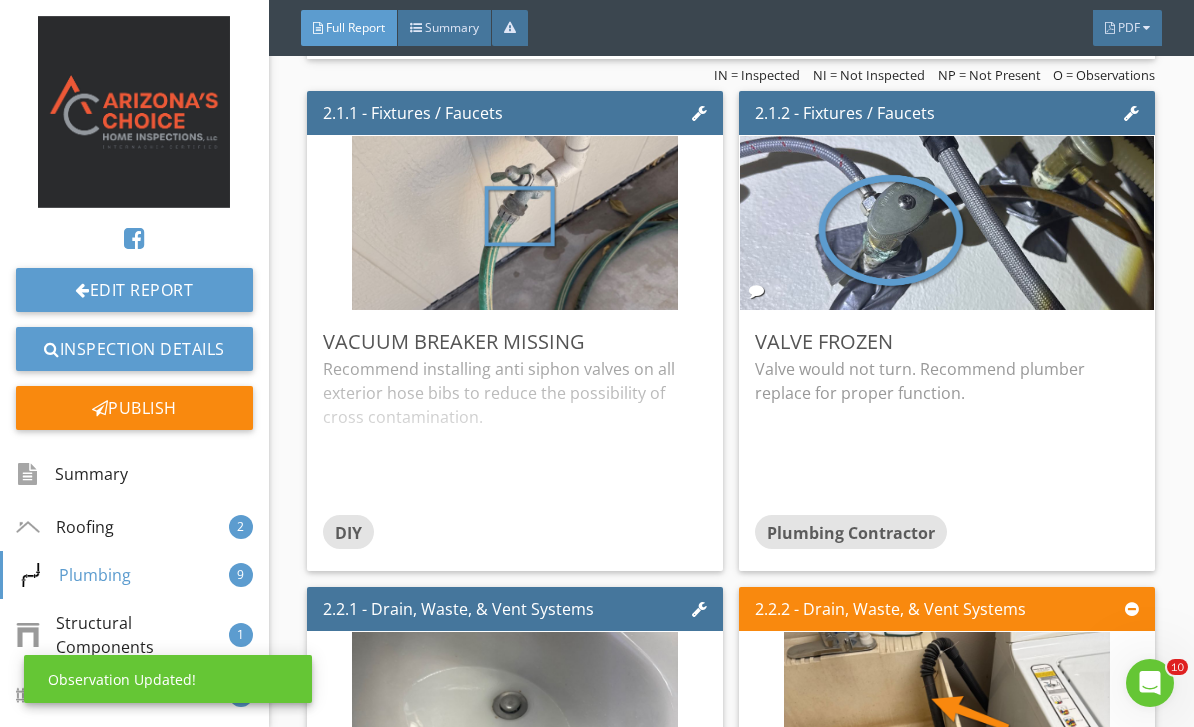 scroll, scrollTop: 0, scrollLeft: 0, axis: both 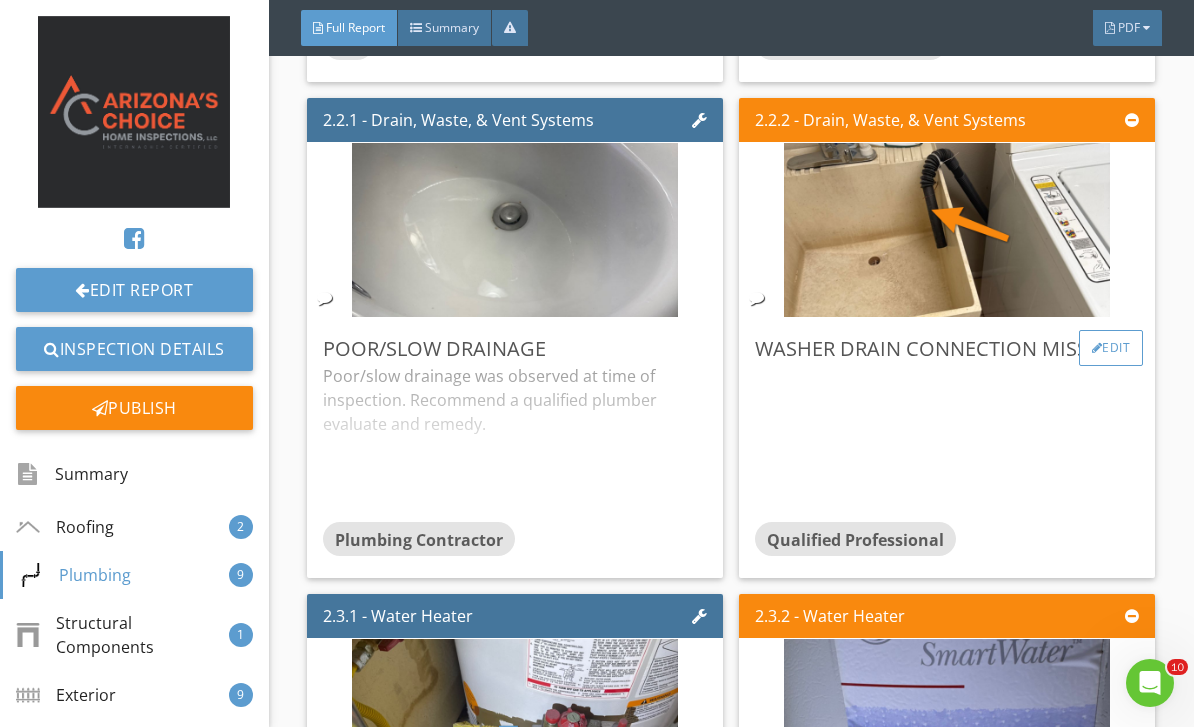 click on "Edit" at bounding box center [1111, 348] 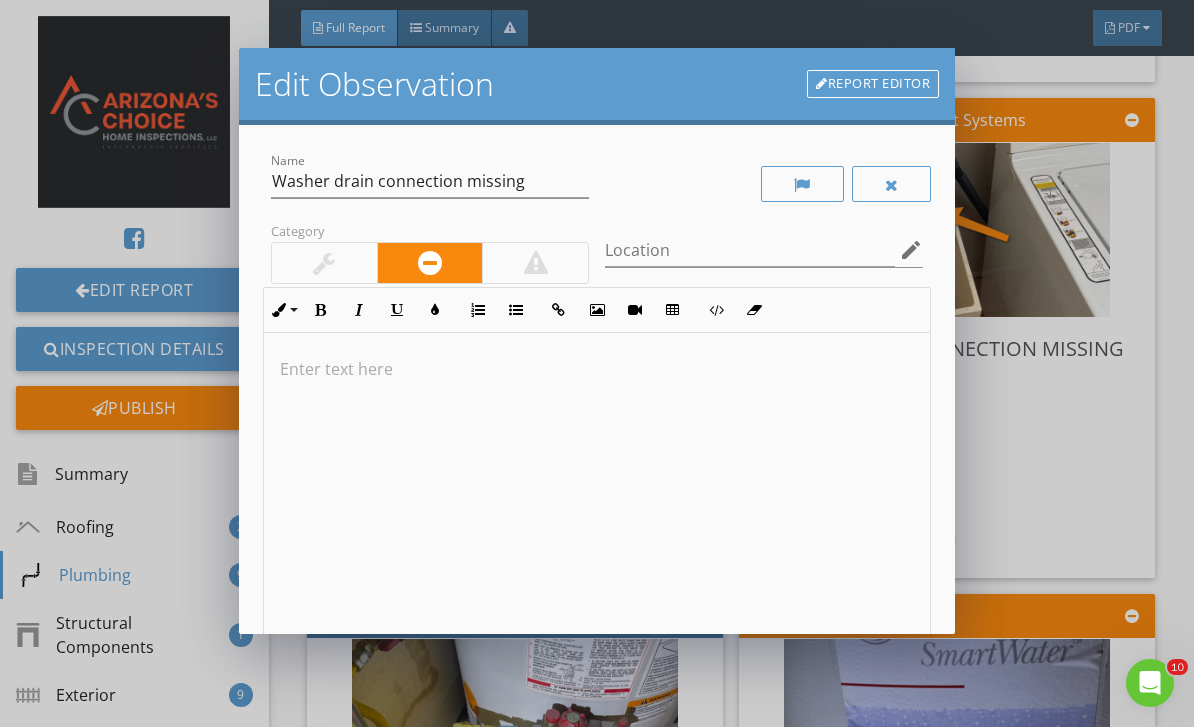 click at bounding box center [597, 491] 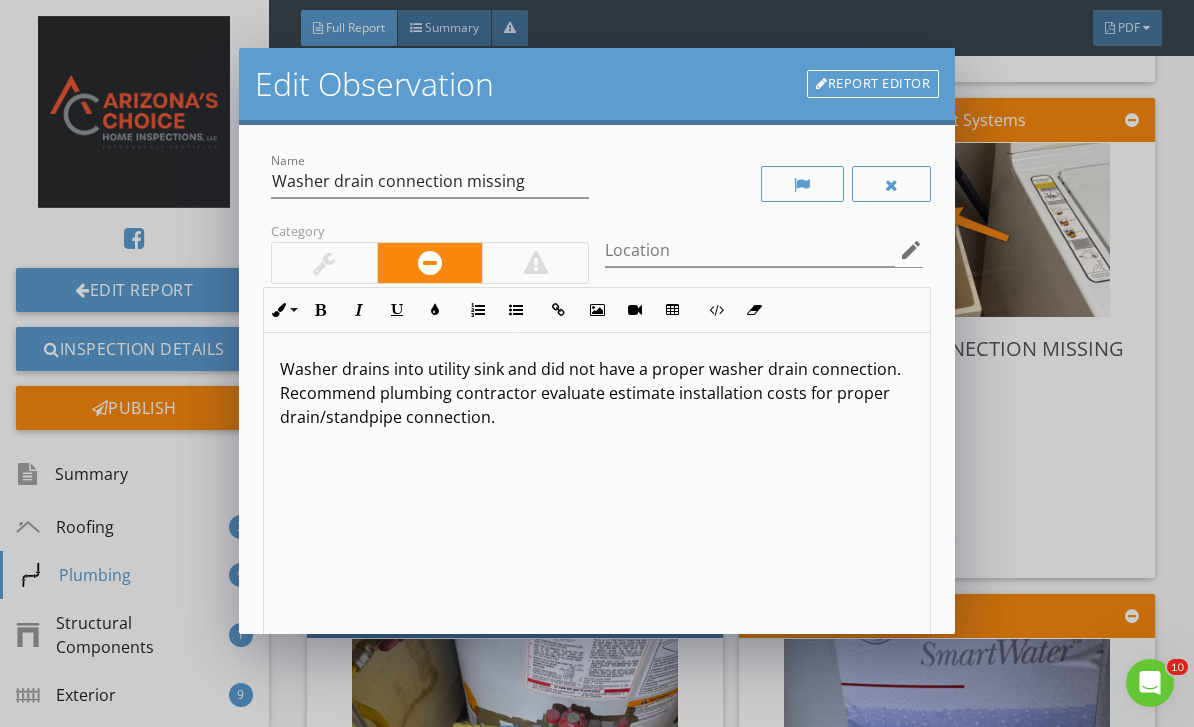 click on "Washer drains into utility sink and did not have a proper washer drain connection. Recommend plumbing contractor evaluate estimate installation costs for proper drain/standpipe connection." at bounding box center [597, 393] 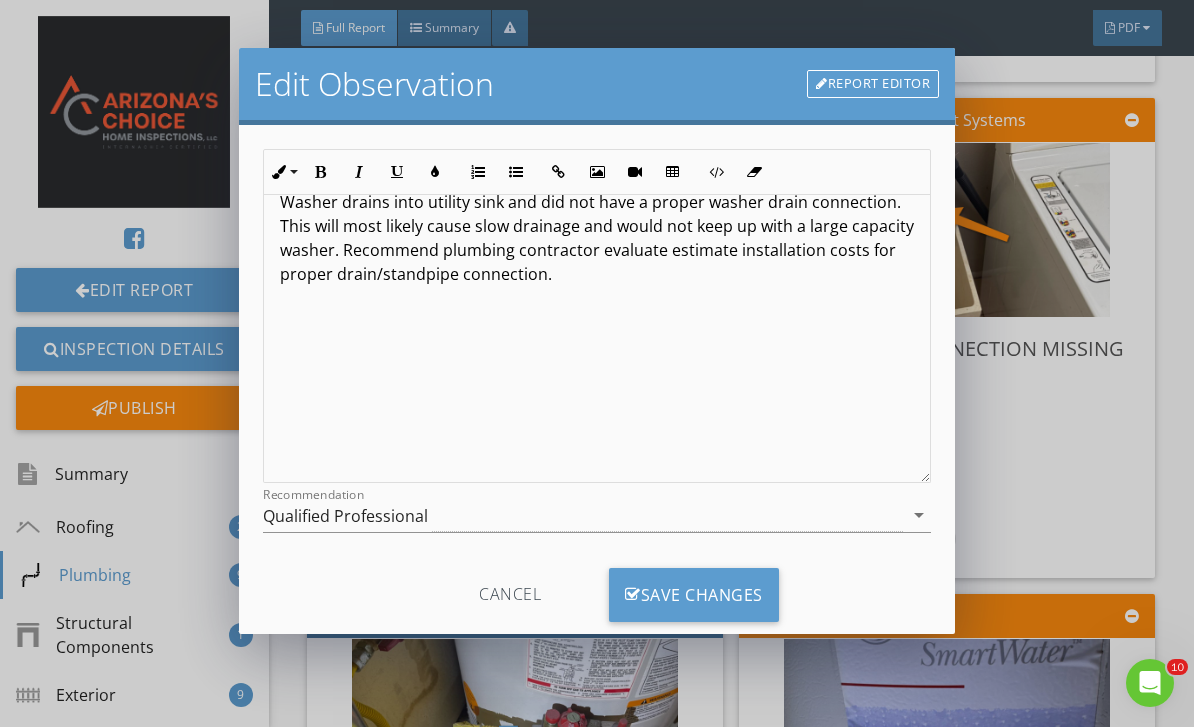 scroll, scrollTop: 165, scrollLeft: 0, axis: vertical 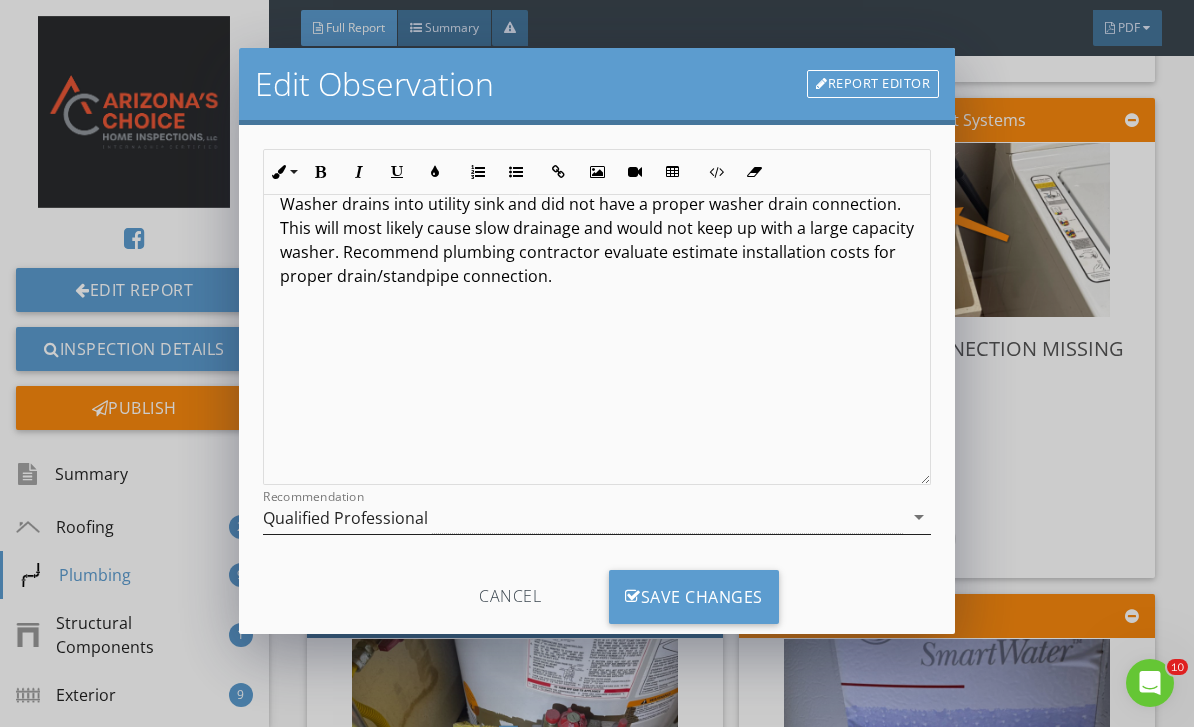click on "Qualified Professional" at bounding box center [583, 517] 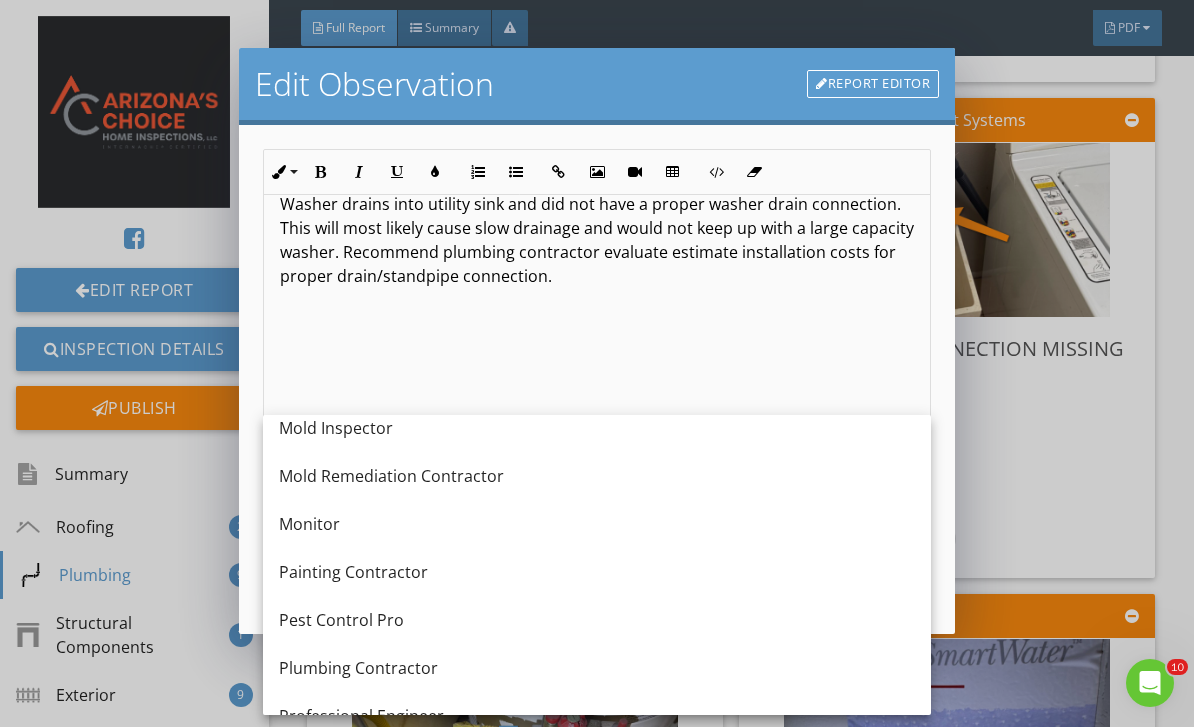 scroll, scrollTop: 2047, scrollLeft: 0, axis: vertical 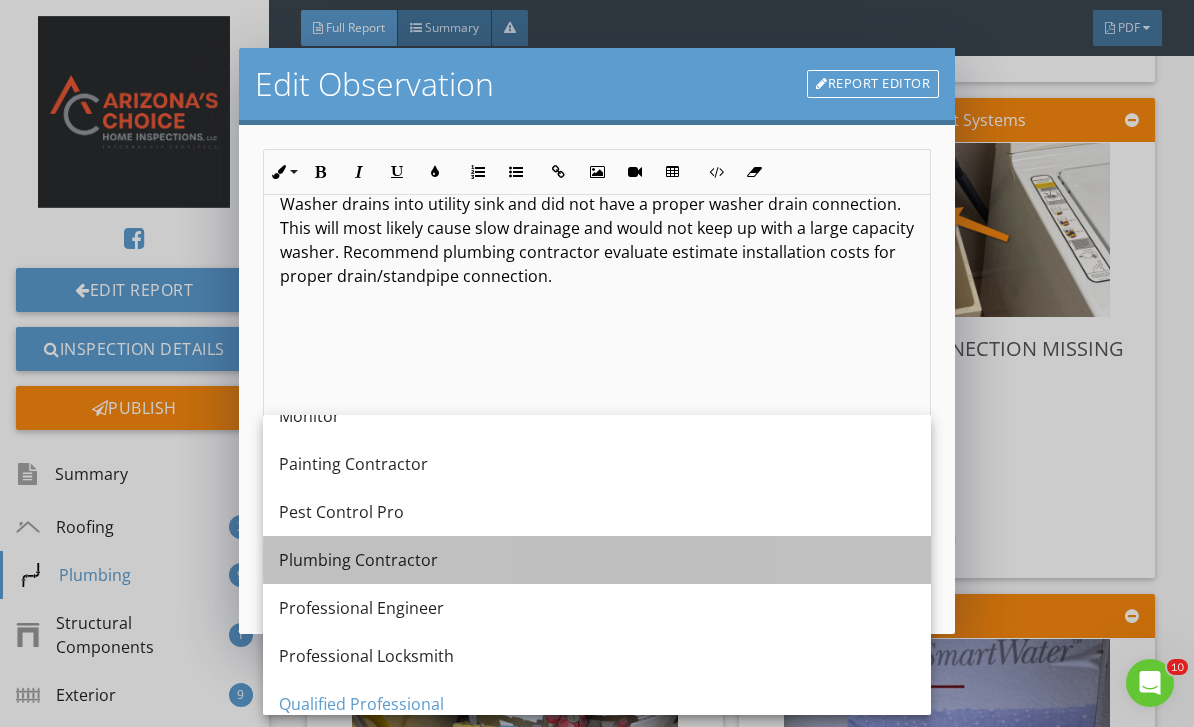 click on "Plumbing Contractor" at bounding box center [597, 560] 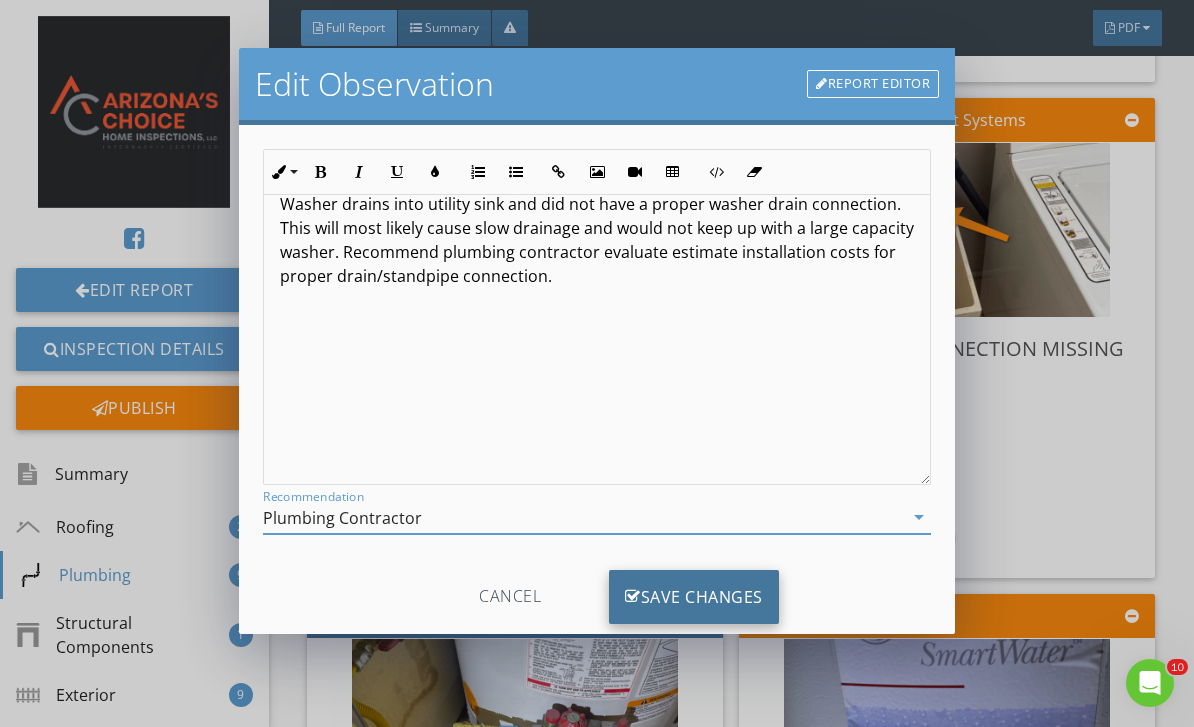 click on "Save Changes" at bounding box center [694, 597] 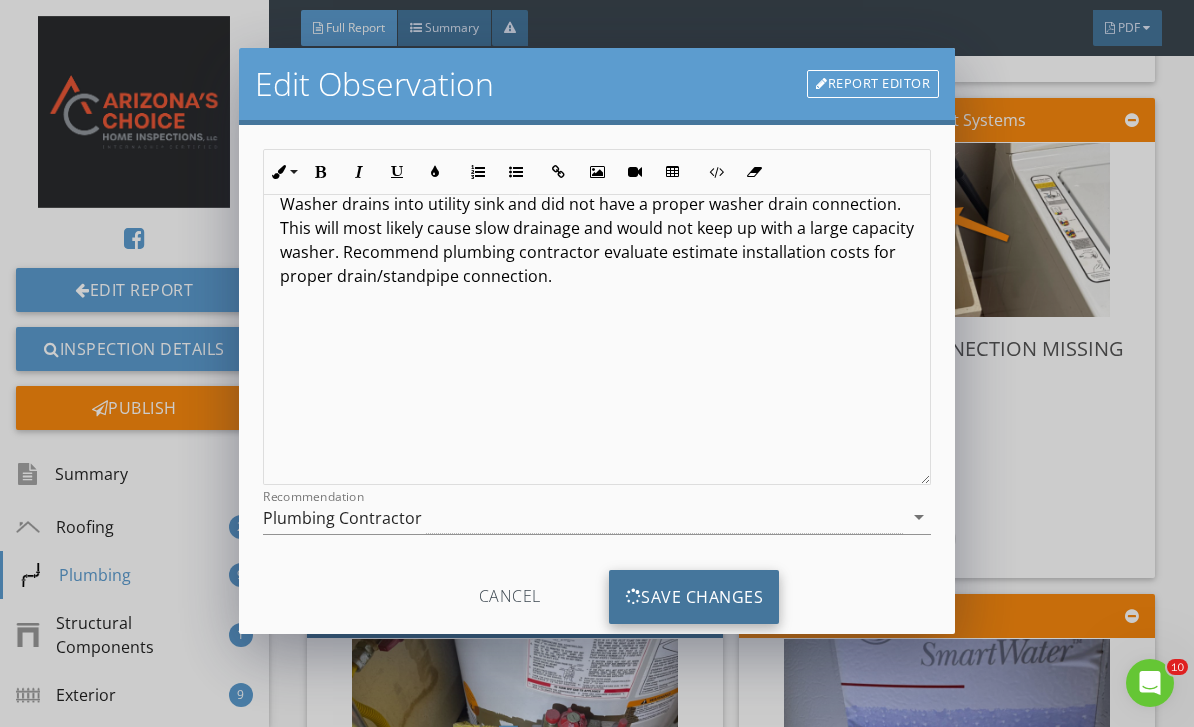 scroll, scrollTop: 0, scrollLeft: 0, axis: both 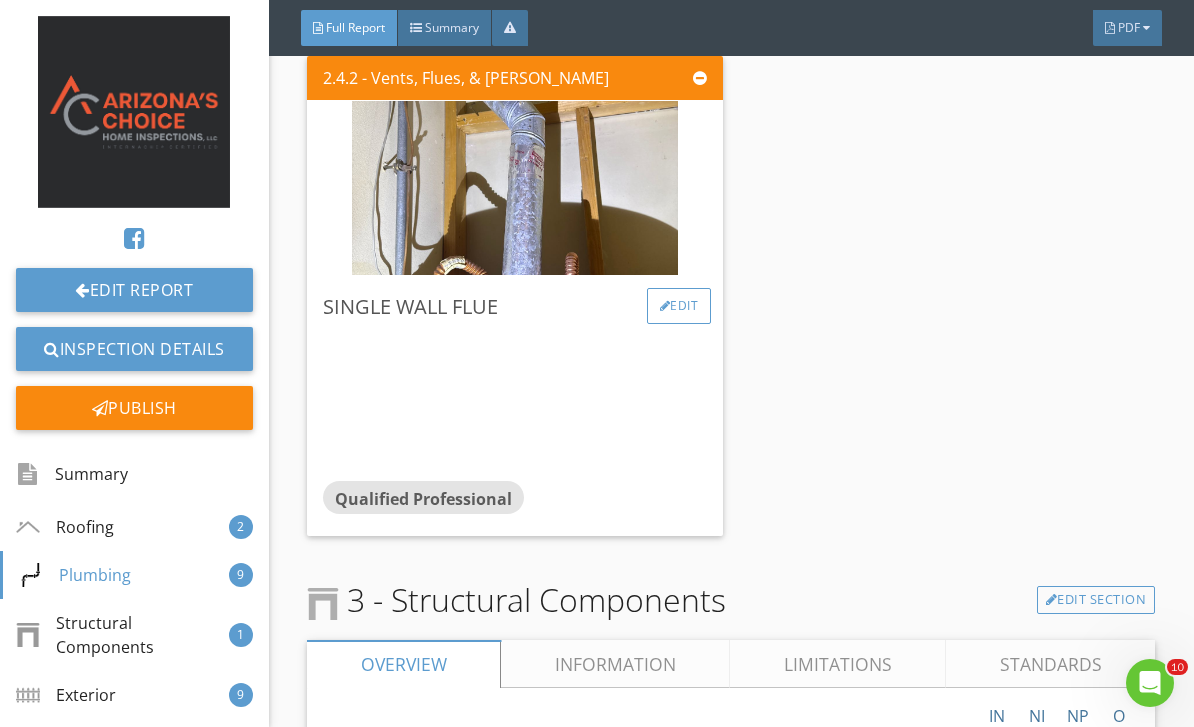 click on "Edit" at bounding box center [679, 306] 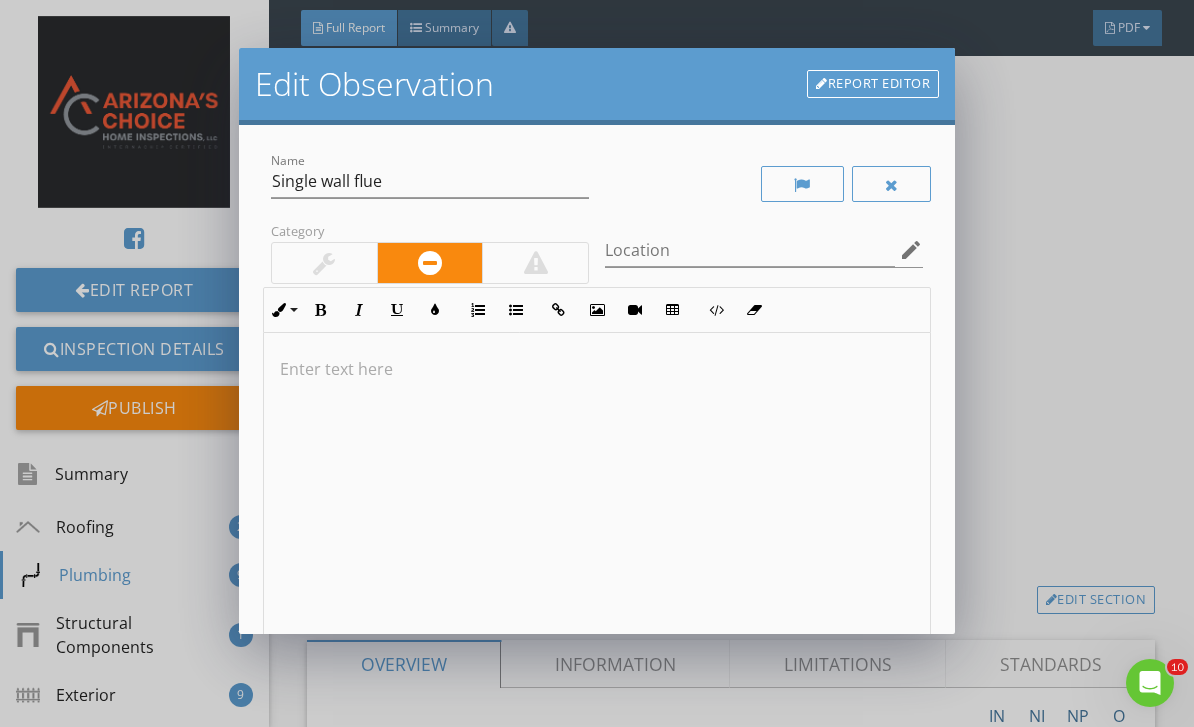 click at bounding box center (597, 491) 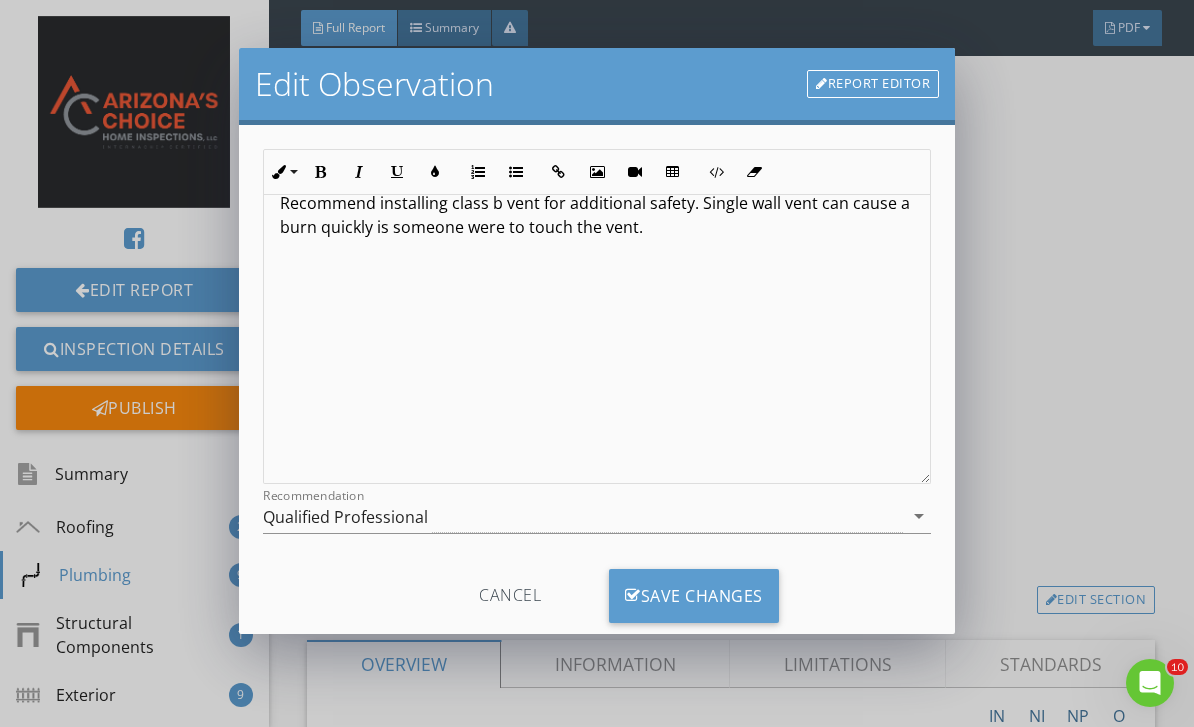 scroll, scrollTop: 165, scrollLeft: 0, axis: vertical 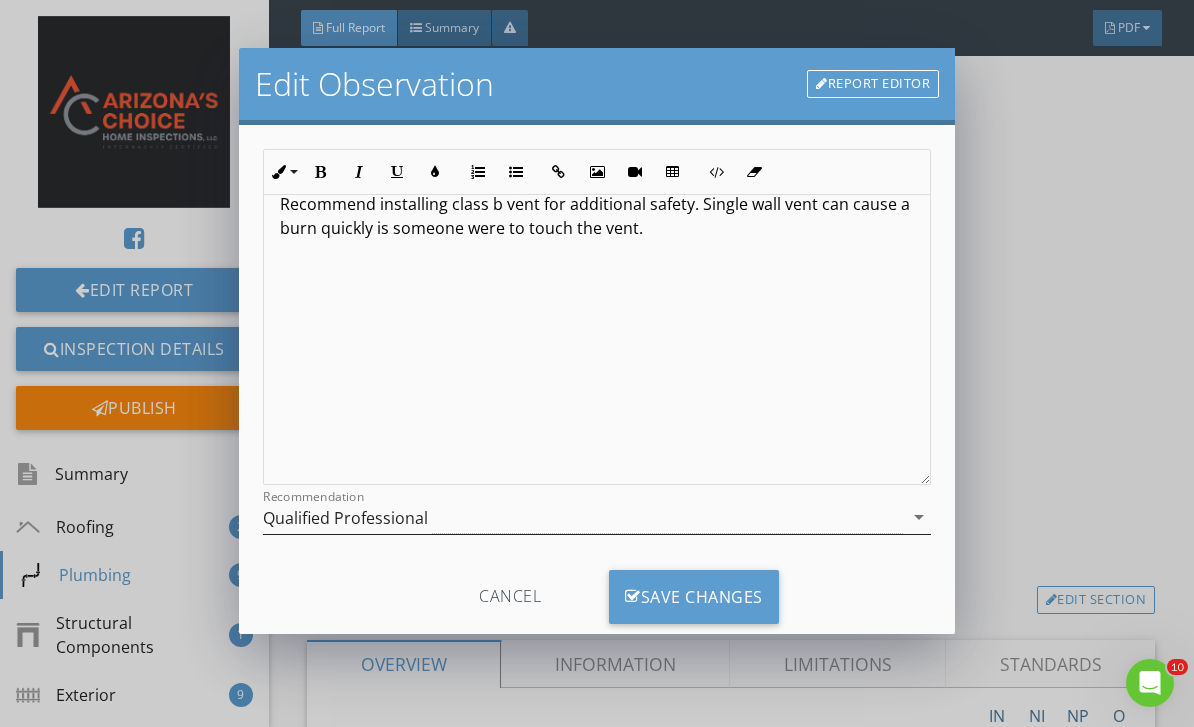 click on "Qualified Professional" at bounding box center (583, 517) 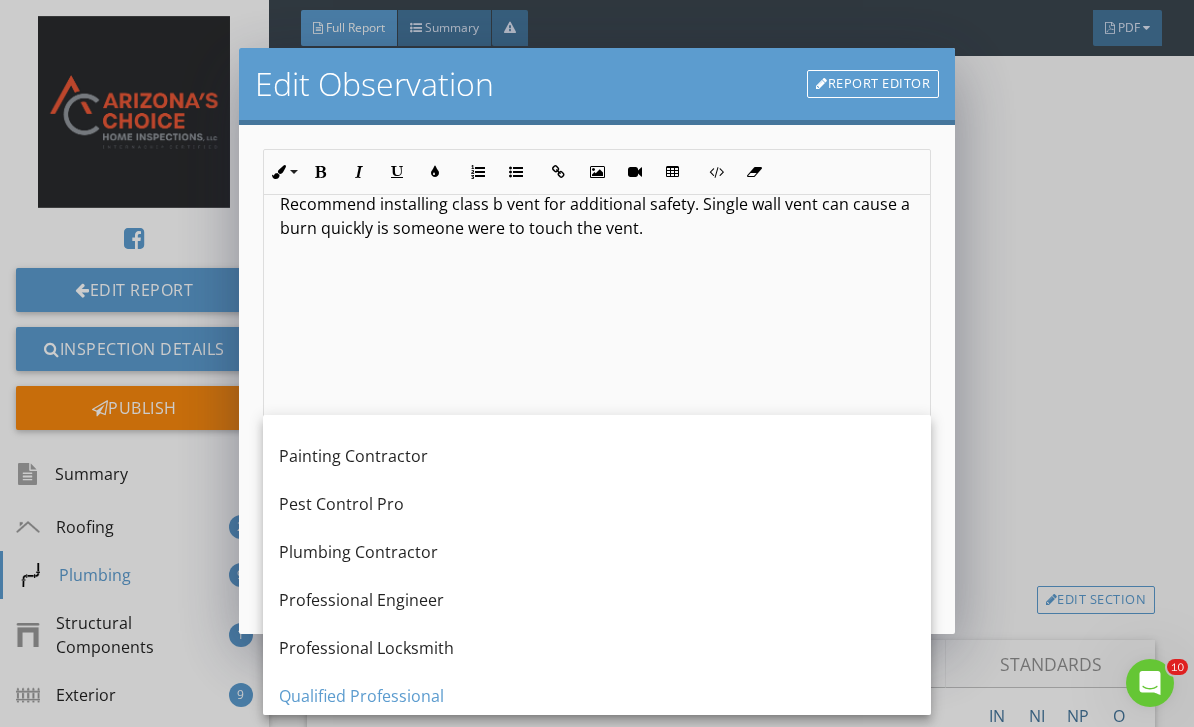 scroll, scrollTop: 2067, scrollLeft: 0, axis: vertical 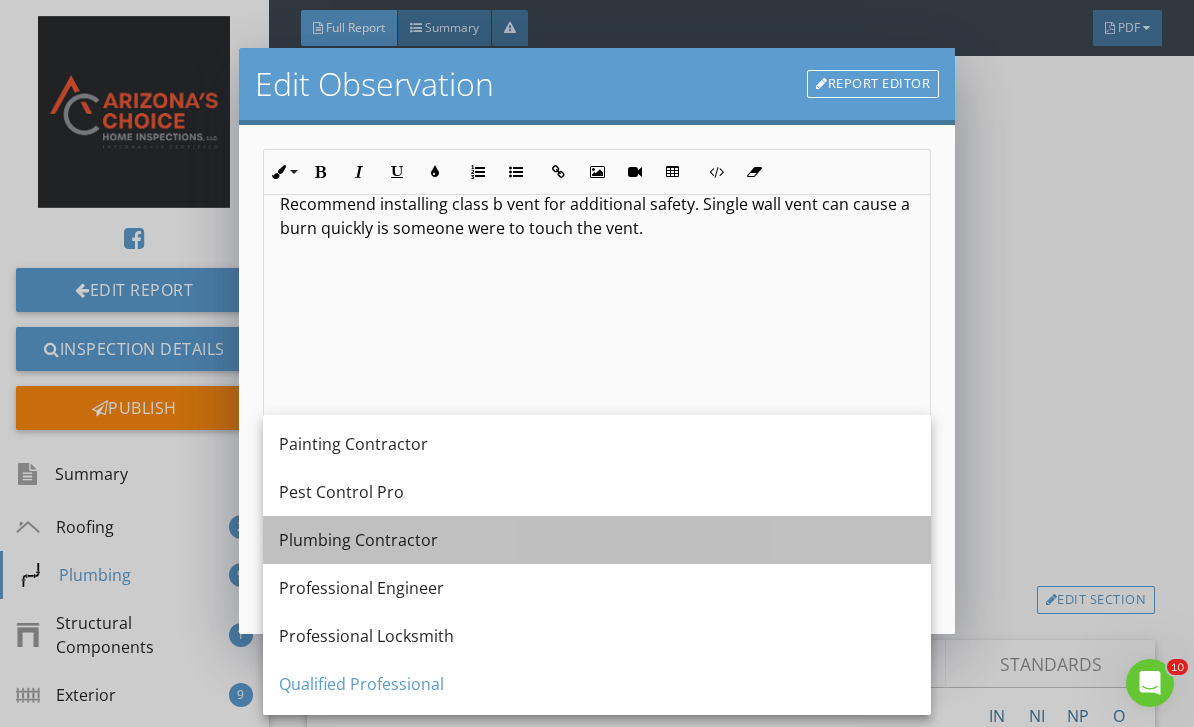 click on "Plumbing Contractor" at bounding box center (597, 540) 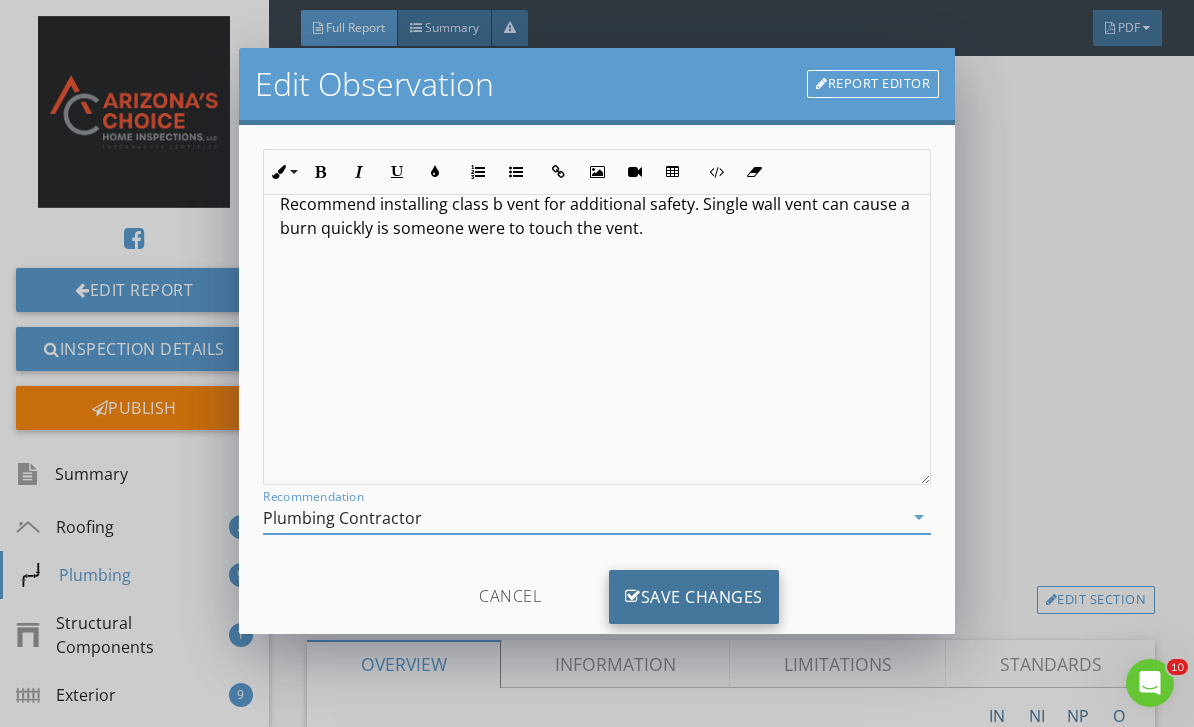 click on "Save Changes" at bounding box center [694, 597] 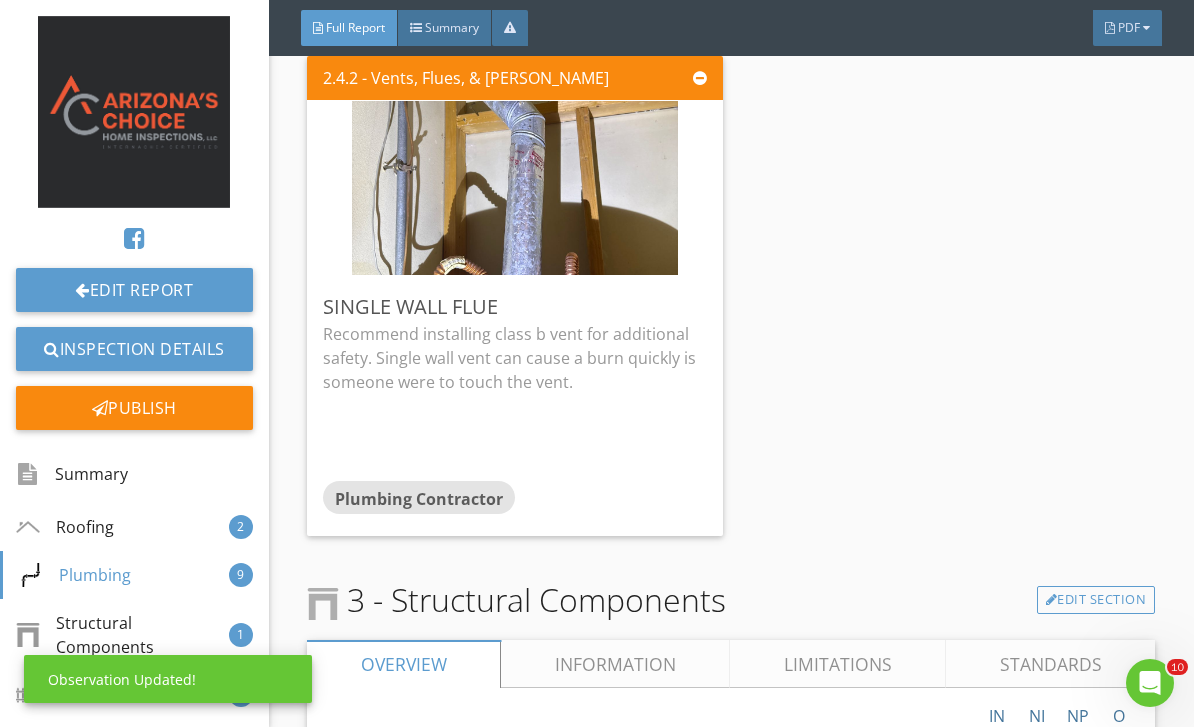 scroll, scrollTop: 0, scrollLeft: 0, axis: both 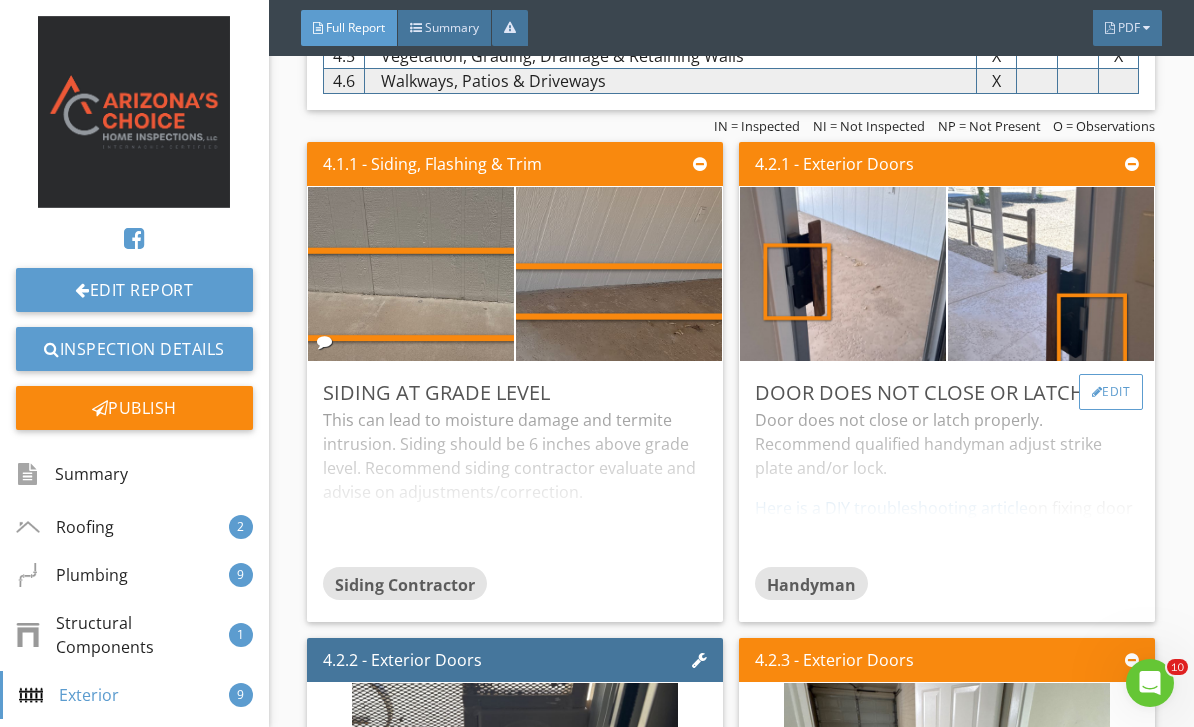 click on "Edit" at bounding box center [1111, 392] 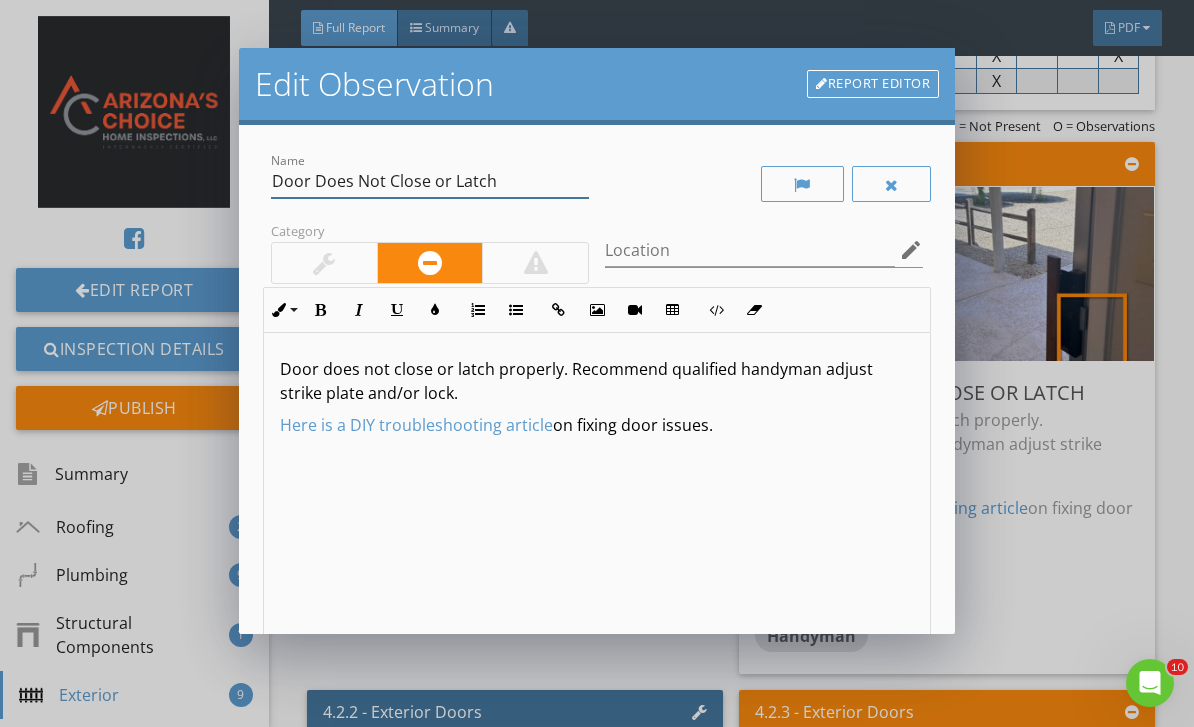 click on "Door Does Not Close or Latch" at bounding box center [430, 181] 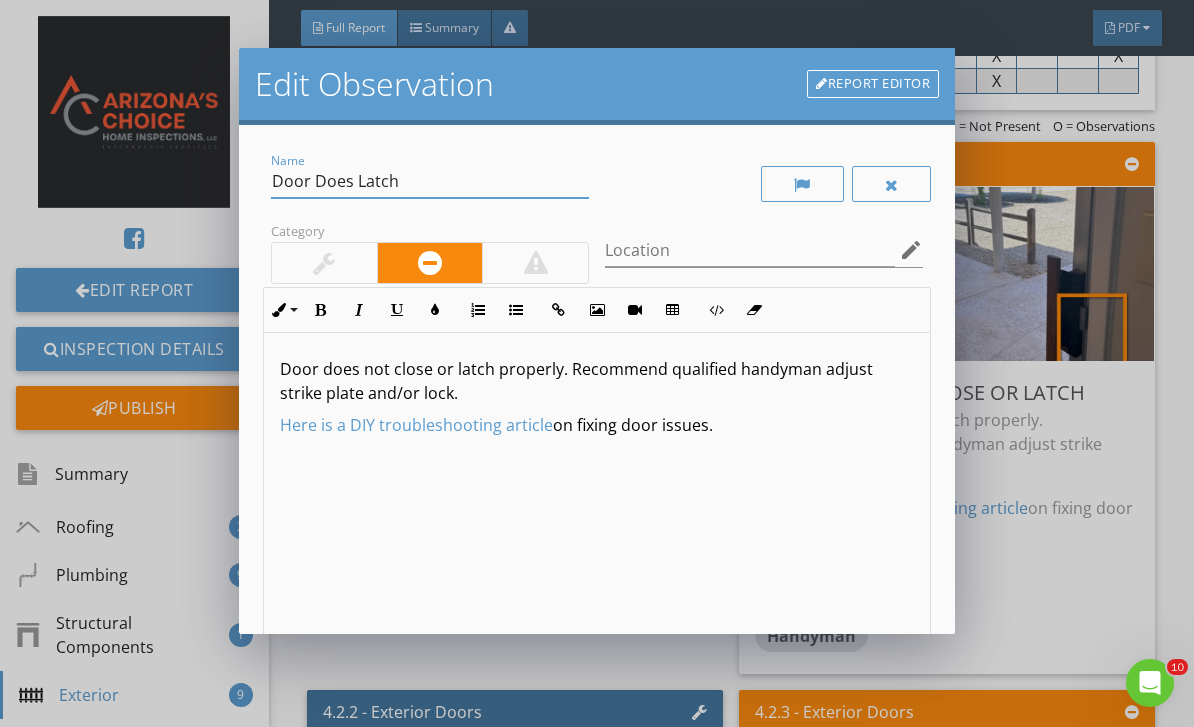 type on "Door Does Latch" 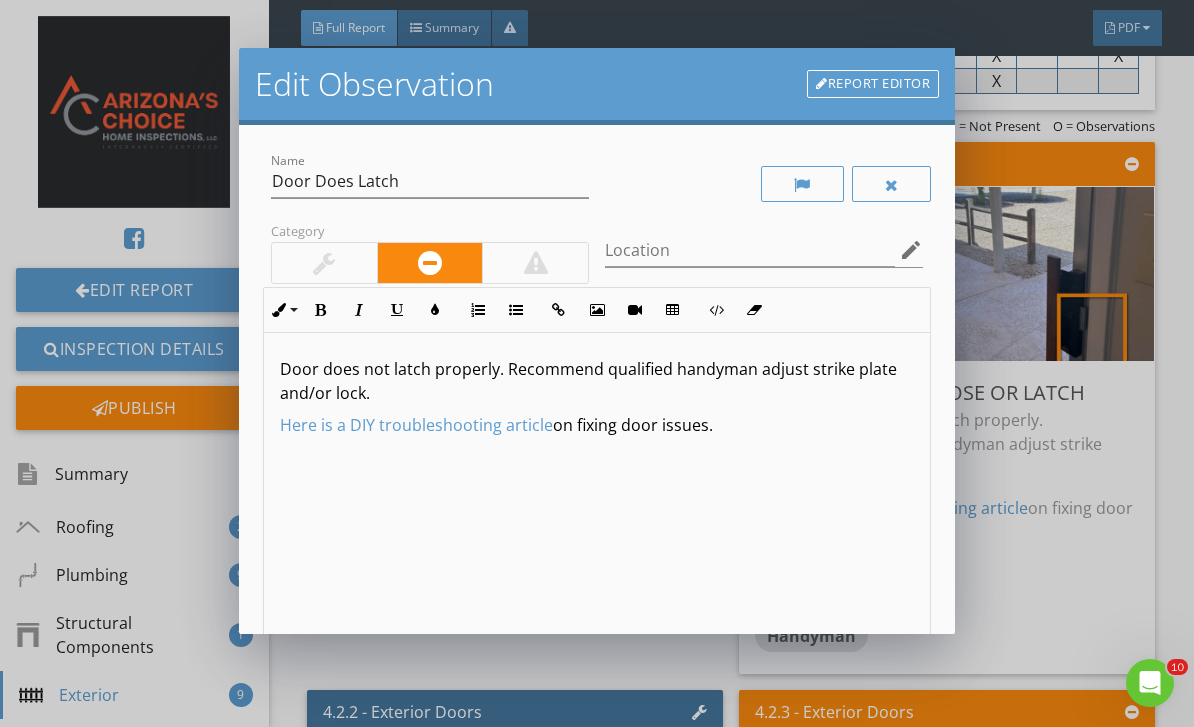 click on "Door does not latch properly. Recommend qualified handyman adjust strike plate and/or lock." at bounding box center (597, 381) 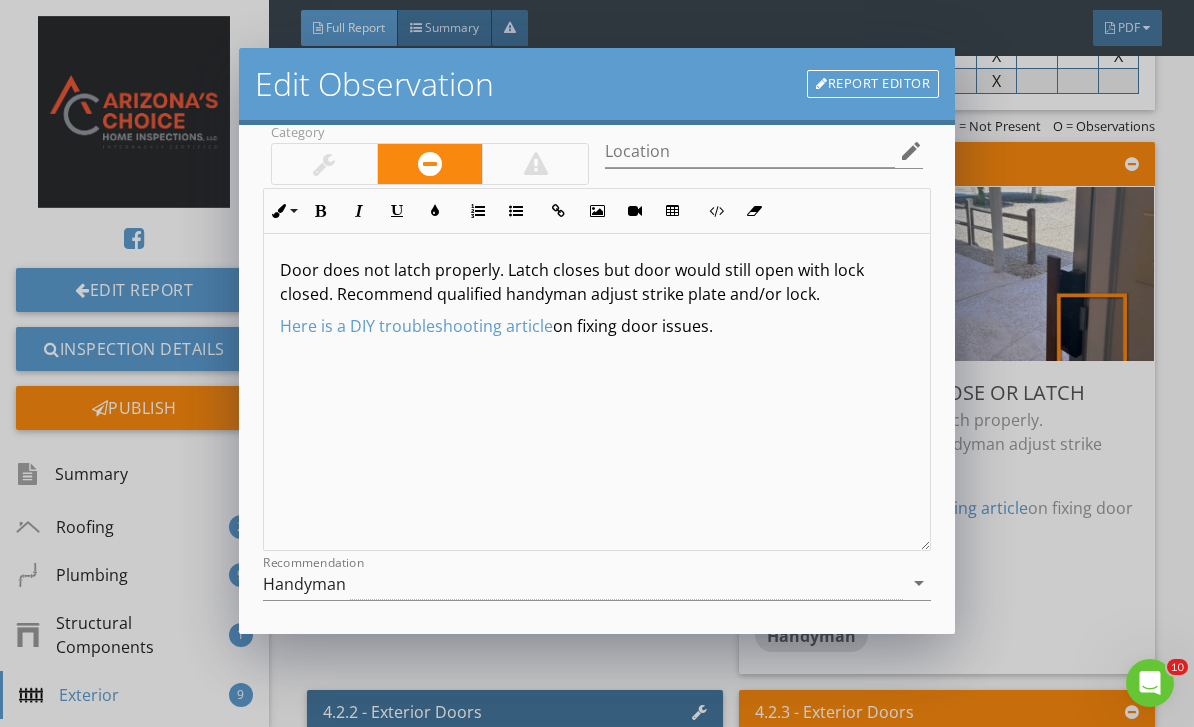 scroll, scrollTop: 101, scrollLeft: 0, axis: vertical 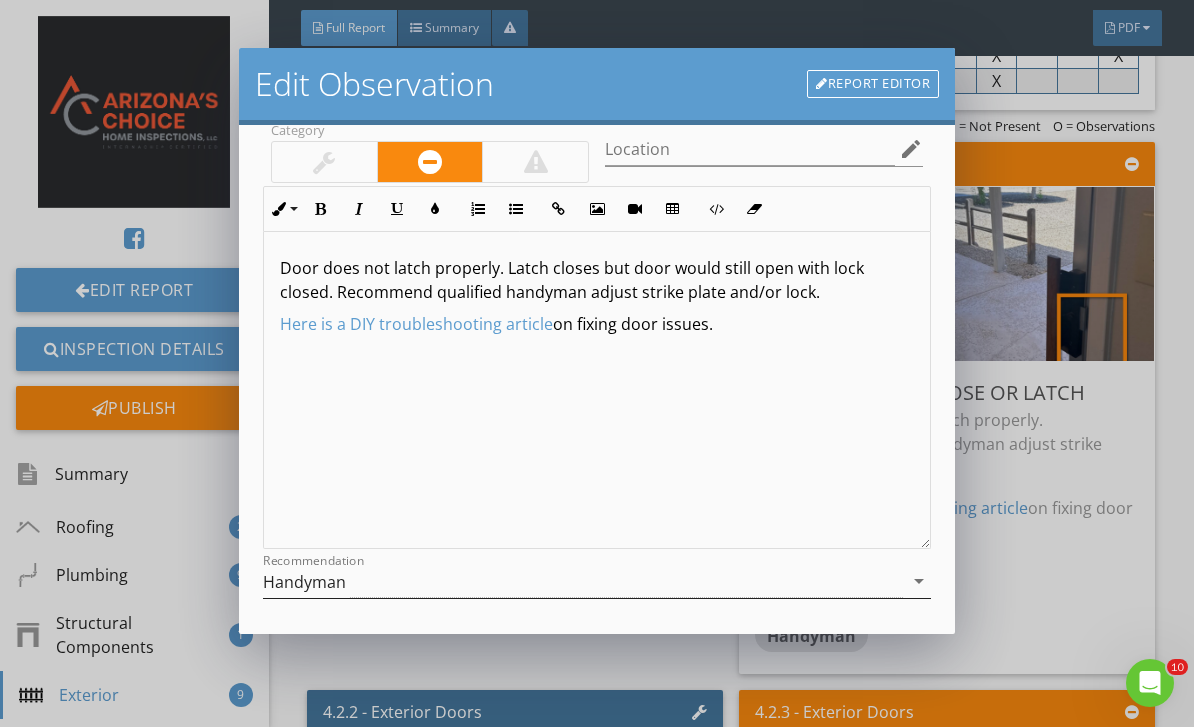 click on "Handyman" at bounding box center (583, 581) 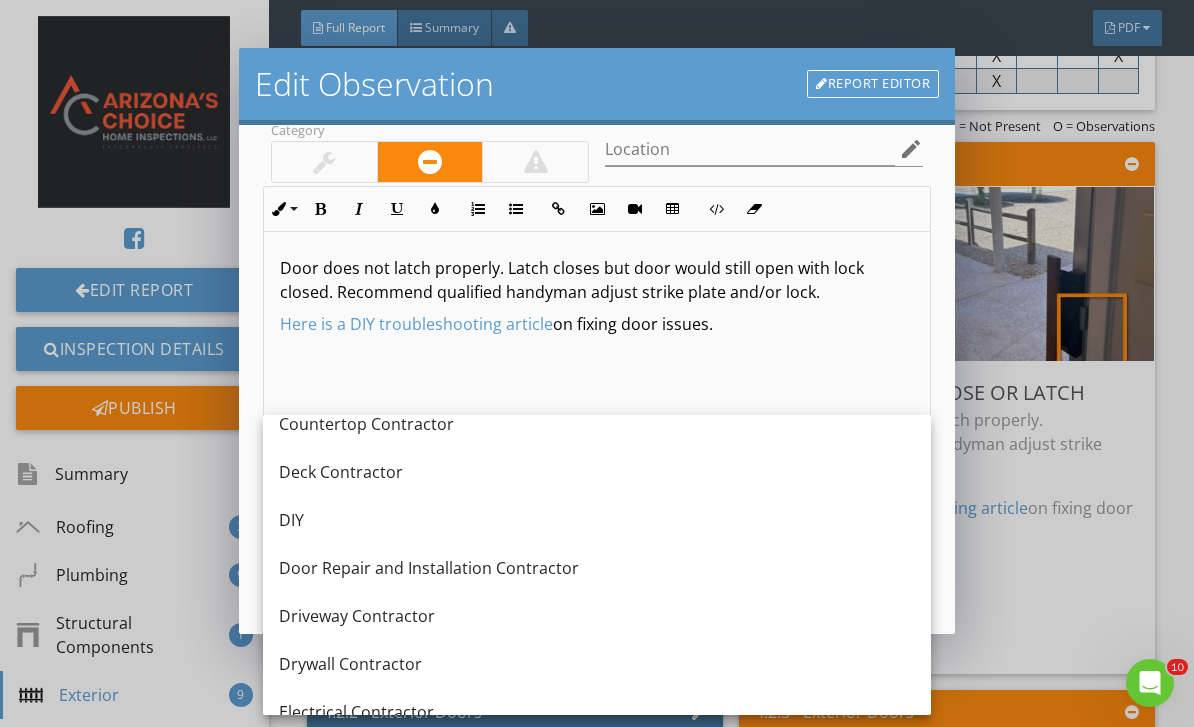 scroll, scrollTop: 507, scrollLeft: 0, axis: vertical 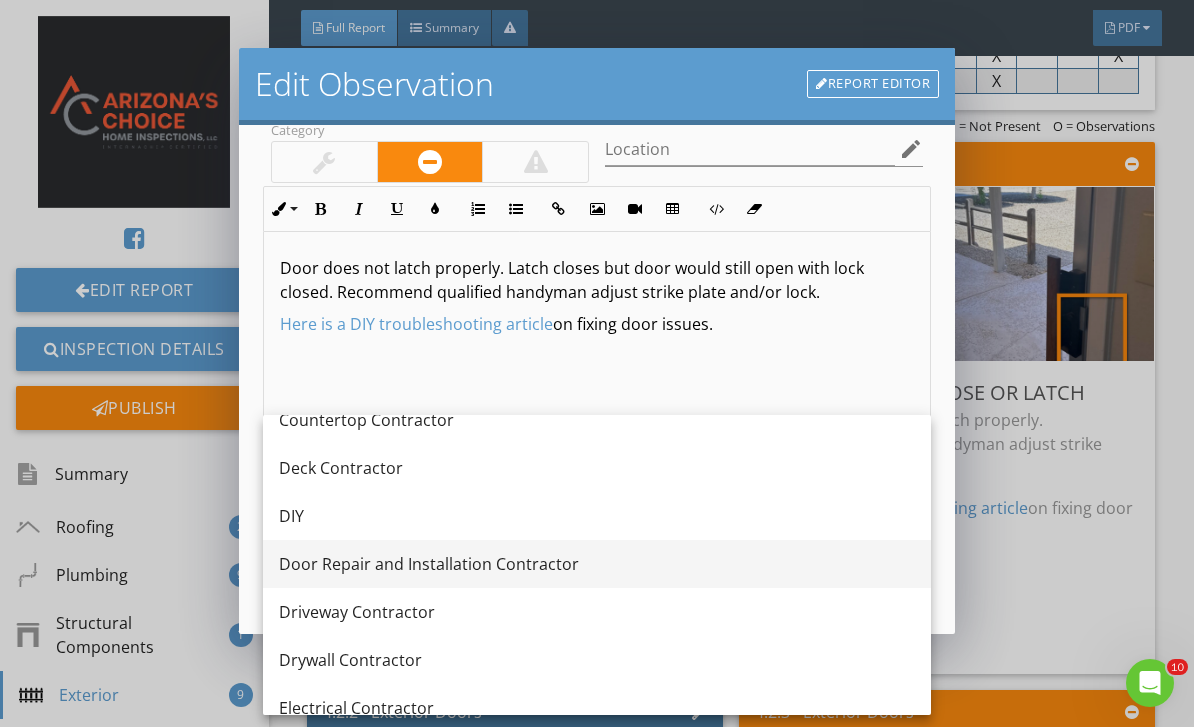 click on "Door Repair and Installation Contractor" at bounding box center [597, 564] 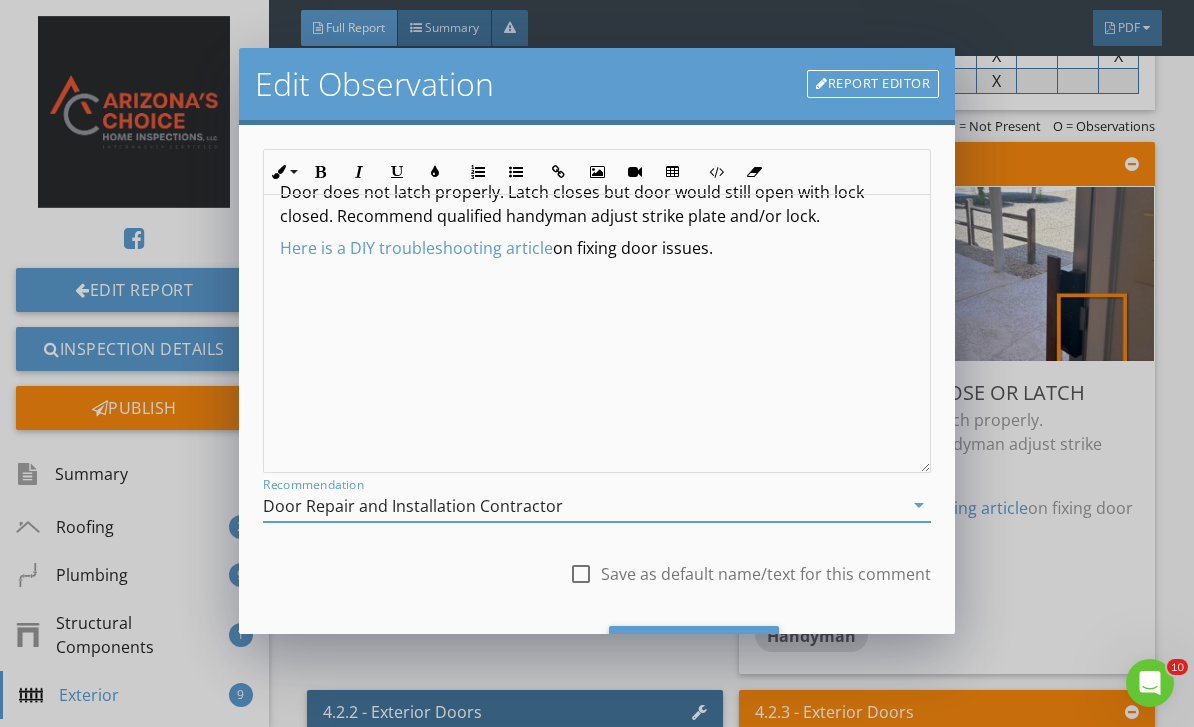 scroll, scrollTop: 178, scrollLeft: 0, axis: vertical 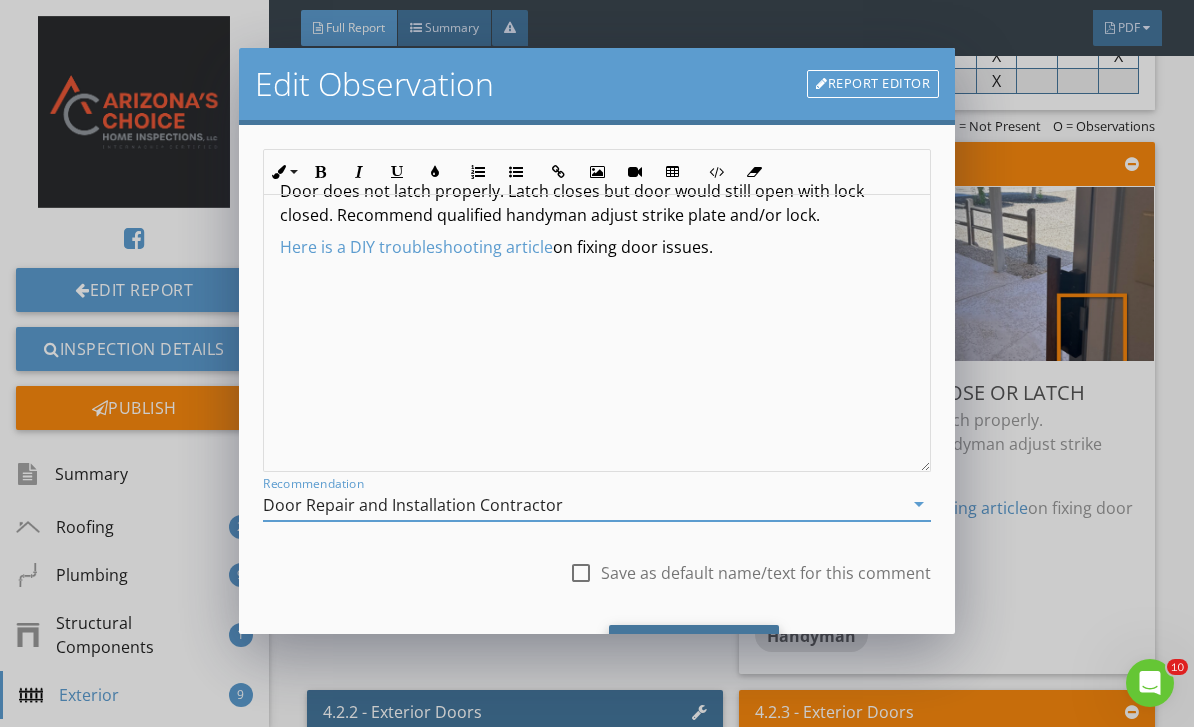 click on "Save Changes" at bounding box center [694, 652] 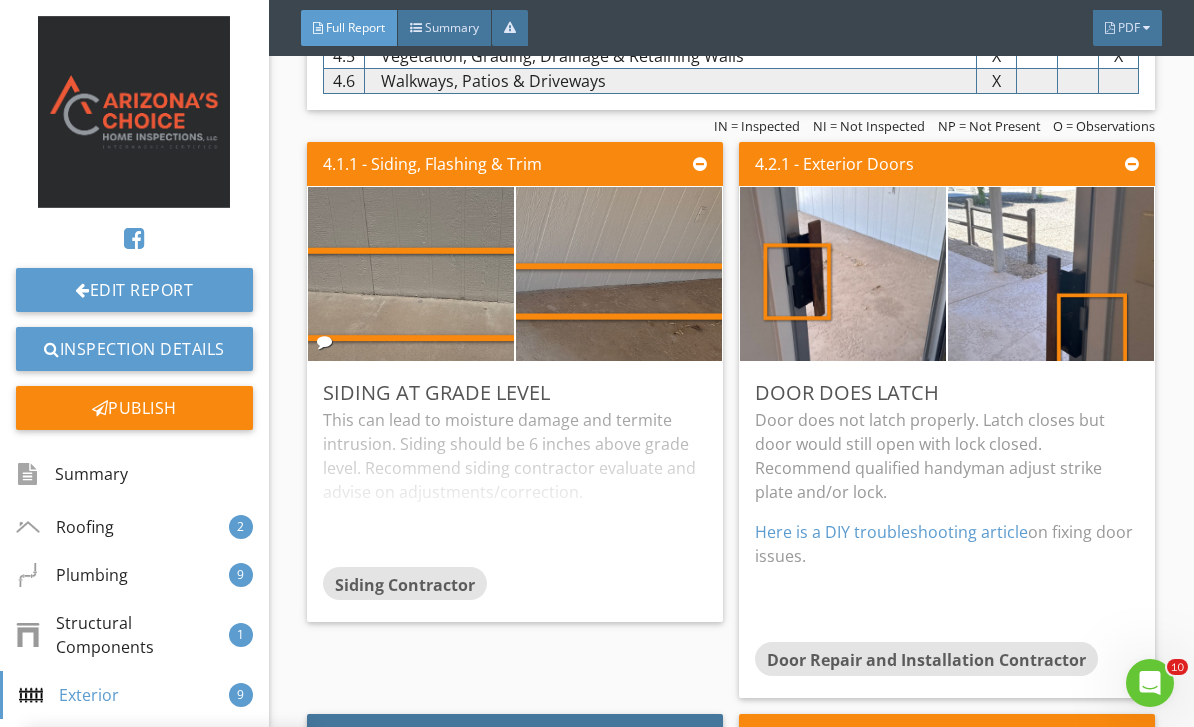 scroll, scrollTop: 0, scrollLeft: 0, axis: both 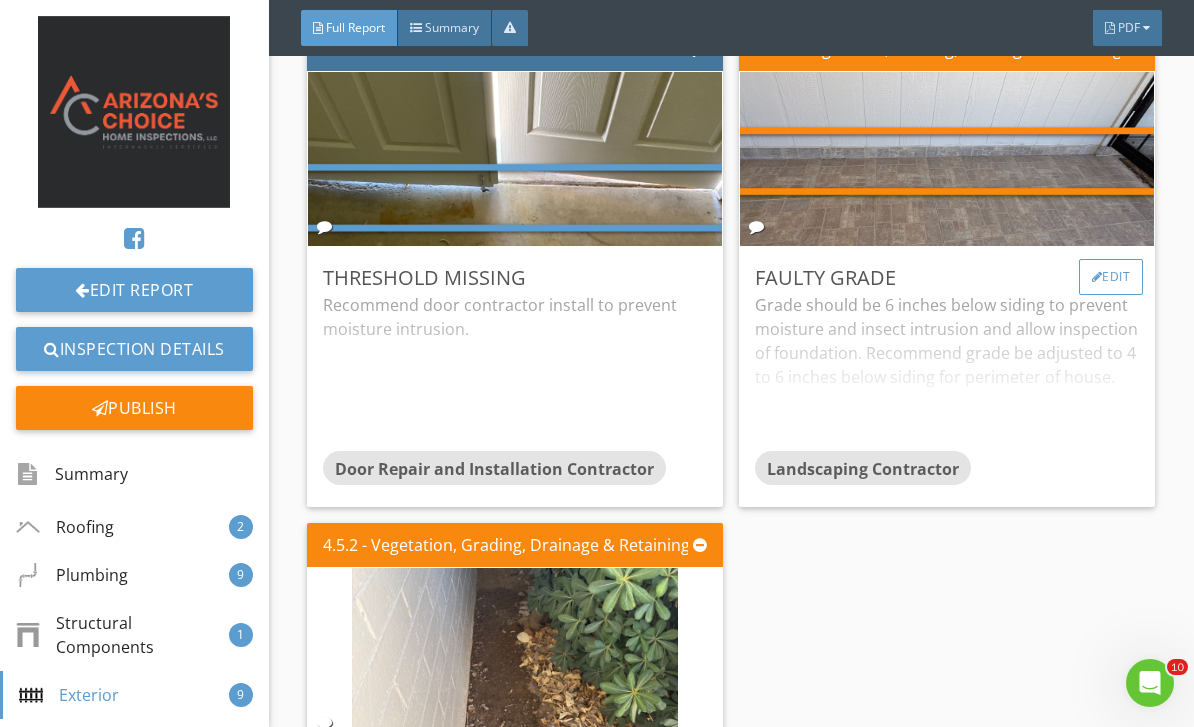 click on "Edit" at bounding box center [1111, 277] 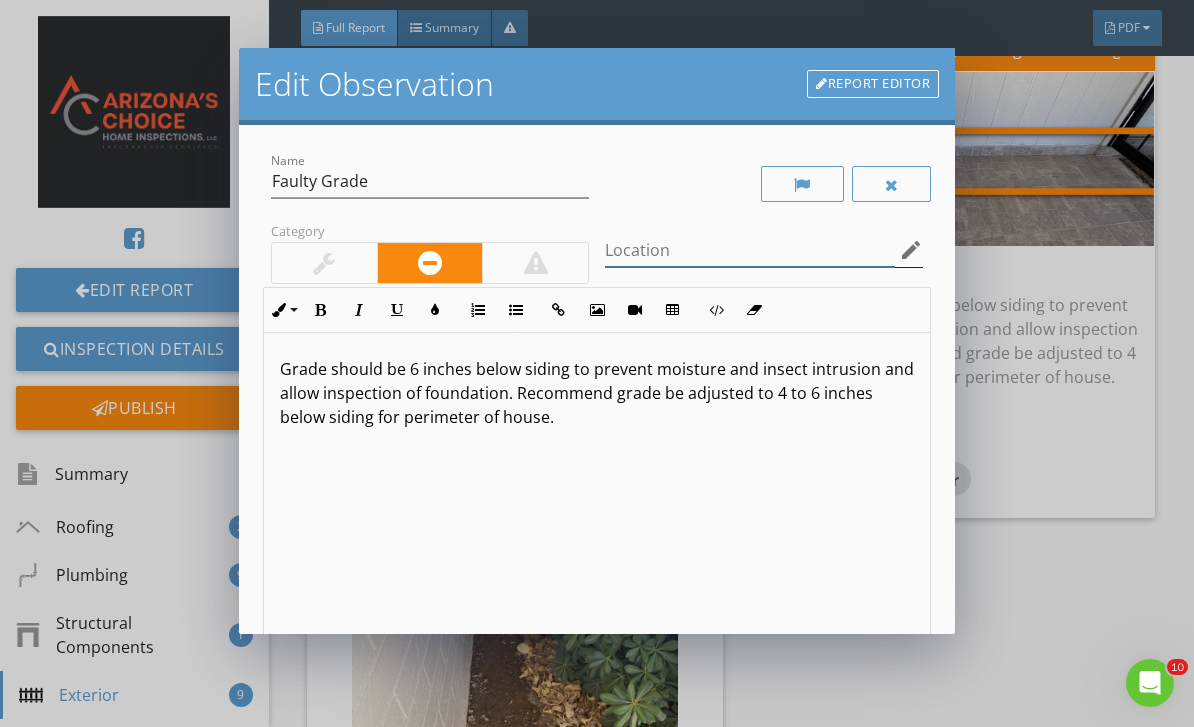 click at bounding box center [750, 250] 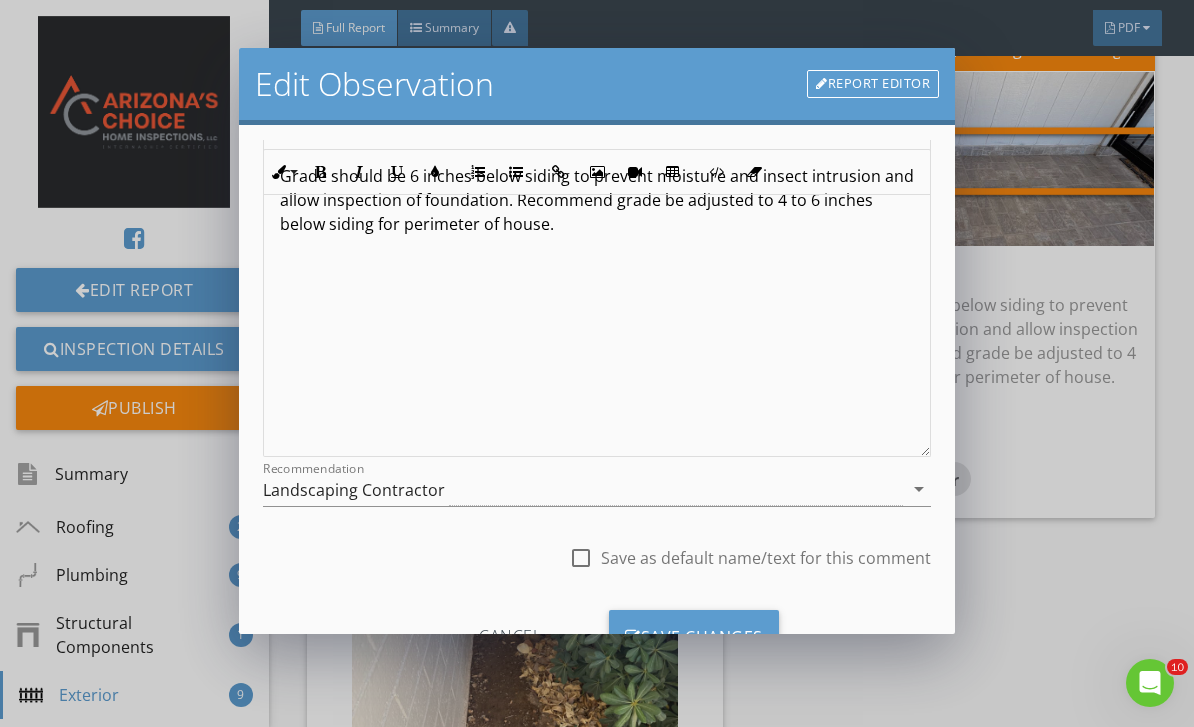 scroll, scrollTop: 229, scrollLeft: 0, axis: vertical 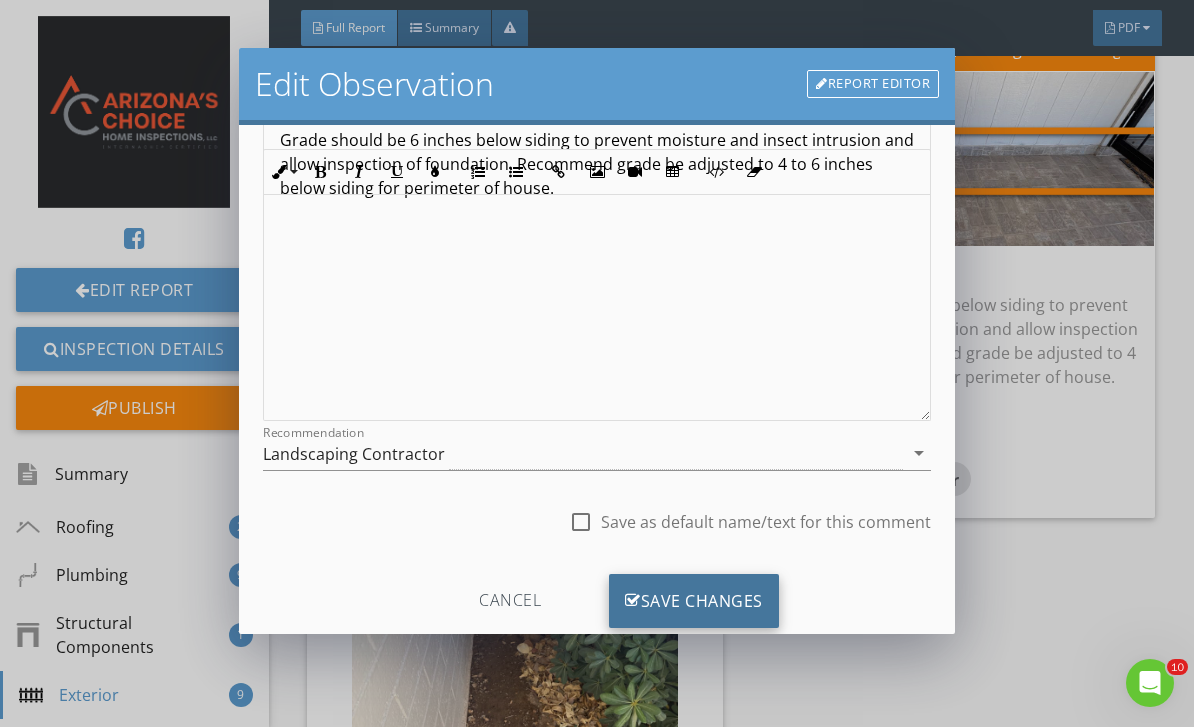 type on "Non adjustable" 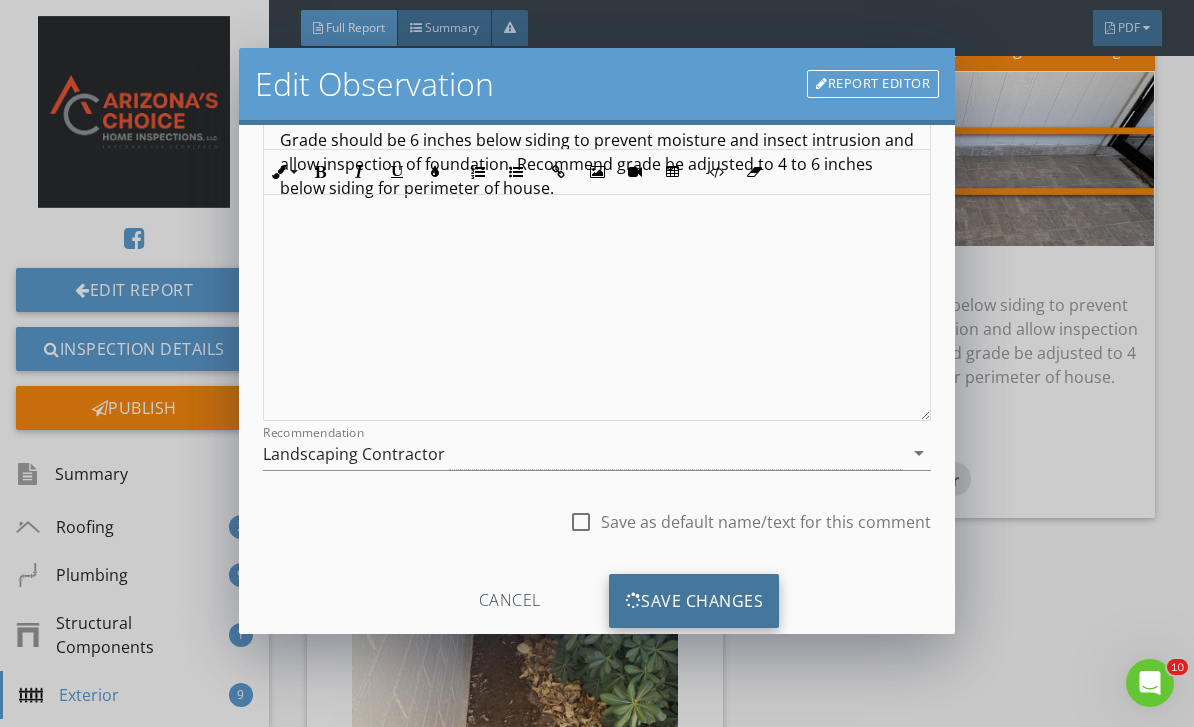 scroll, scrollTop: 0, scrollLeft: 0, axis: both 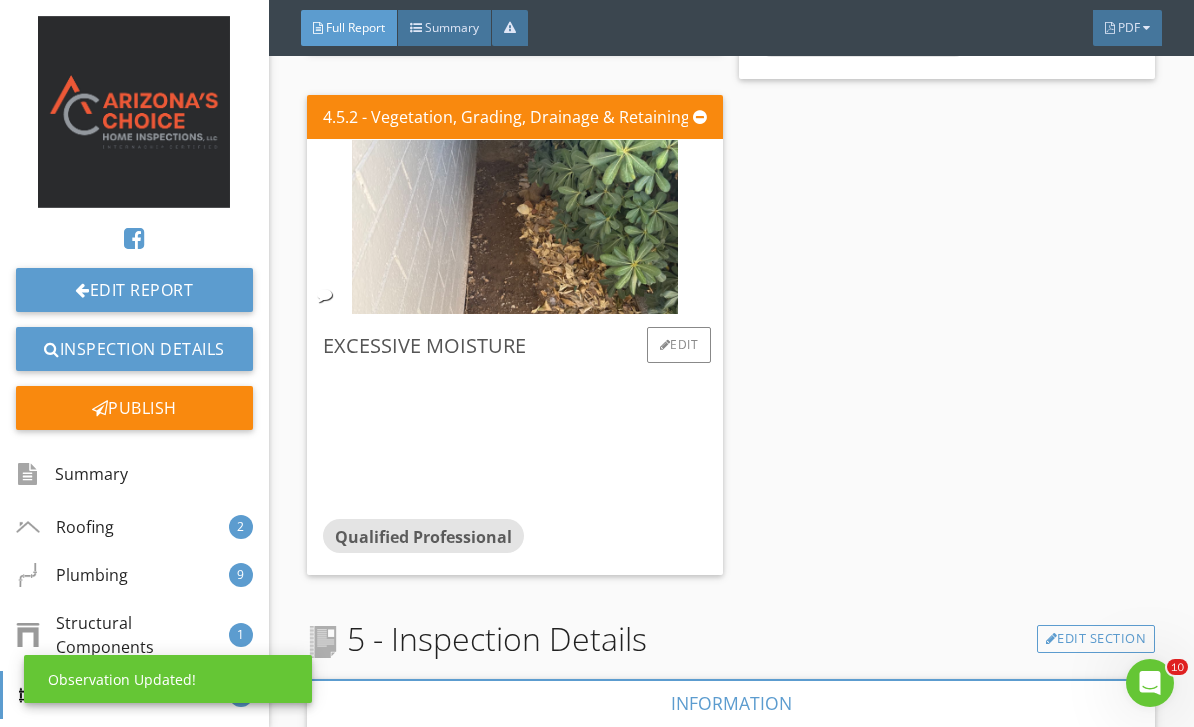 click at bounding box center [515, 440] 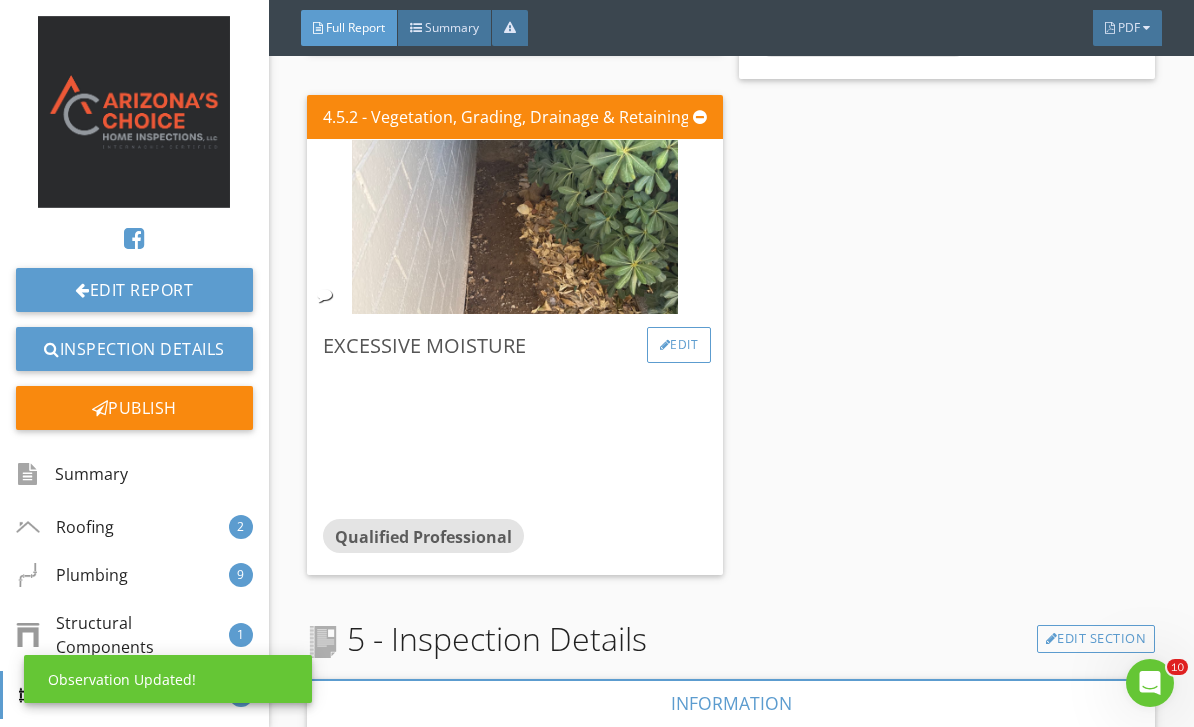 click on "Edit" at bounding box center [679, 345] 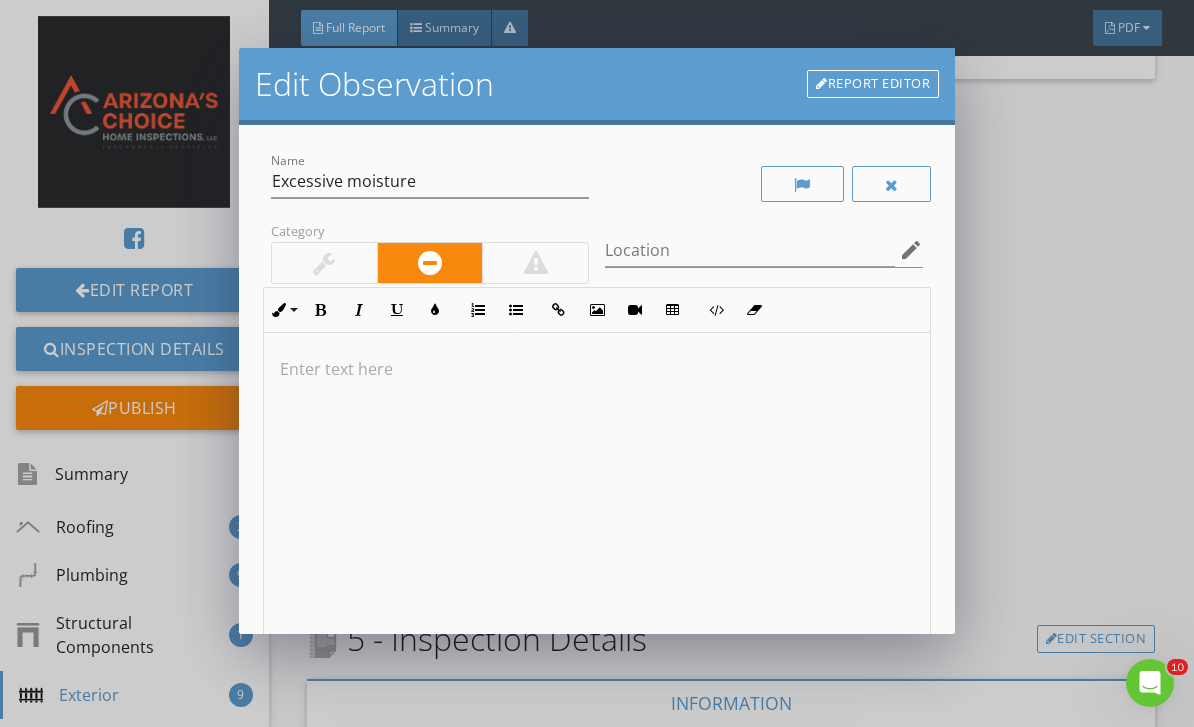 click at bounding box center [597, 491] 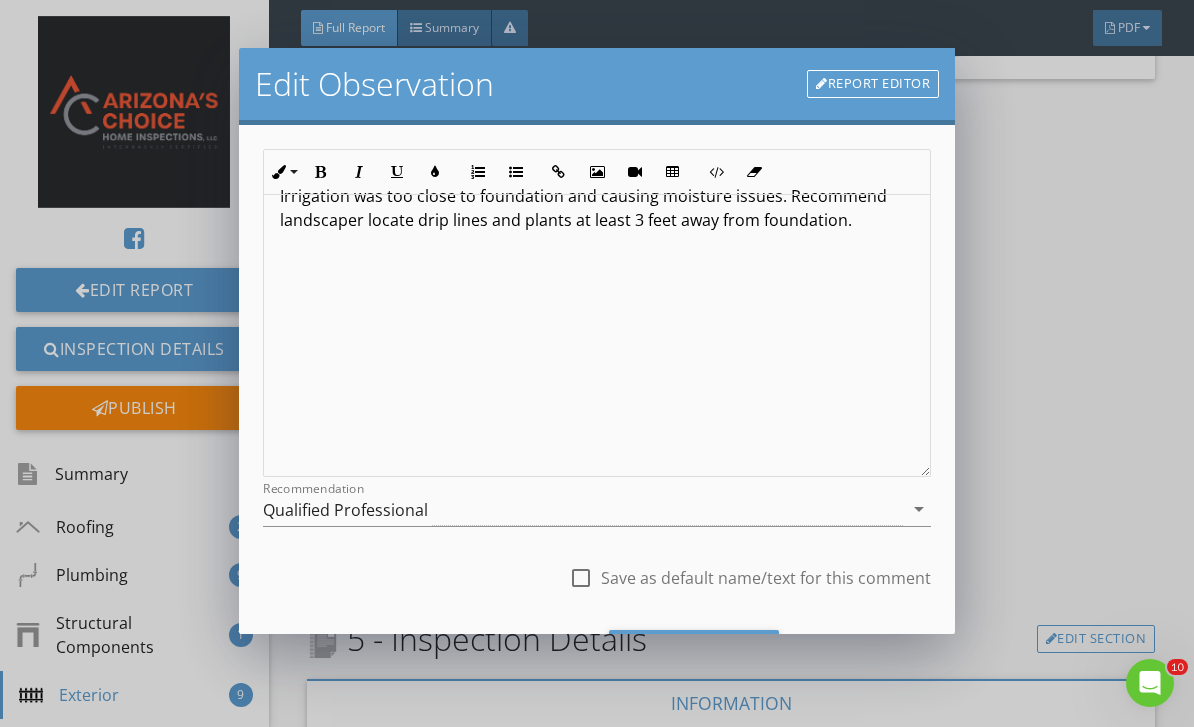 scroll, scrollTop: 182, scrollLeft: 0, axis: vertical 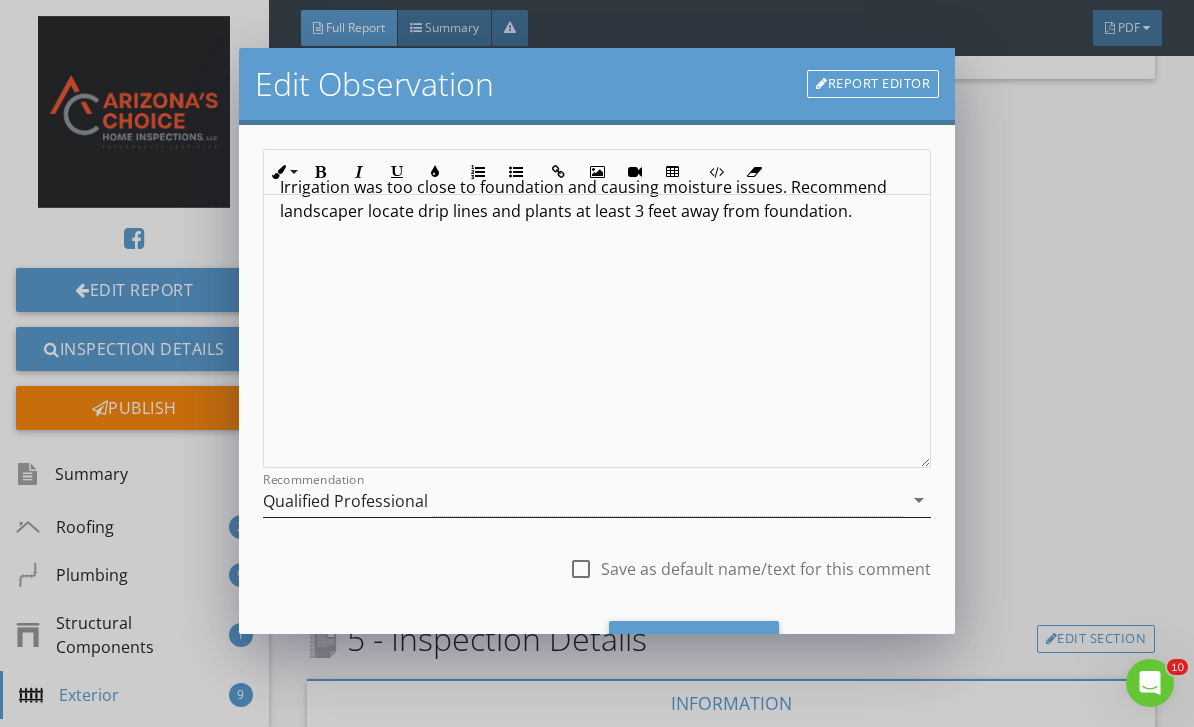 click on "Qualified Professional" at bounding box center [583, 500] 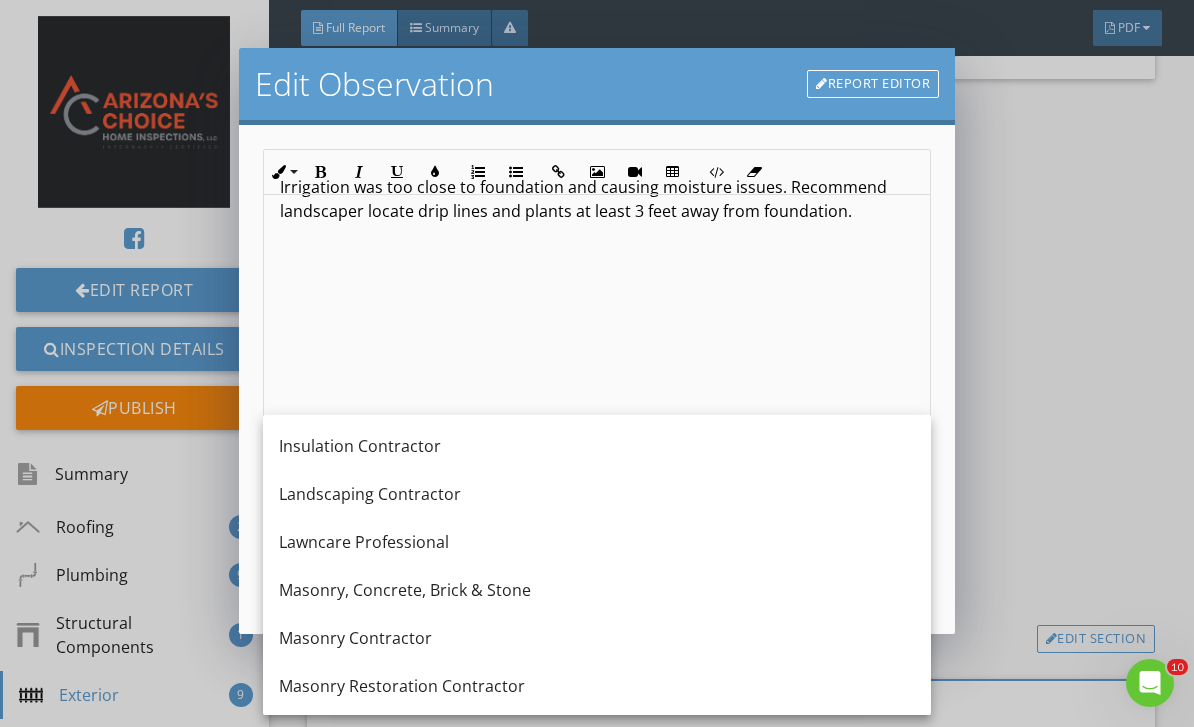 scroll, scrollTop: 1635, scrollLeft: 0, axis: vertical 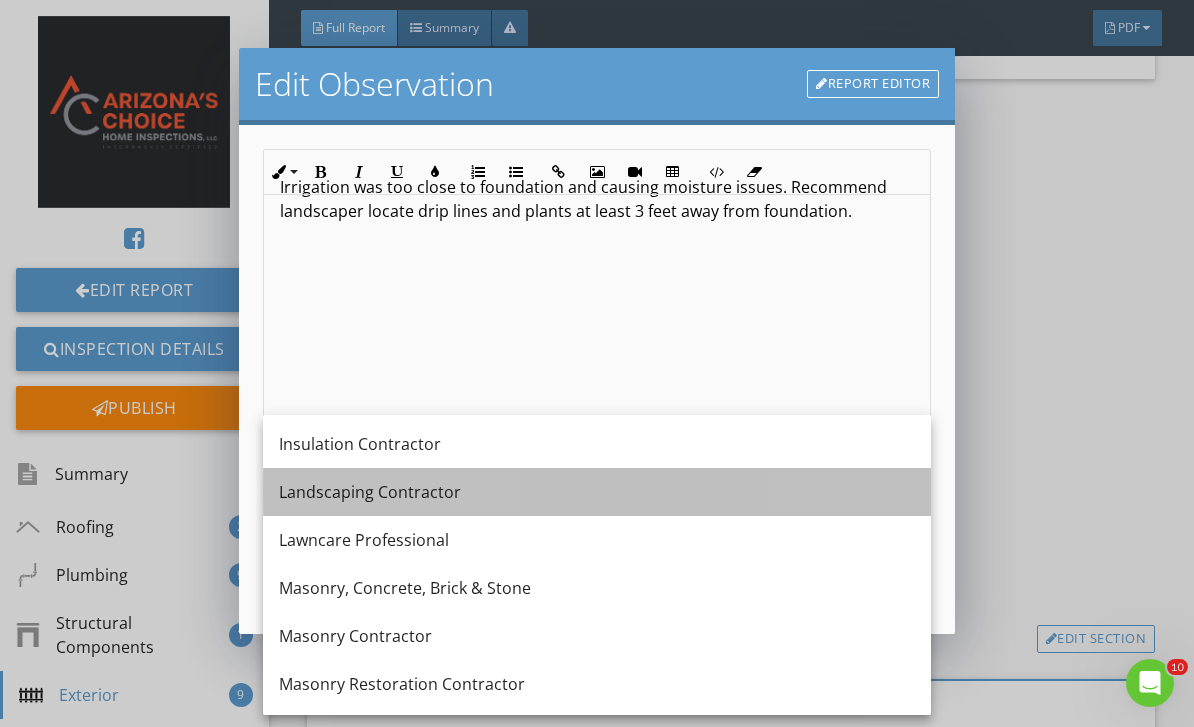 click on "Landscaping Contractor" at bounding box center [597, 492] 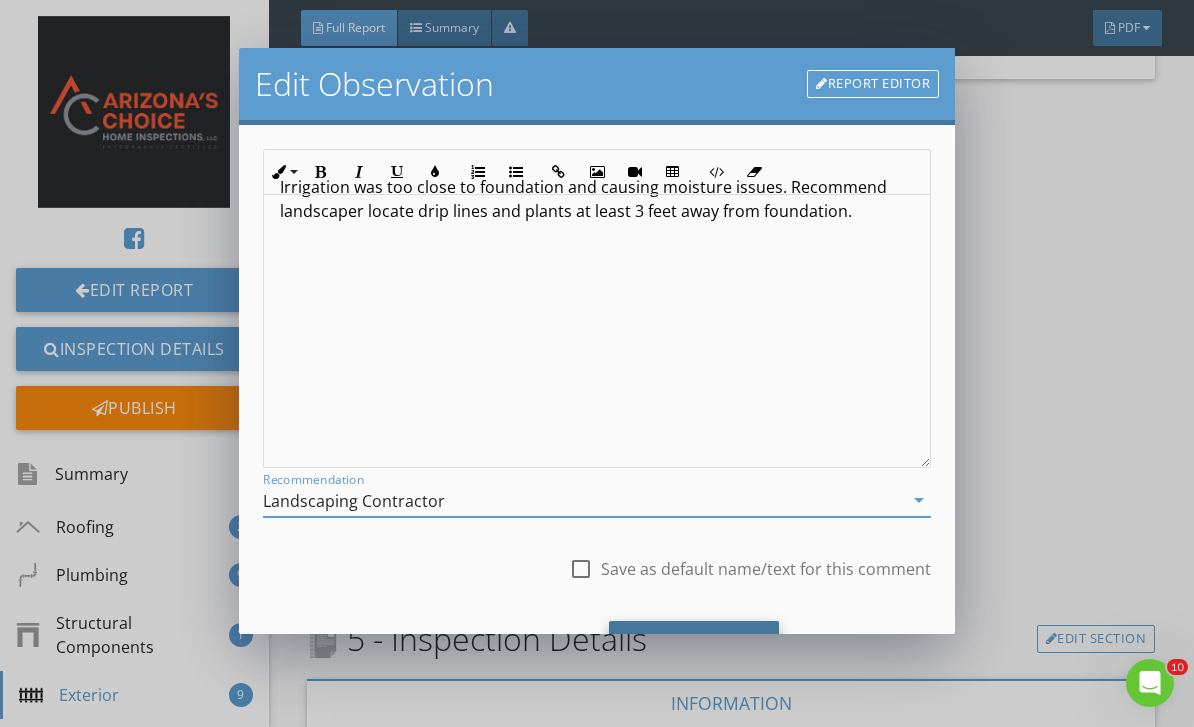 click on "Save Changes" at bounding box center [694, 648] 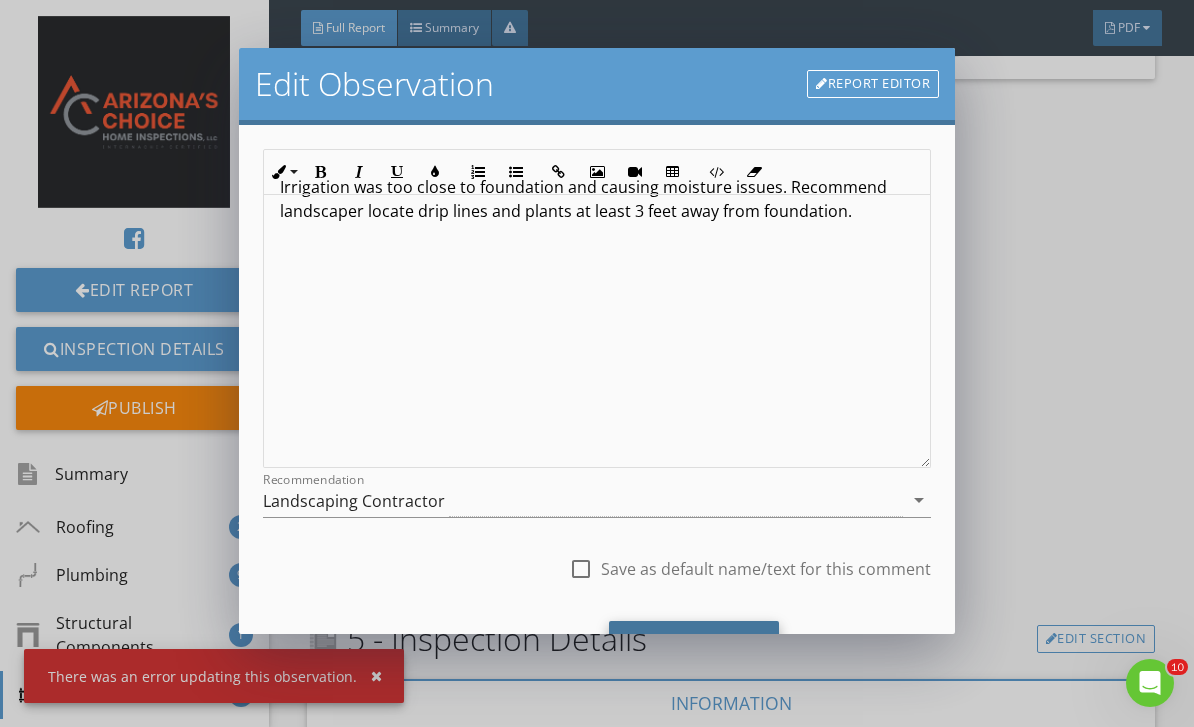 click on "Save Changes" at bounding box center (694, 648) 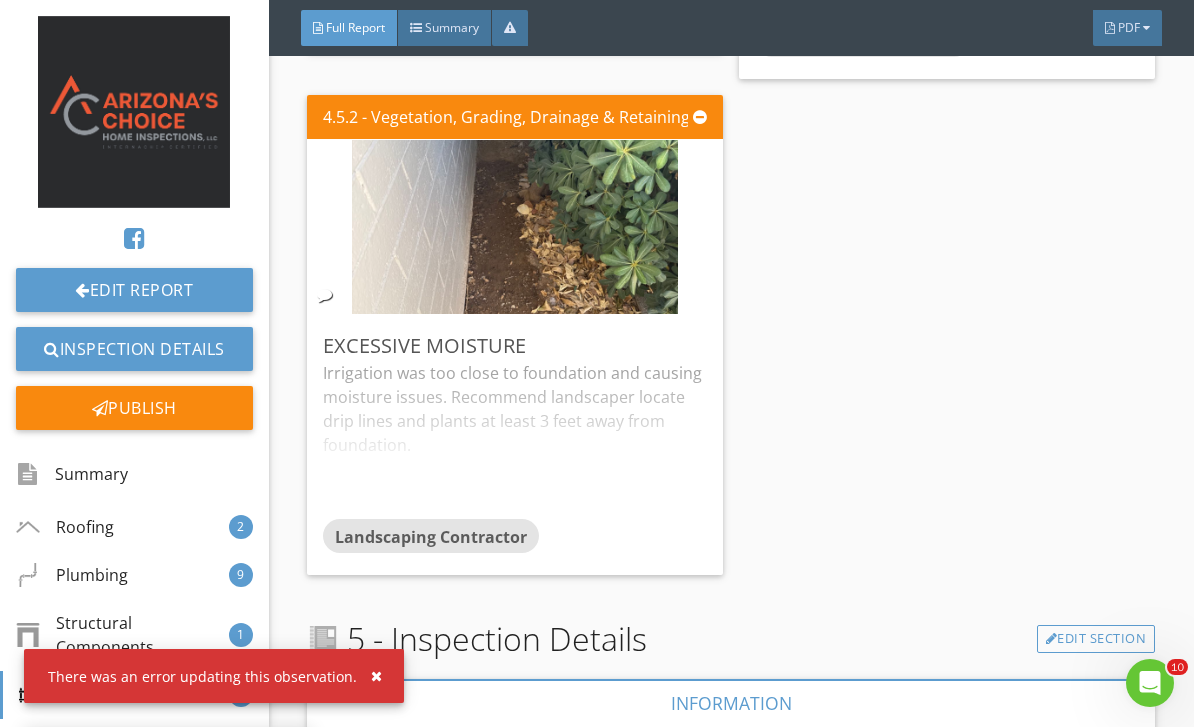 scroll, scrollTop: 0, scrollLeft: 0, axis: both 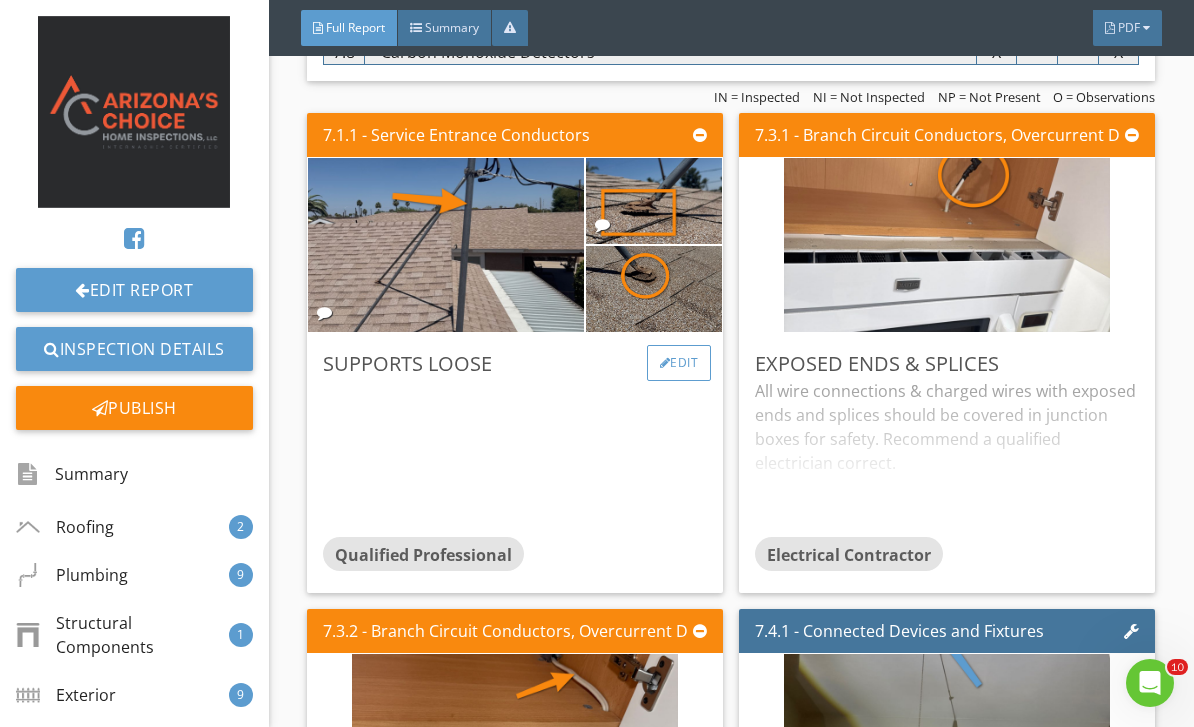 click on "Edit" at bounding box center (679, 363) 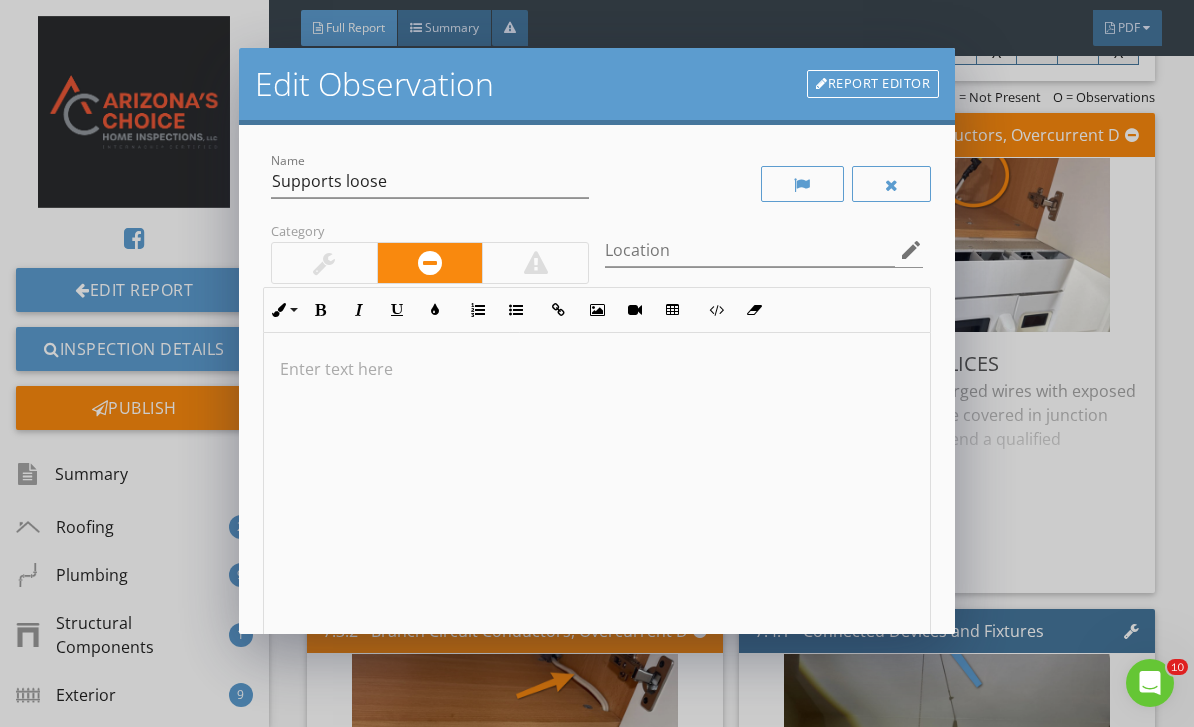 click at bounding box center [597, 491] 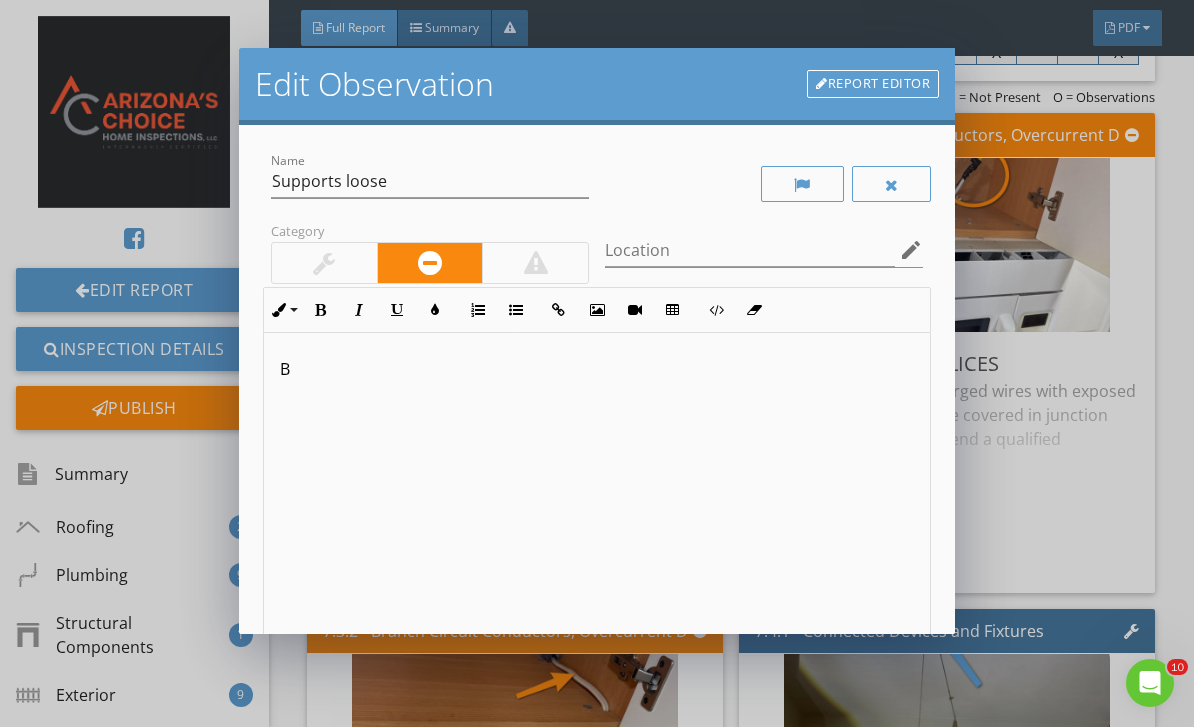 click on "B" at bounding box center [597, 491] 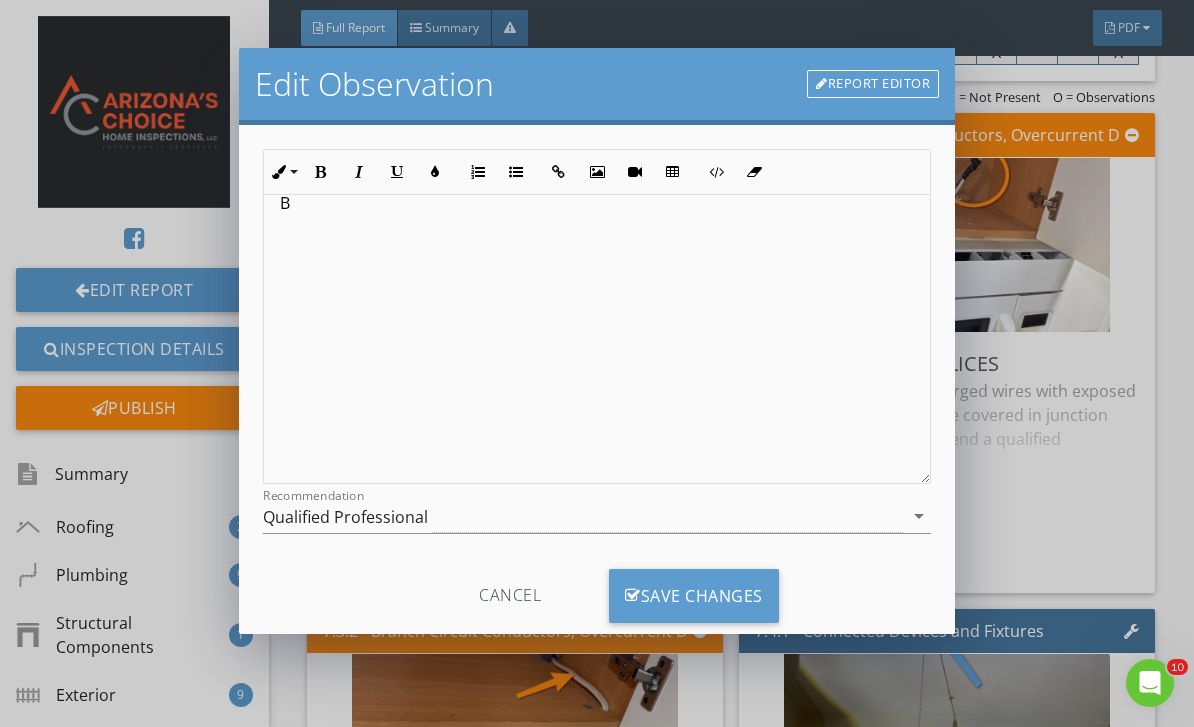scroll, scrollTop: 165, scrollLeft: 0, axis: vertical 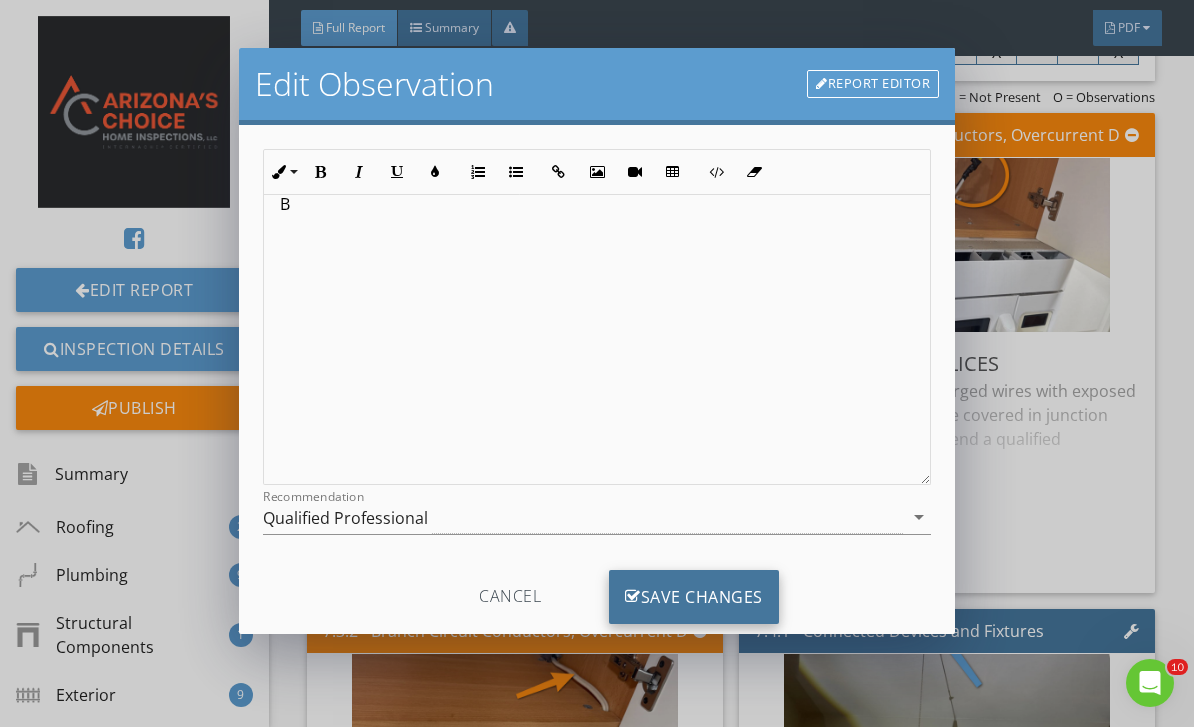 click on "Save Changes" at bounding box center (694, 597) 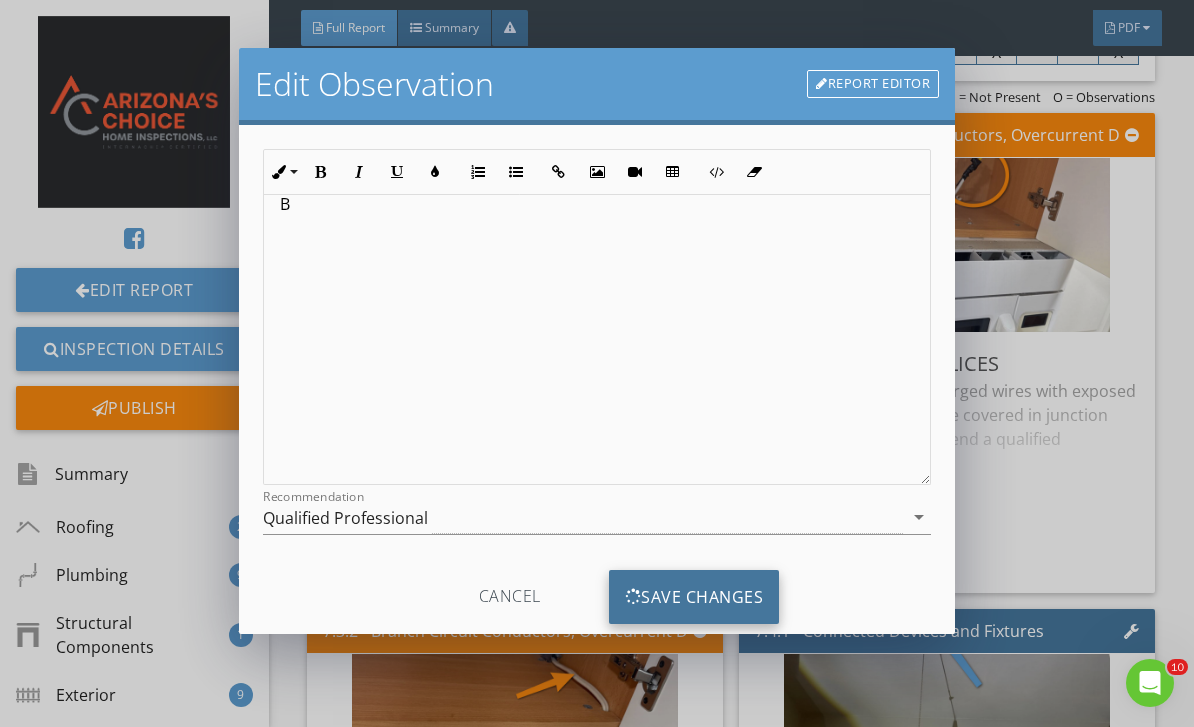 scroll, scrollTop: 0, scrollLeft: 0, axis: both 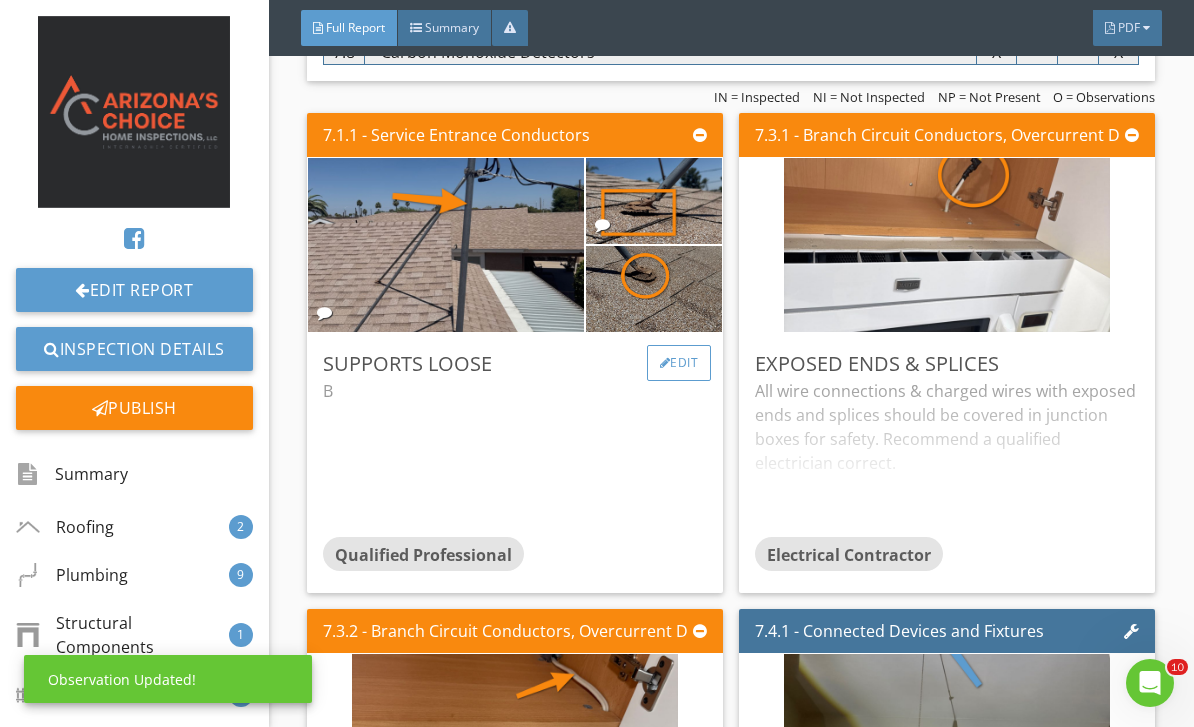 click on "Edit" at bounding box center (679, 363) 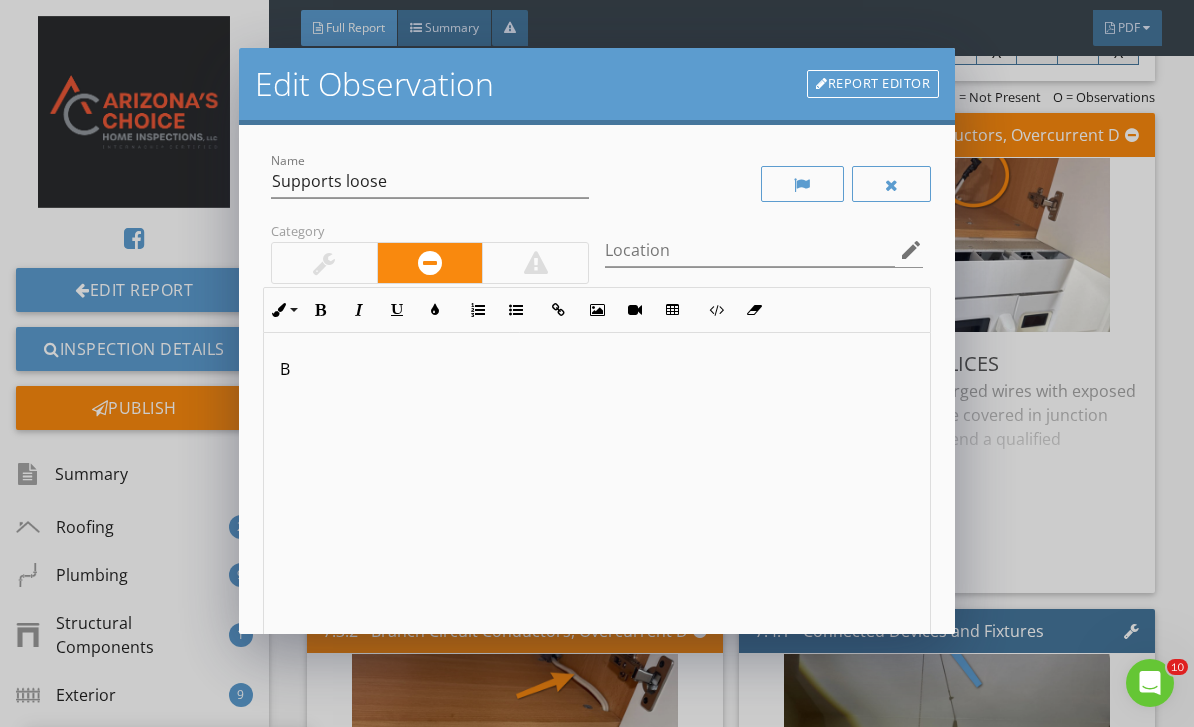 click on "B" at bounding box center (597, 491) 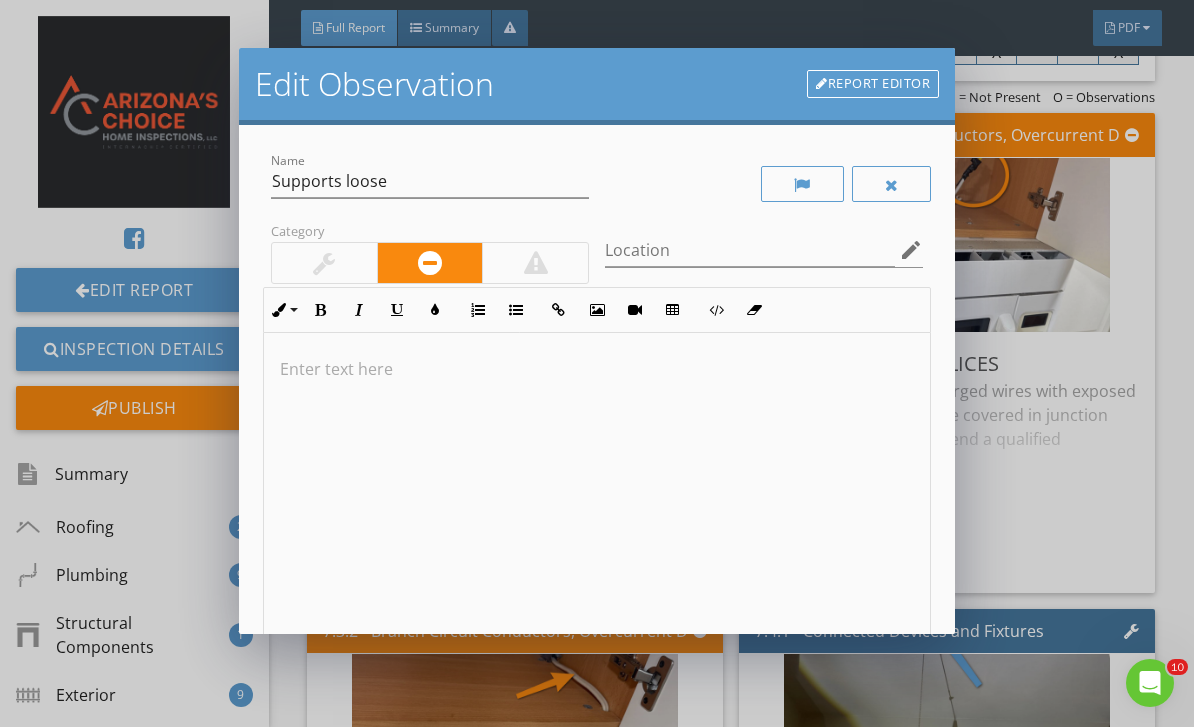 type 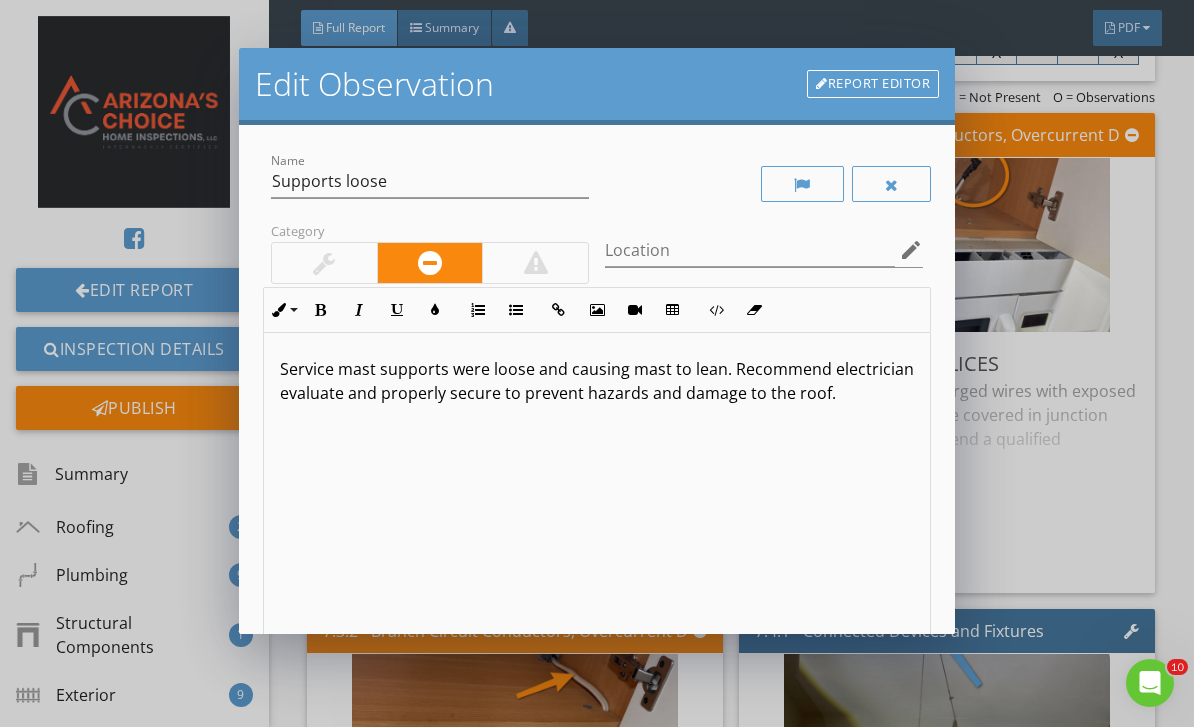 type on "<p>Service mast supports were loose and causing mast to lean. Recommend electrician evaluate and properly secure to prevent hazards and damage to the roof.&nbsp;</p>" 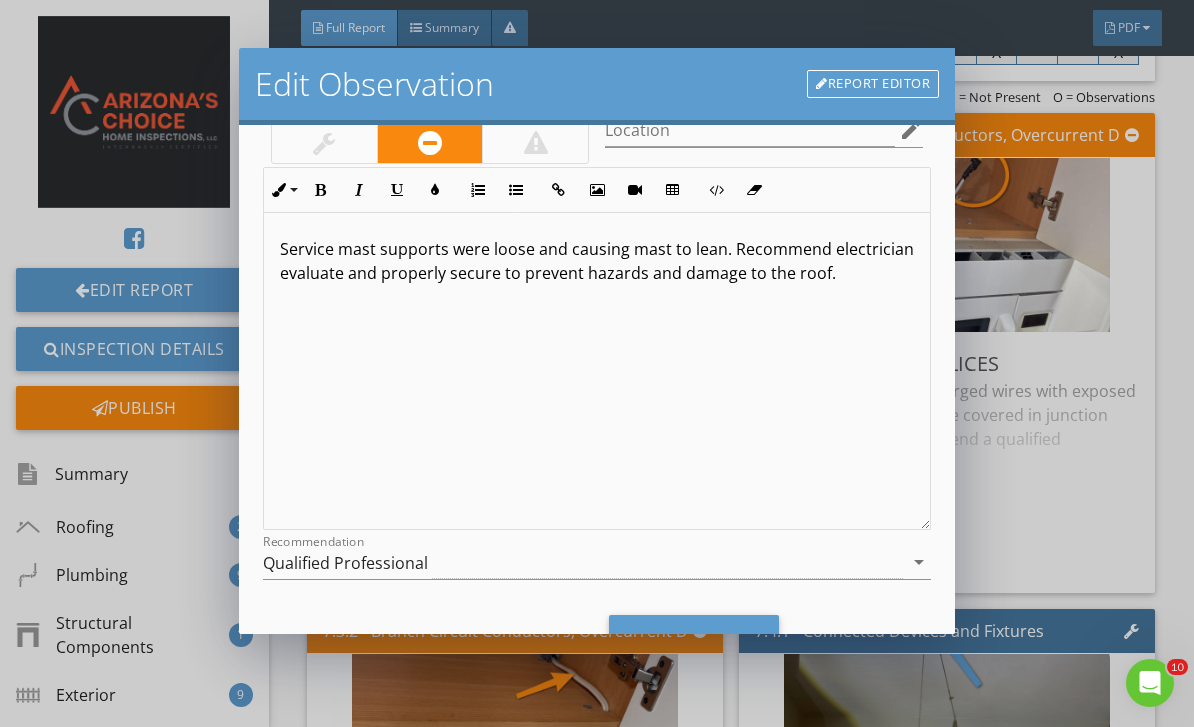 scroll, scrollTop: 162, scrollLeft: 0, axis: vertical 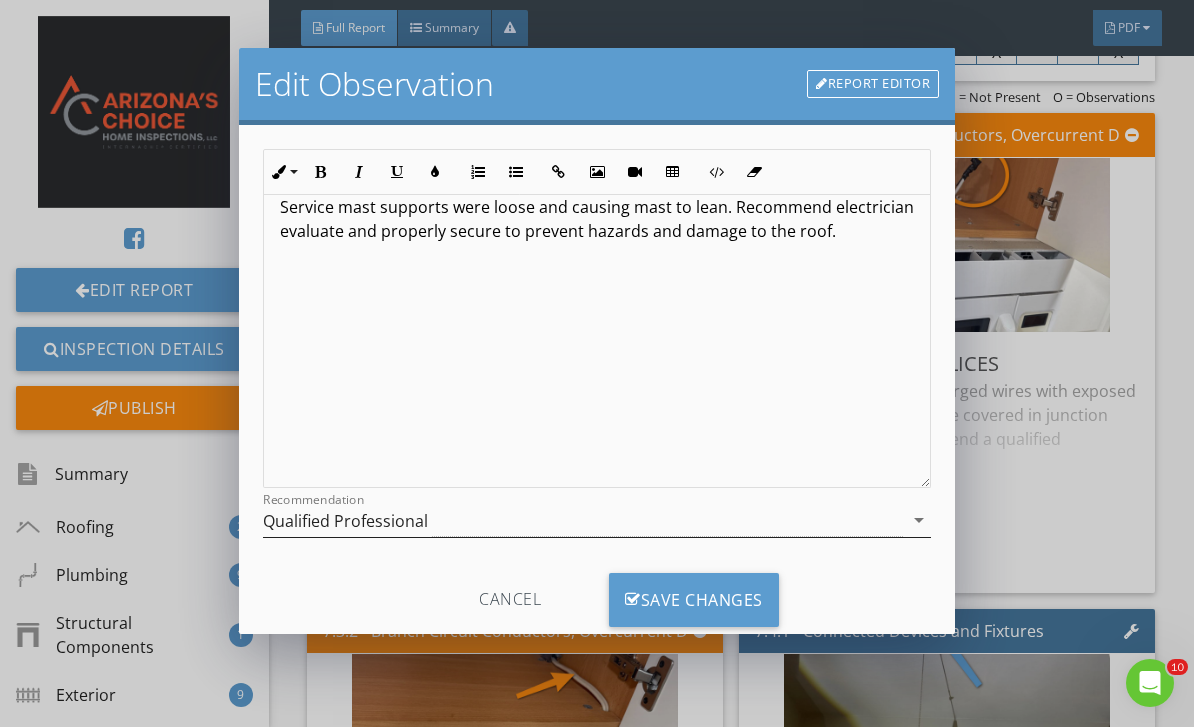 click on "Qualified Professional" at bounding box center [583, 520] 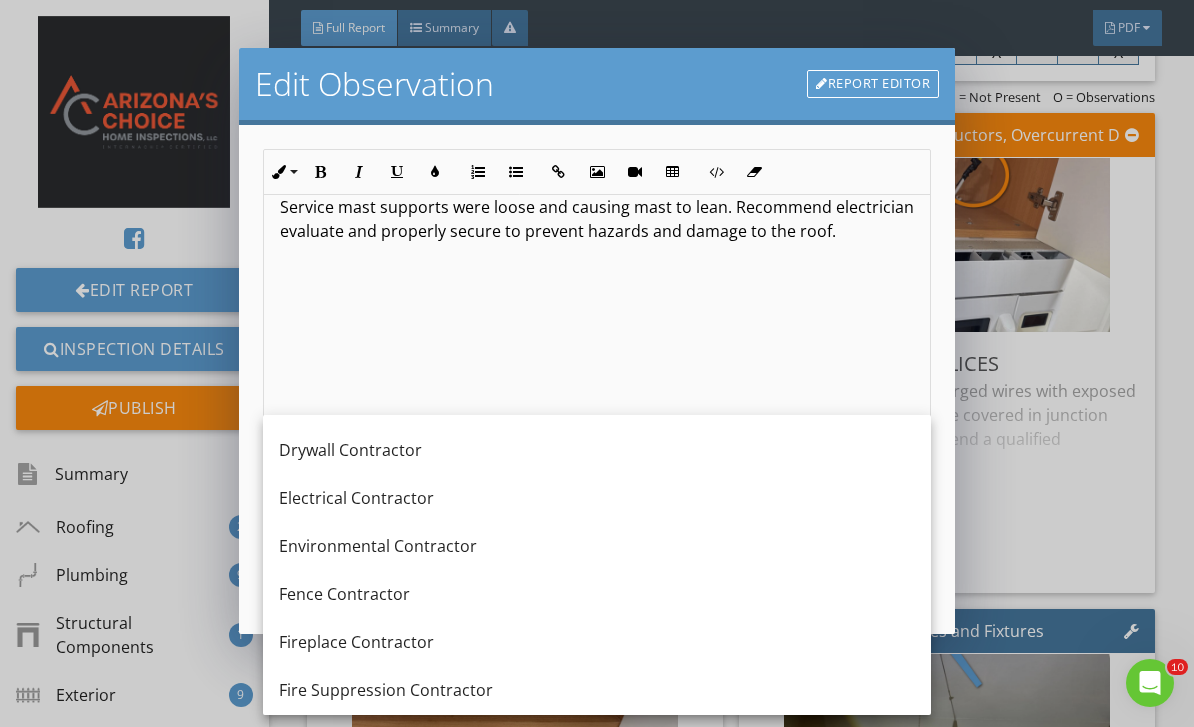 scroll, scrollTop: 745, scrollLeft: 0, axis: vertical 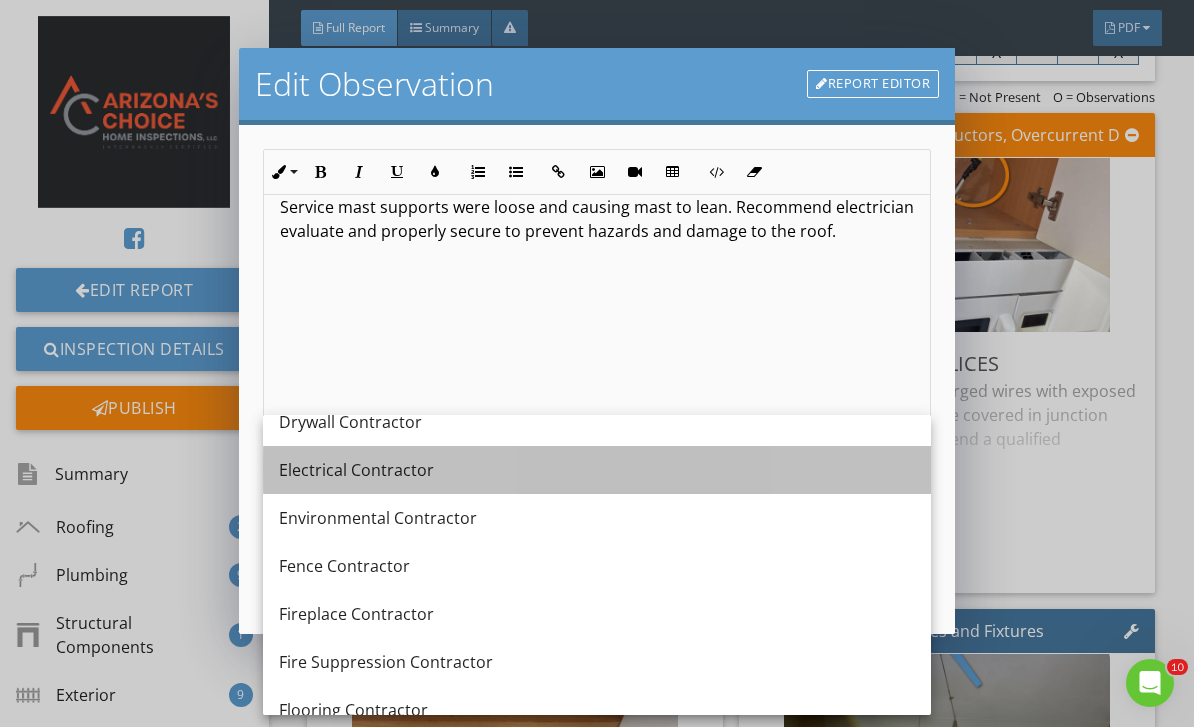 click on "Electrical Contractor" at bounding box center (597, 470) 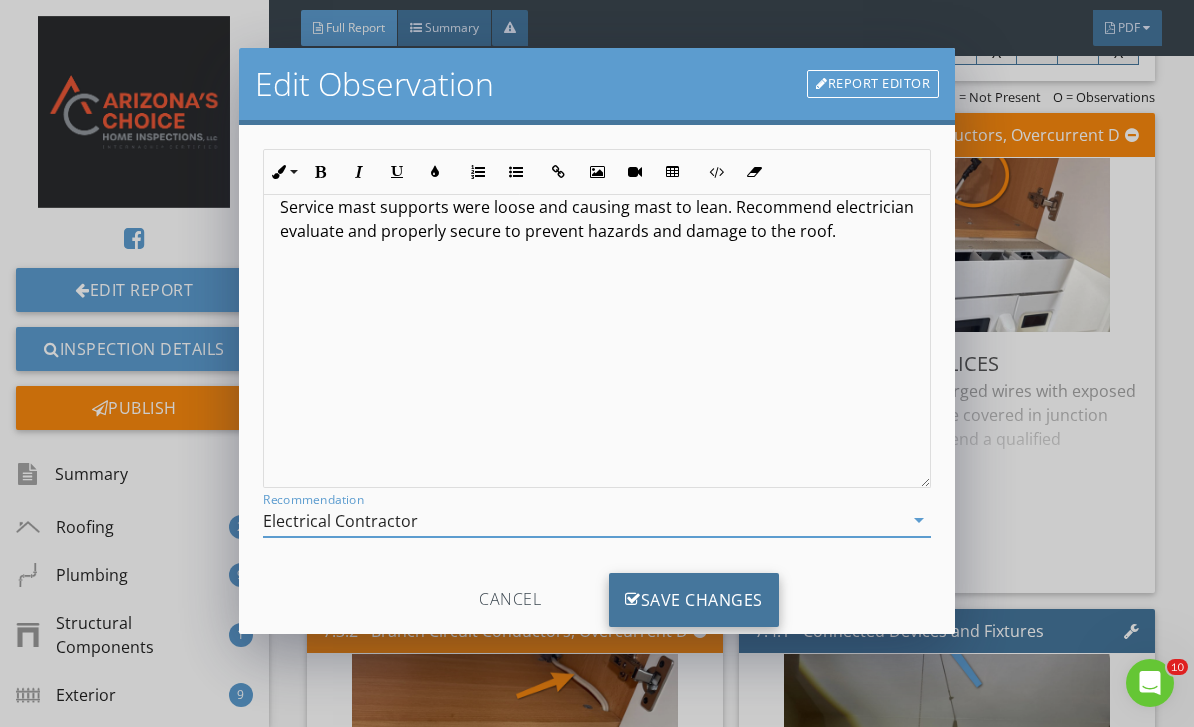 click on "Save Changes" at bounding box center [694, 600] 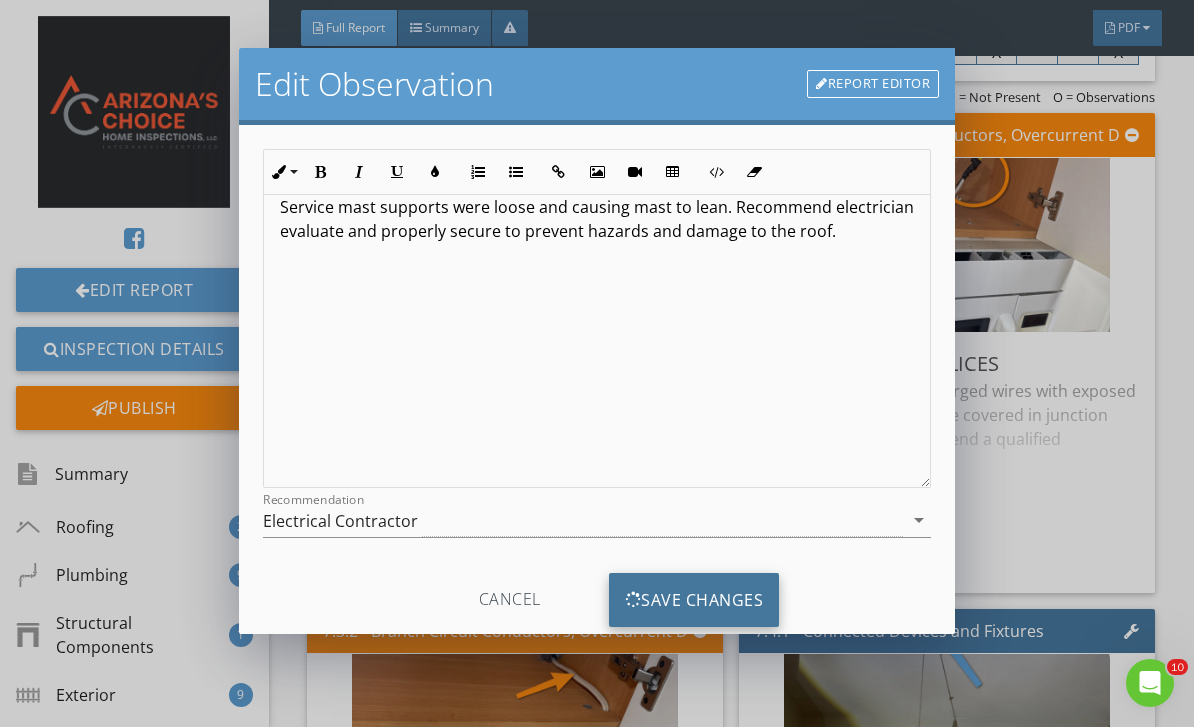 scroll, scrollTop: 0, scrollLeft: 0, axis: both 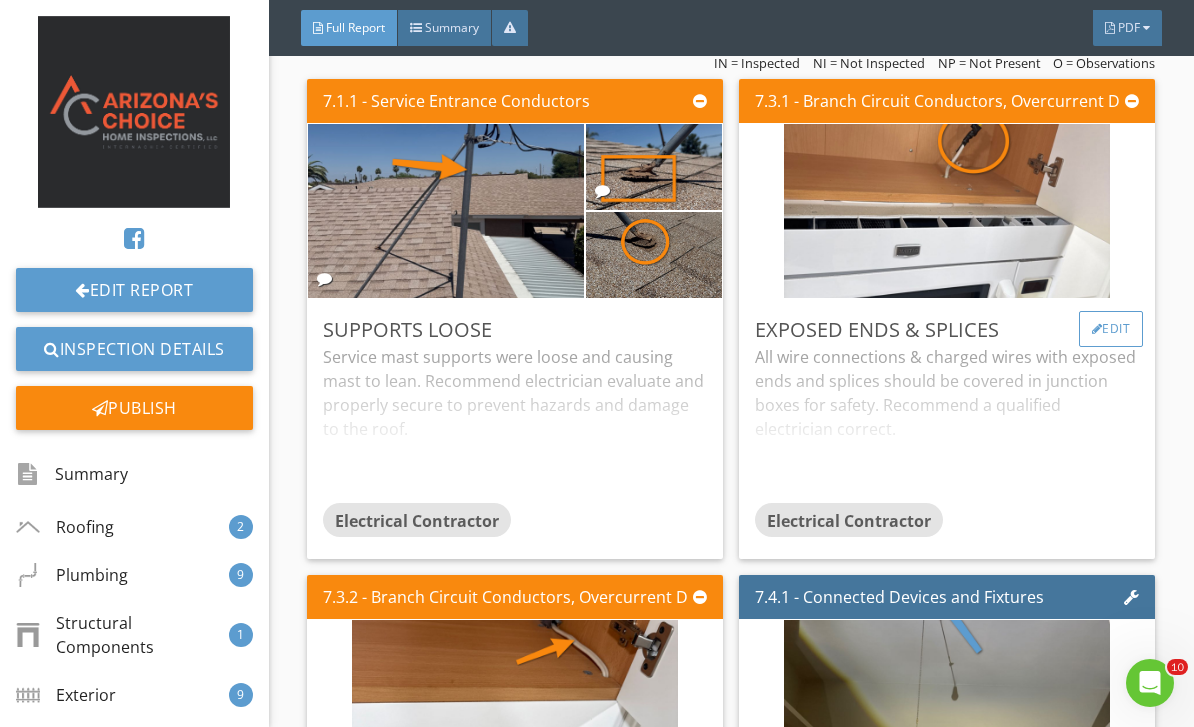 click on "Edit" at bounding box center (1111, 329) 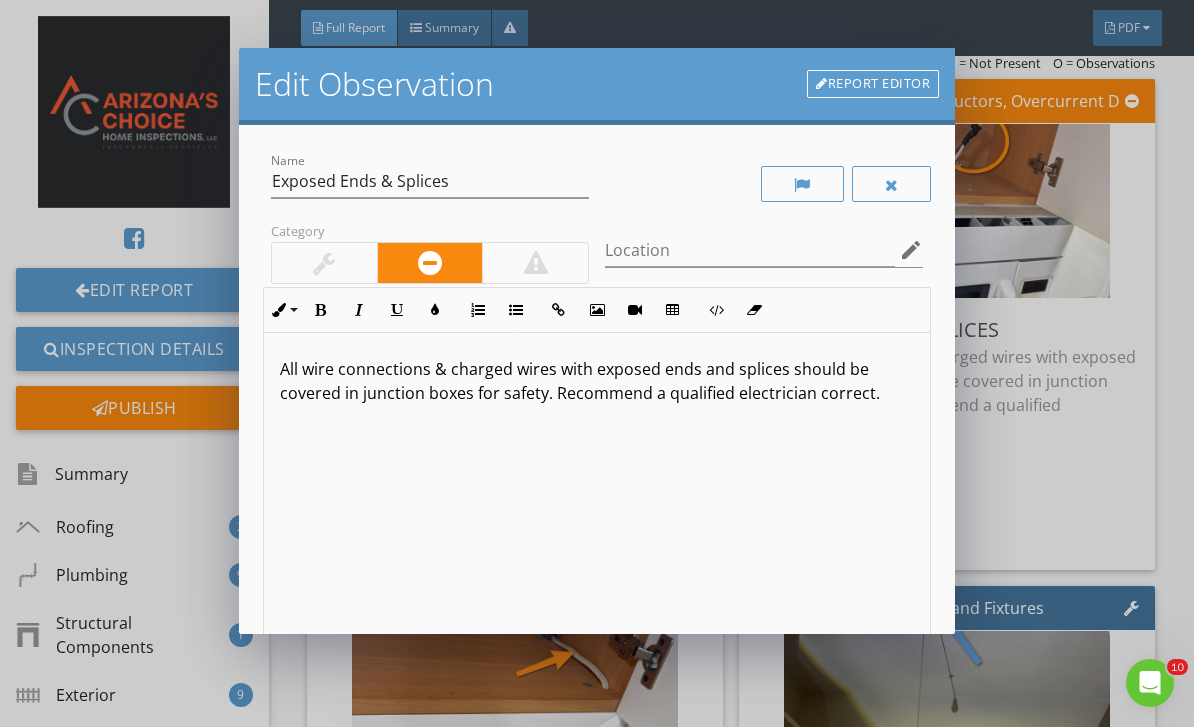 click on "All wire connections & charged wires with exposed ends and splices should be covered in junction boxes for safety. Recommend a qualified electrician correct." at bounding box center (597, 381) 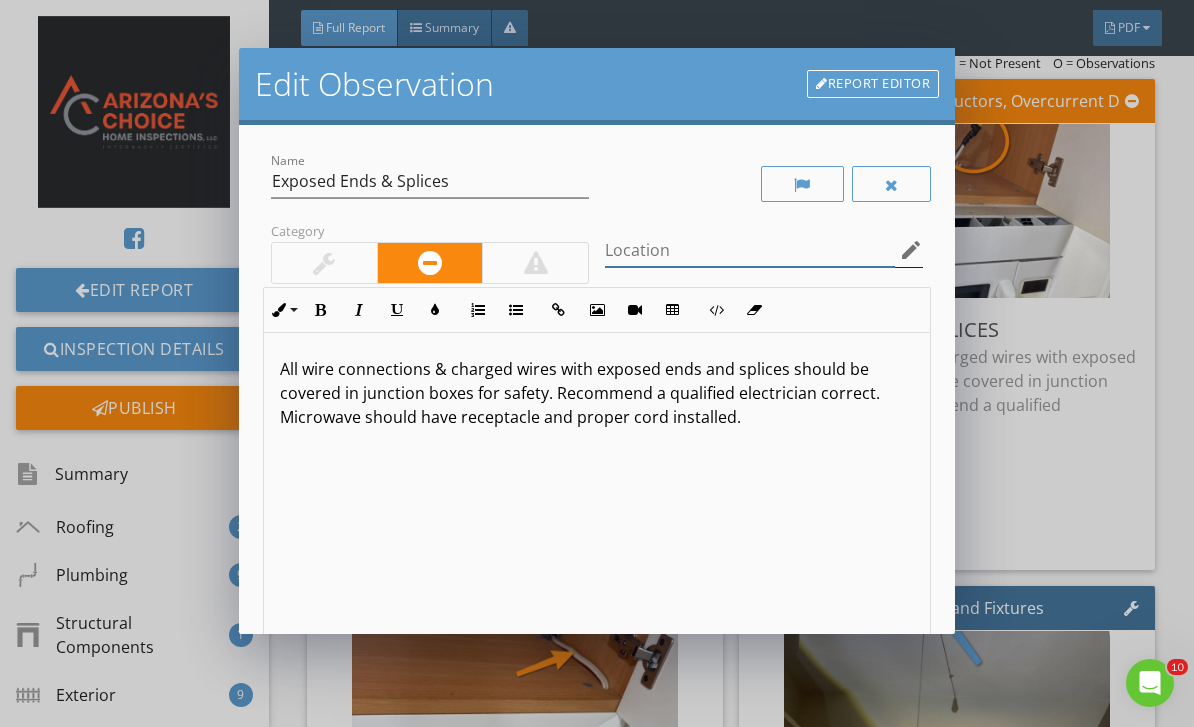 click at bounding box center (750, 250) 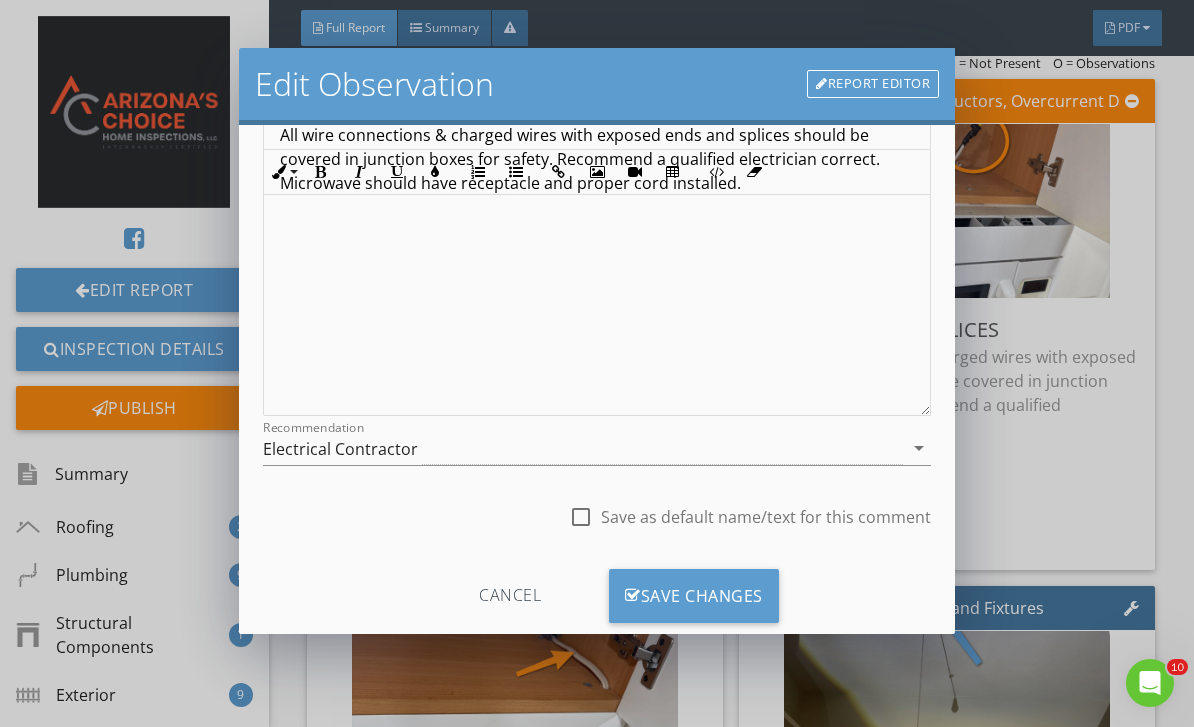 scroll, scrollTop: 233, scrollLeft: 0, axis: vertical 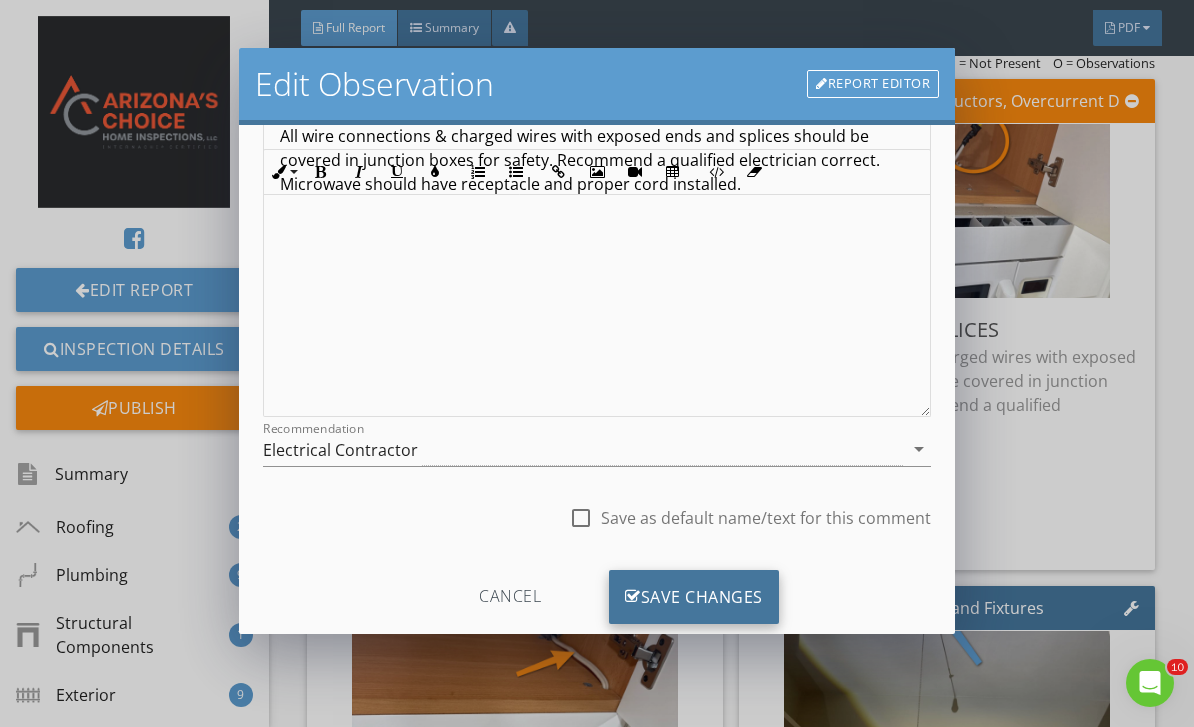 click on "Save Changes" at bounding box center [694, 597] 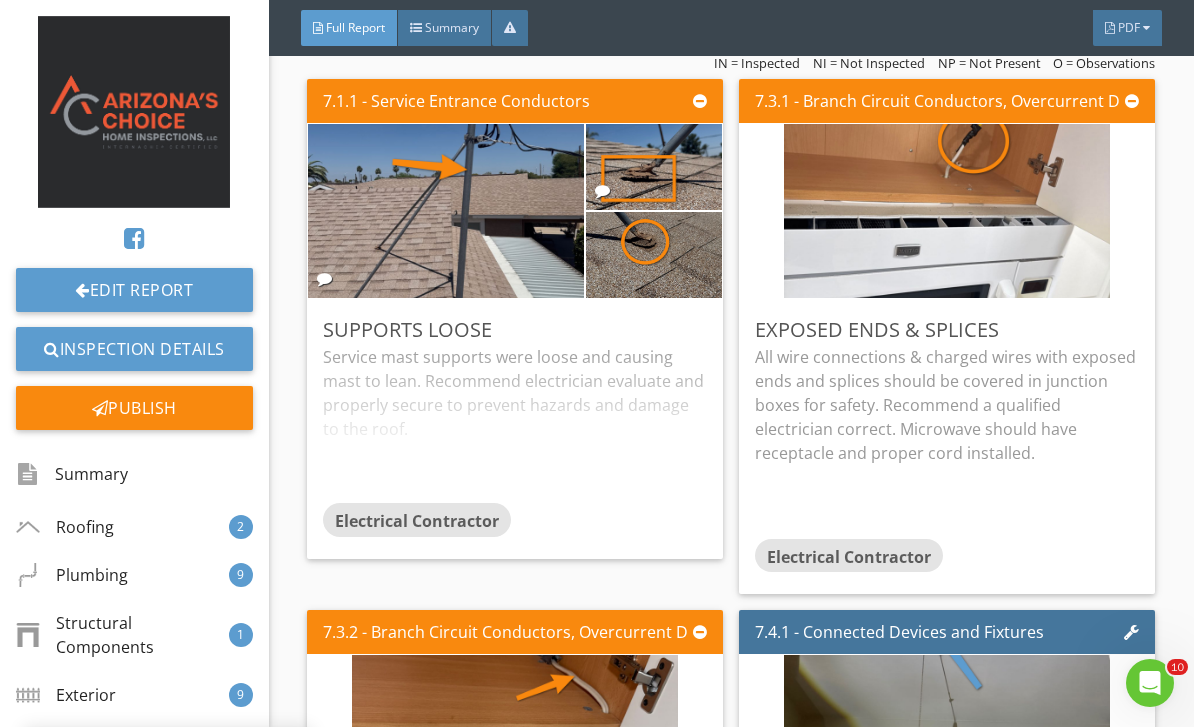scroll, scrollTop: 0, scrollLeft: 0, axis: both 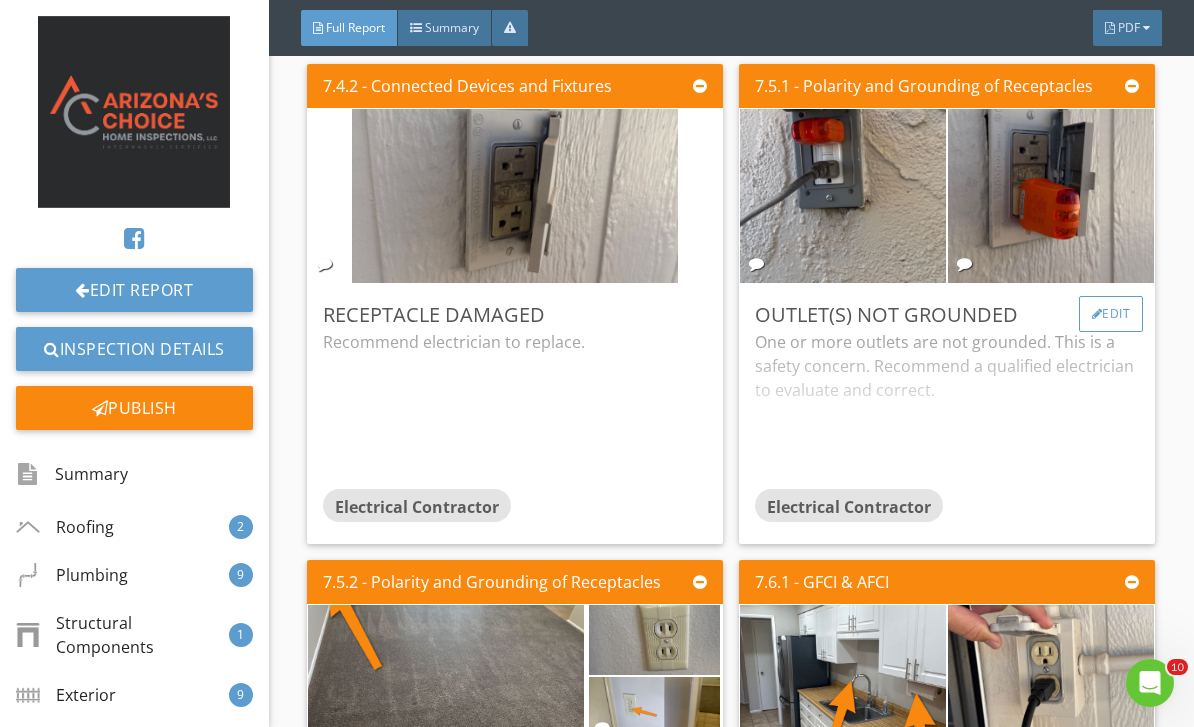 click on "Edit" at bounding box center (1111, 314) 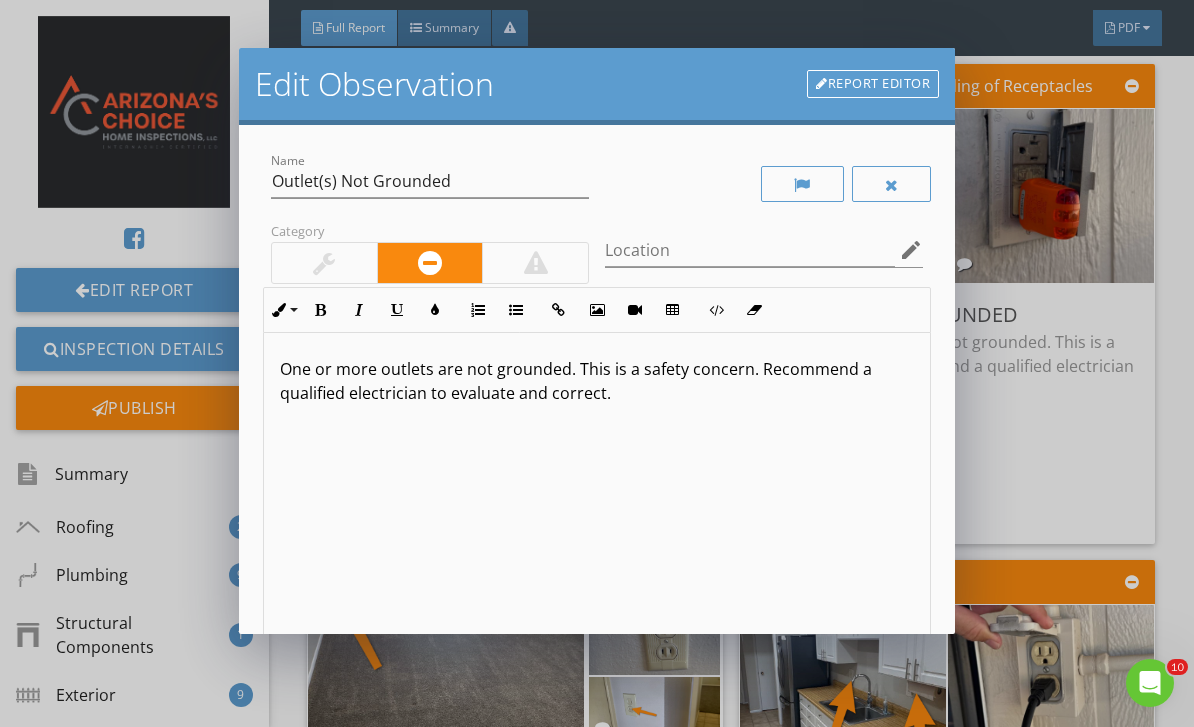 click on "One or more outlets are not grounded. This is a safety concern. Recommend a qualified electrician to evaluate and correct." at bounding box center [597, 381] 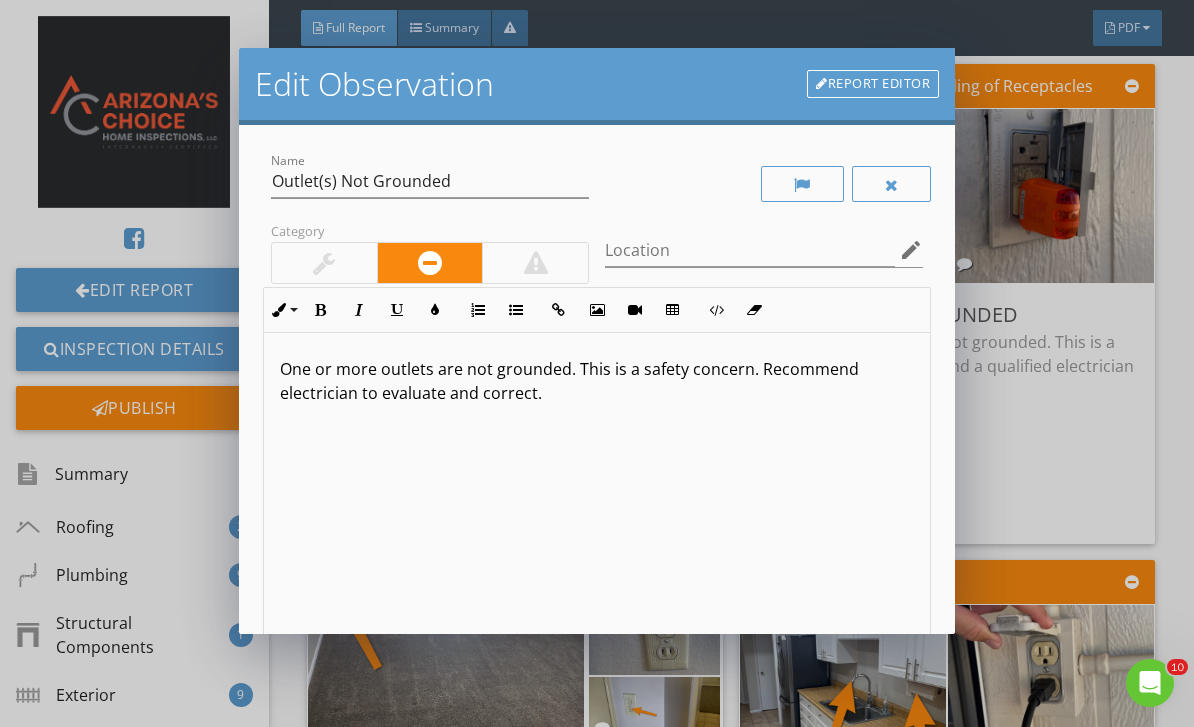 click on "One or more outlets are not grounded. This is a safety concern. Recommend electrician to evaluate and correct." at bounding box center (597, 381) 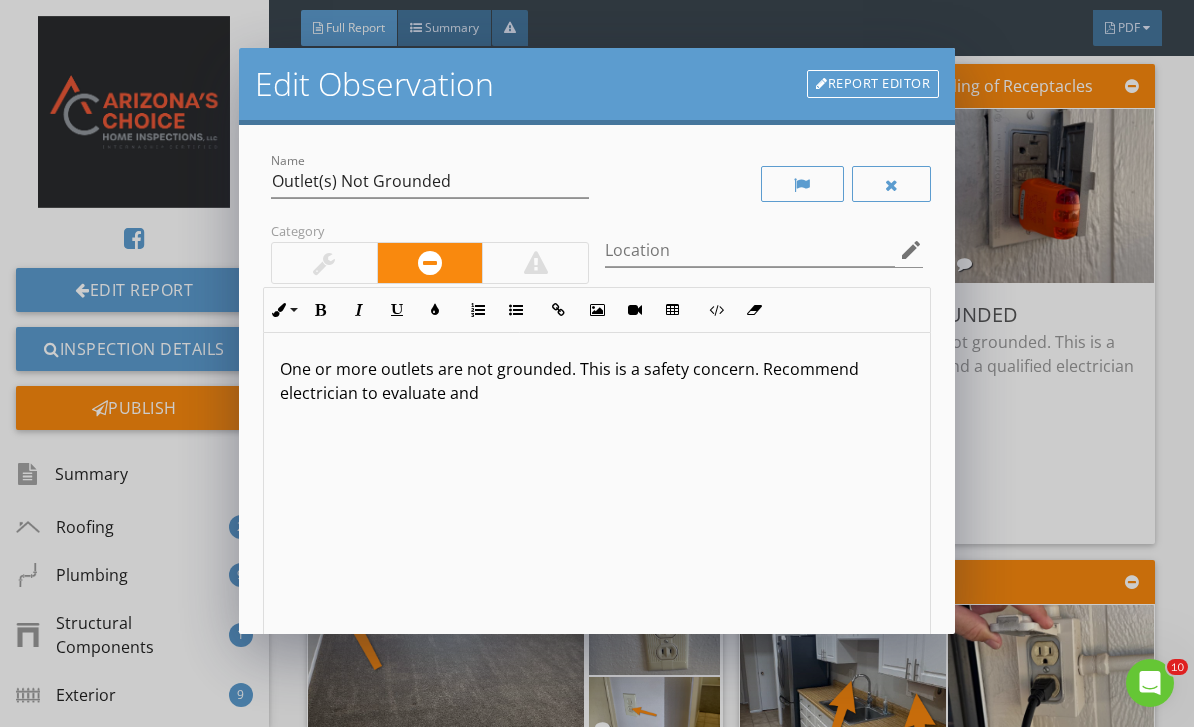 type 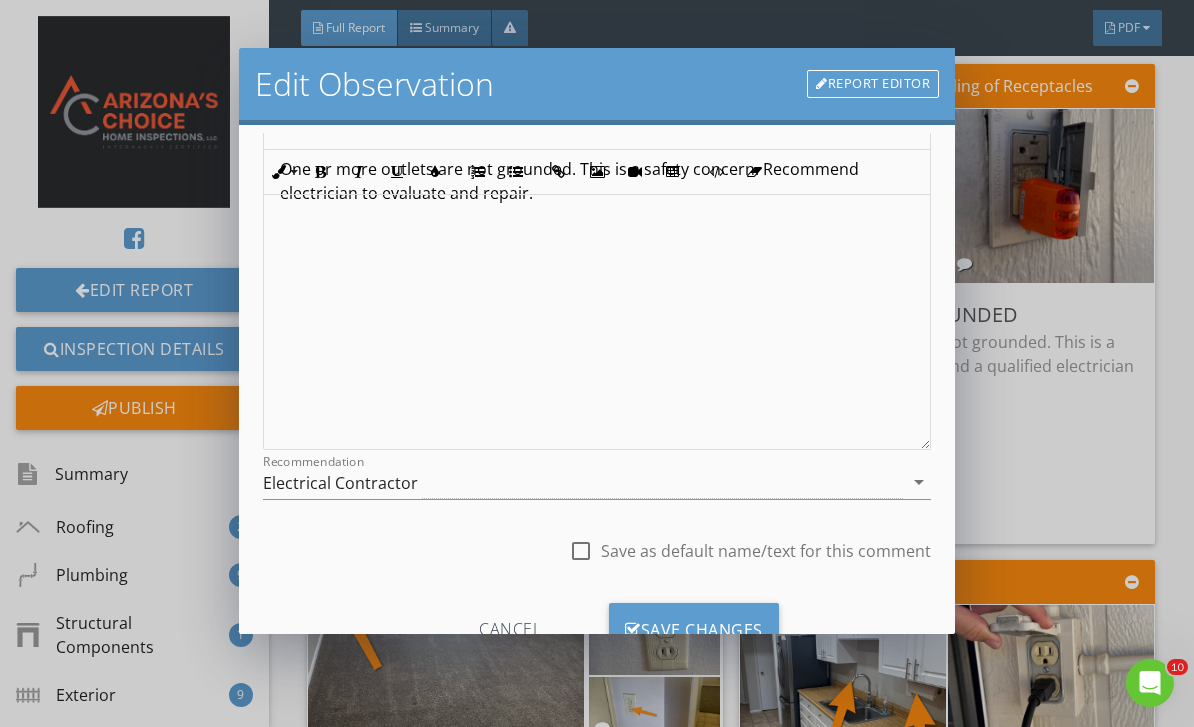 scroll, scrollTop: 202, scrollLeft: 0, axis: vertical 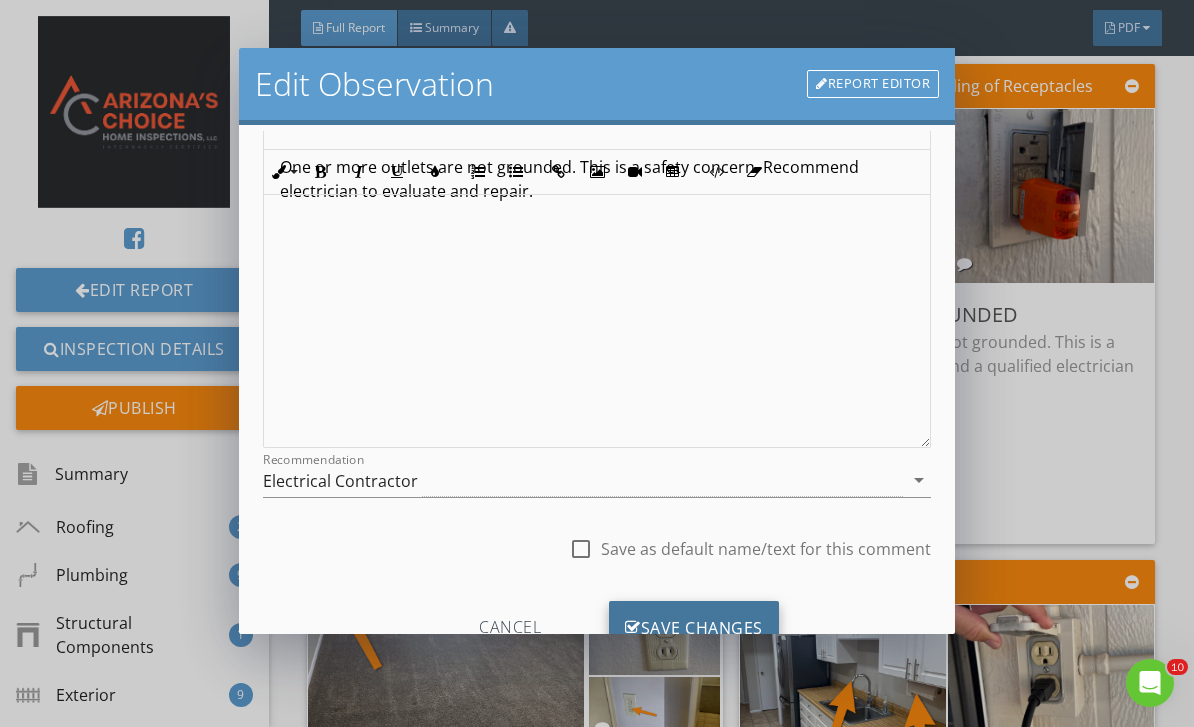 click on "Save Changes" at bounding box center [694, 628] 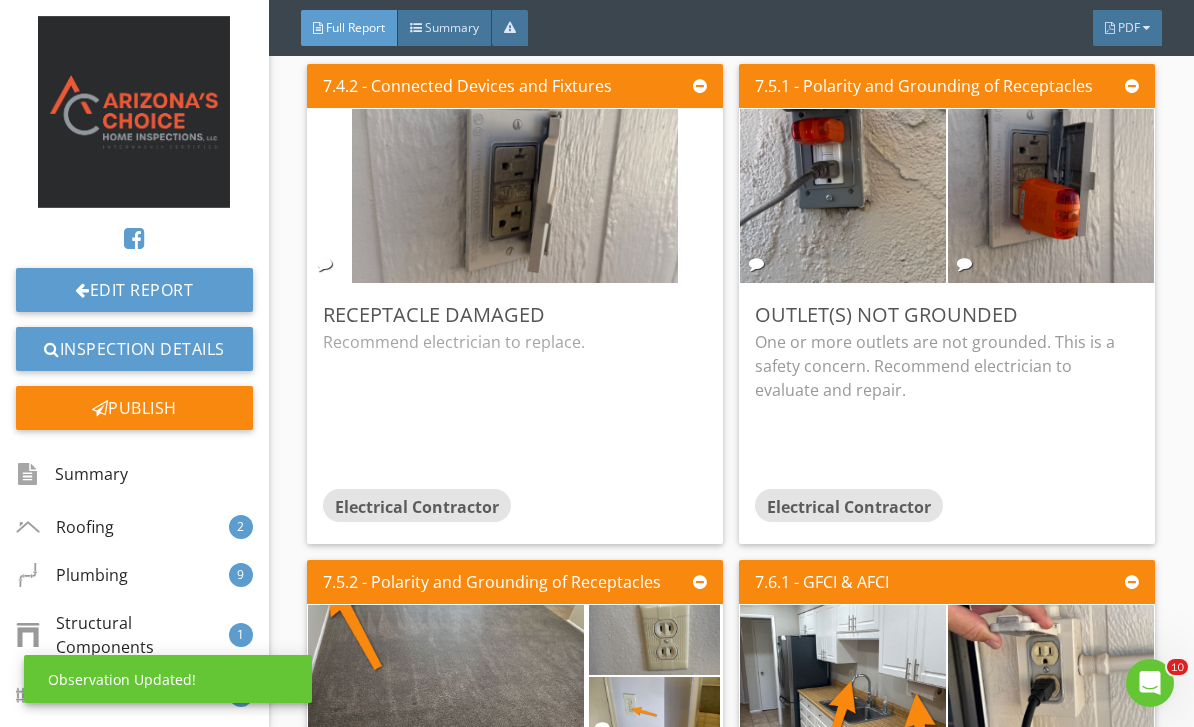 scroll, scrollTop: 0, scrollLeft: 0, axis: both 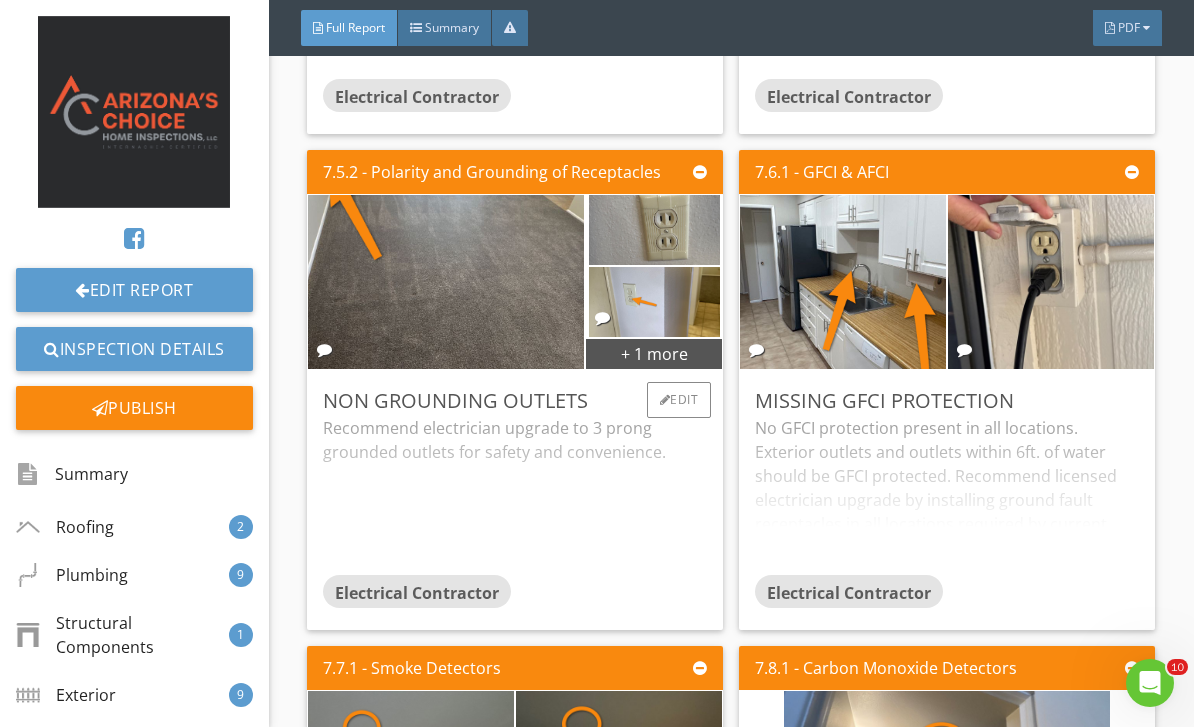 click on "Recommend electrician upgrade to 3 prong grounded outlets for safety and convenience." at bounding box center (515, 495) 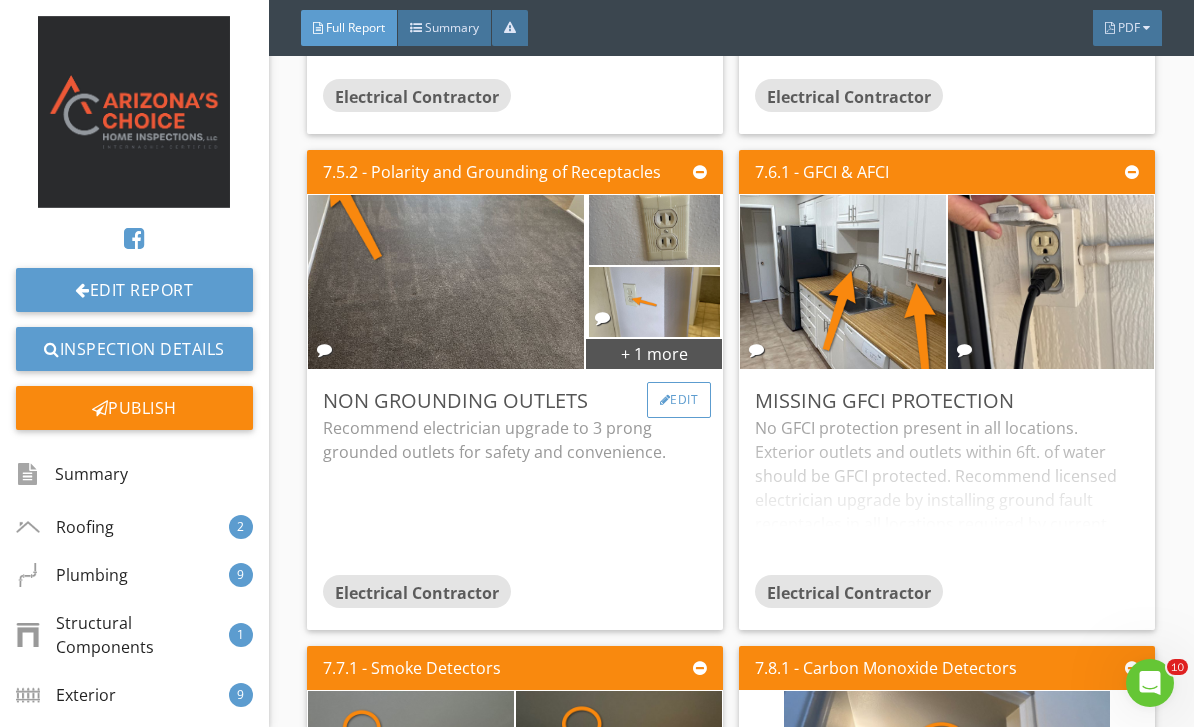 click on "Edit" at bounding box center [679, 400] 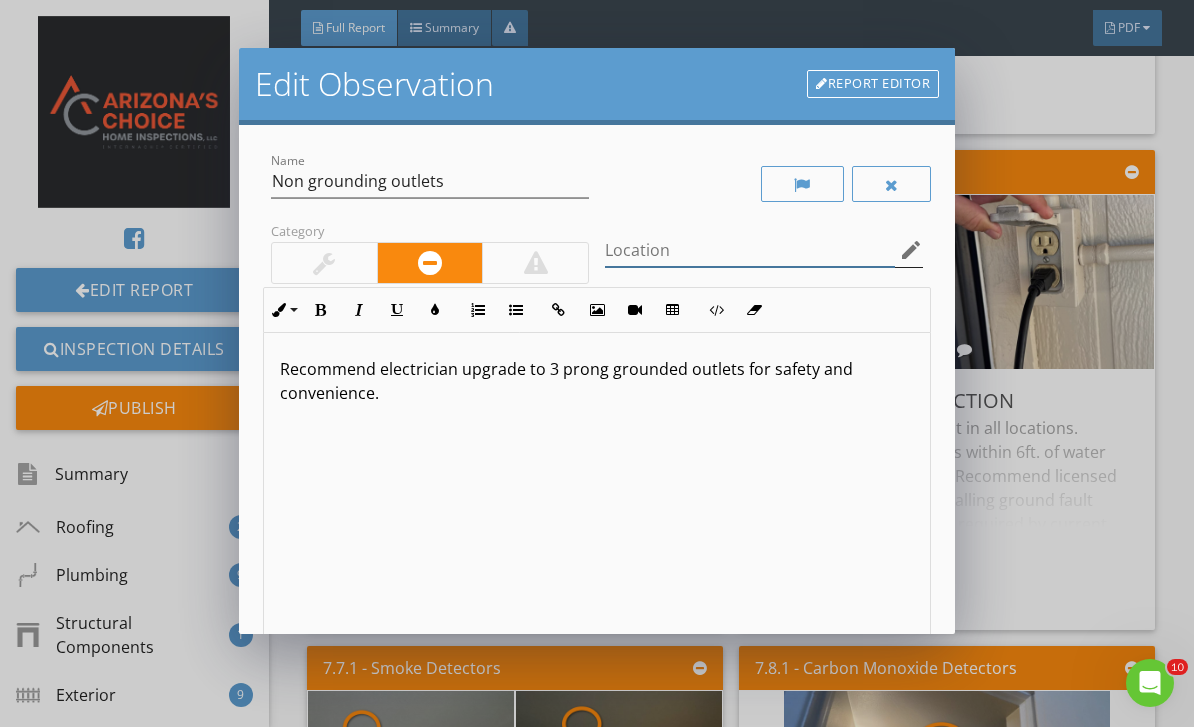 click at bounding box center [750, 250] 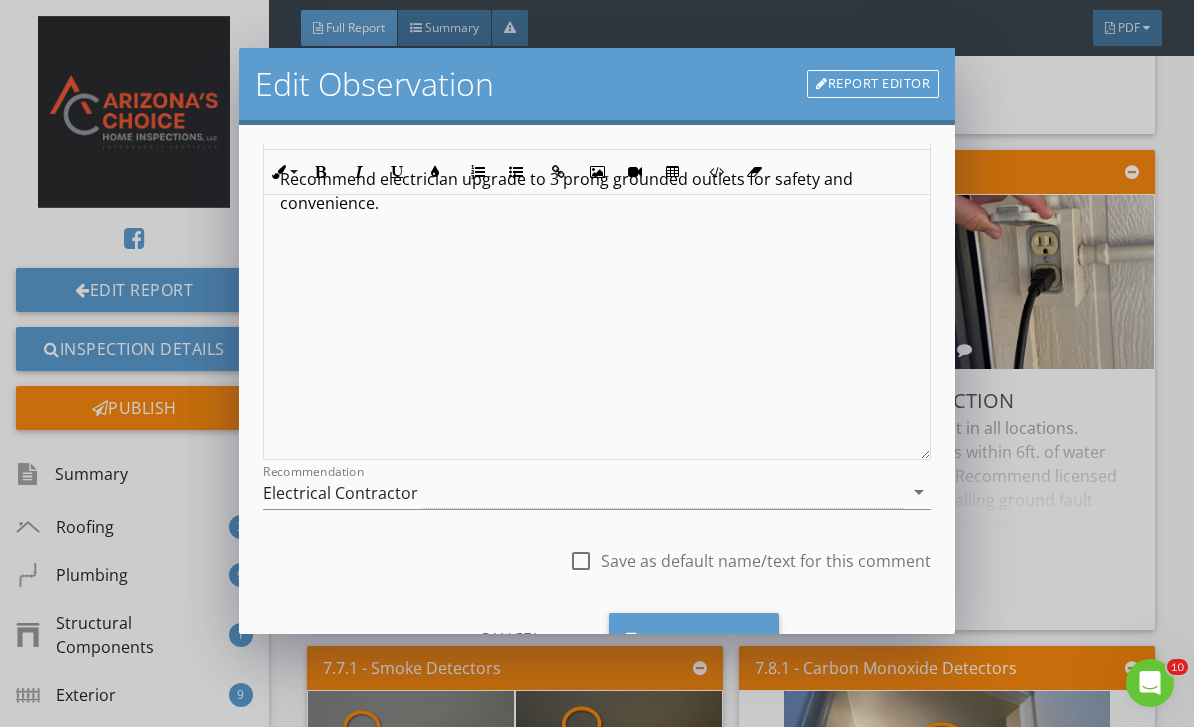 scroll, scrollTop: 208, scrollLeft: 0, axis: vertical 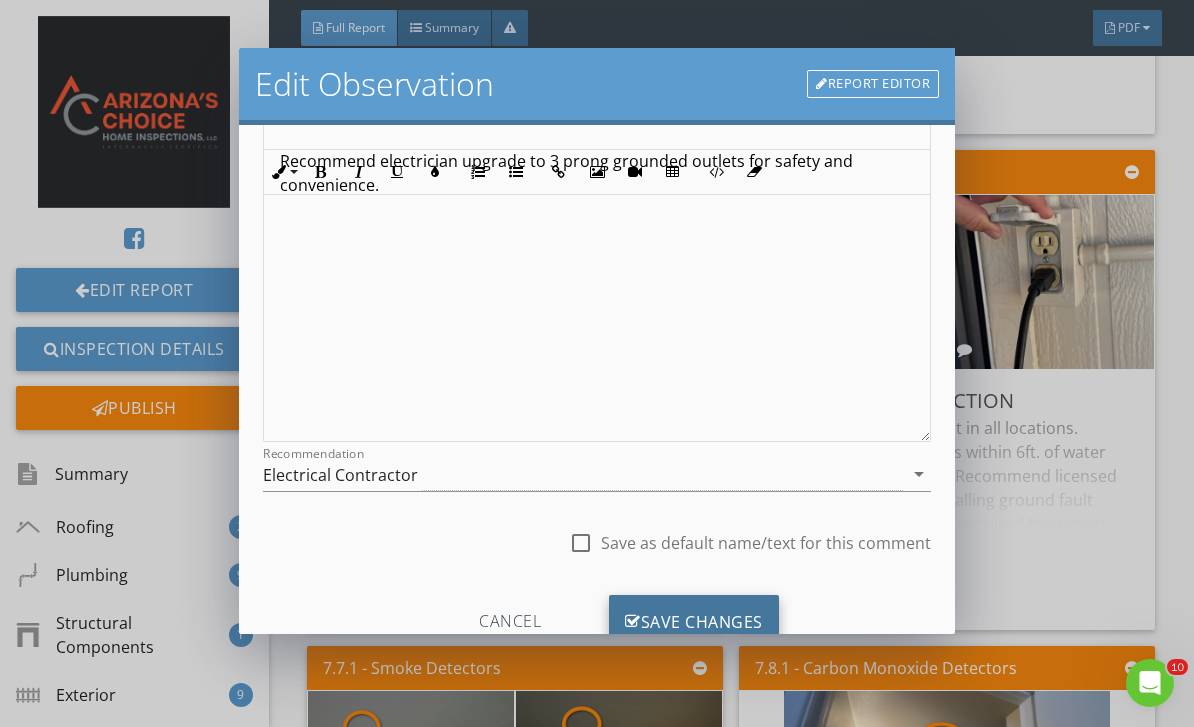type on "Several throughout home" 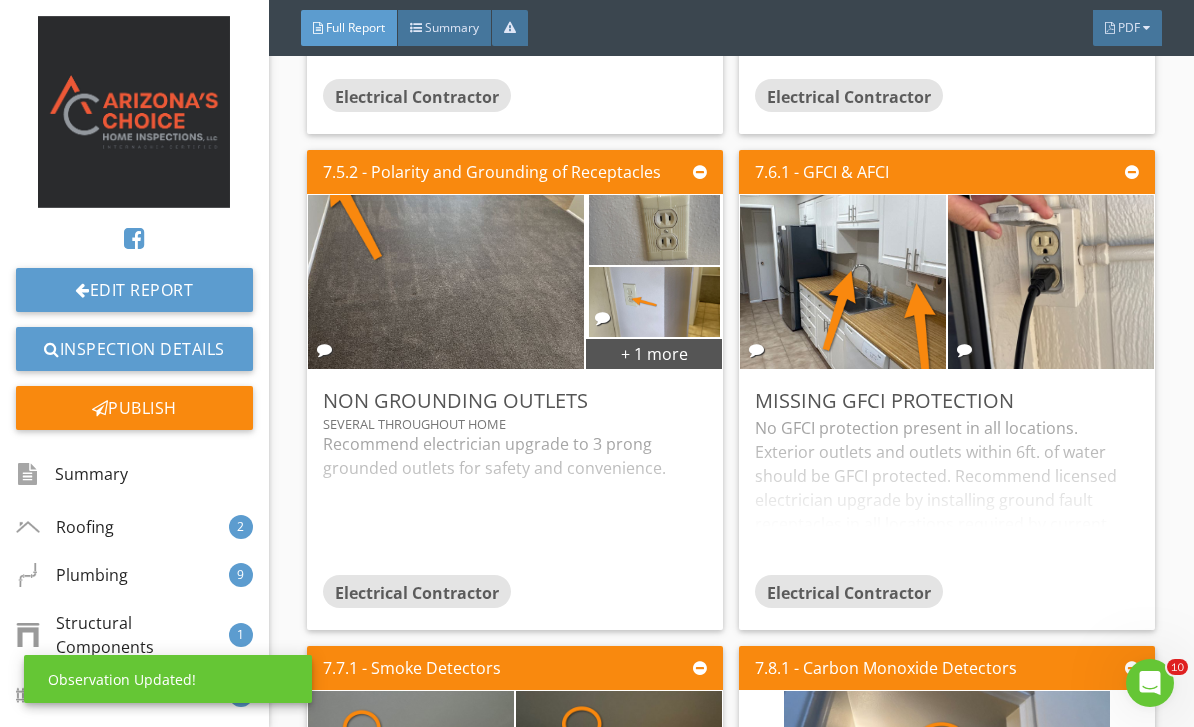 scroll, scrollTop: 0, scrollLeft: 0, axis: both 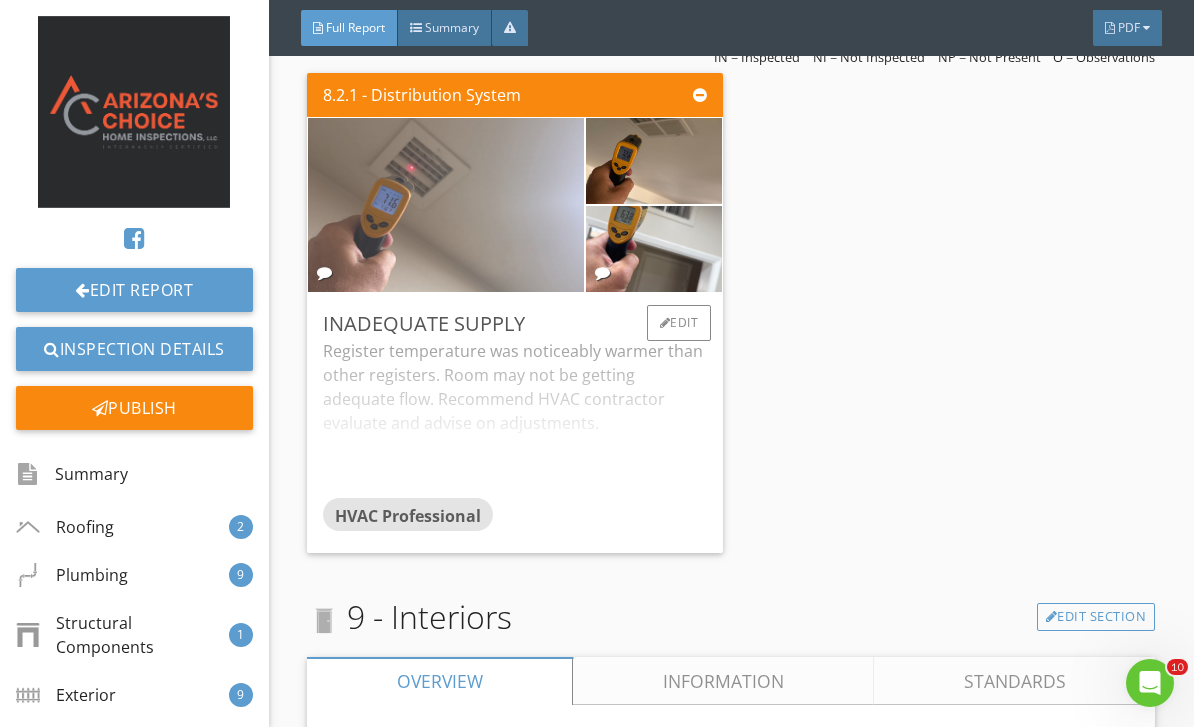 click at bounding box center [446, 205] 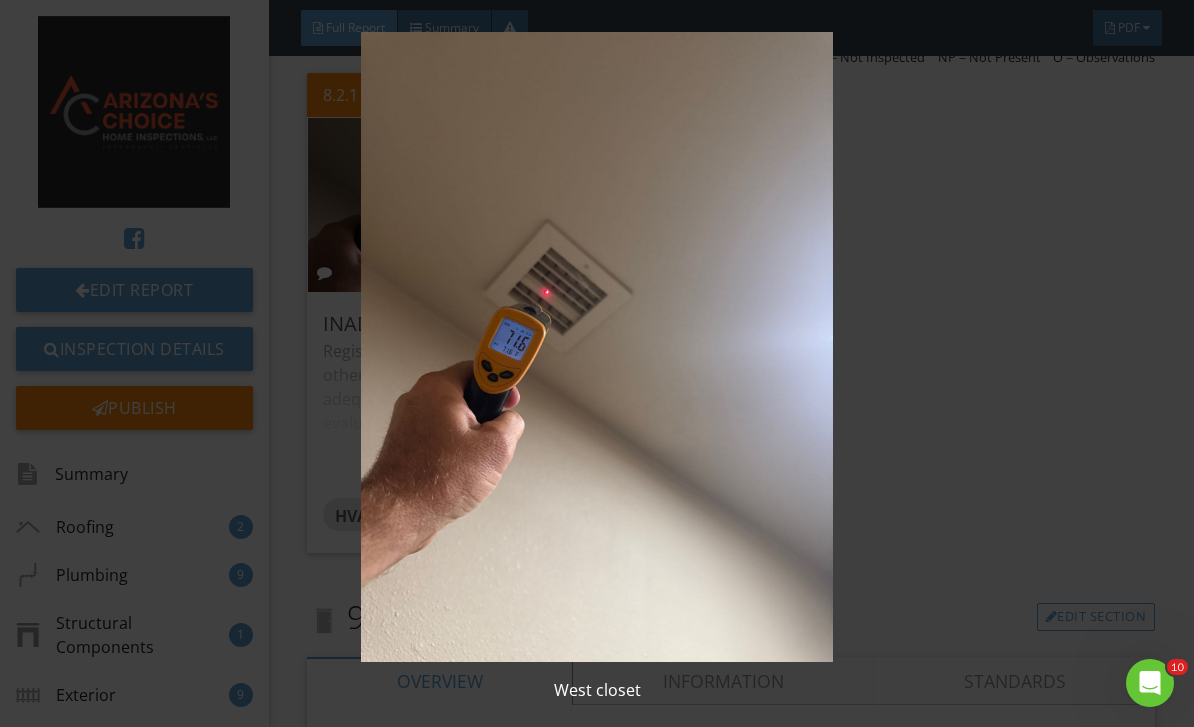 click at bounding box center (597, 347) 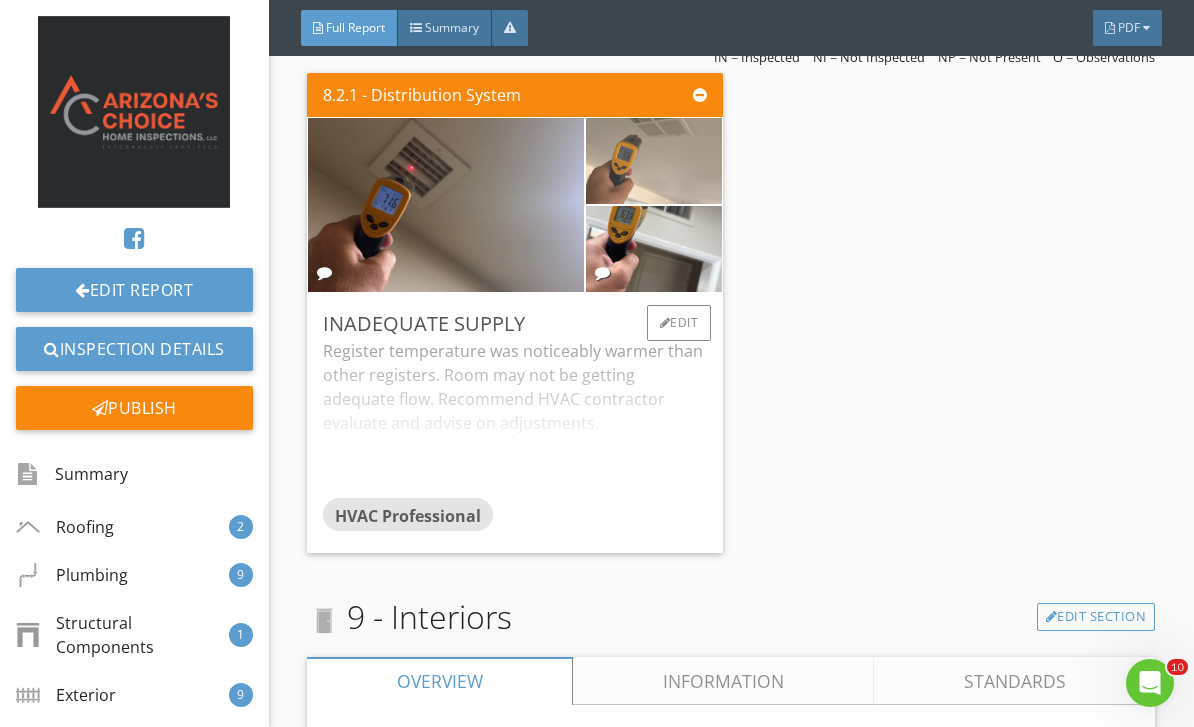 click at bounding box center [654, 161] 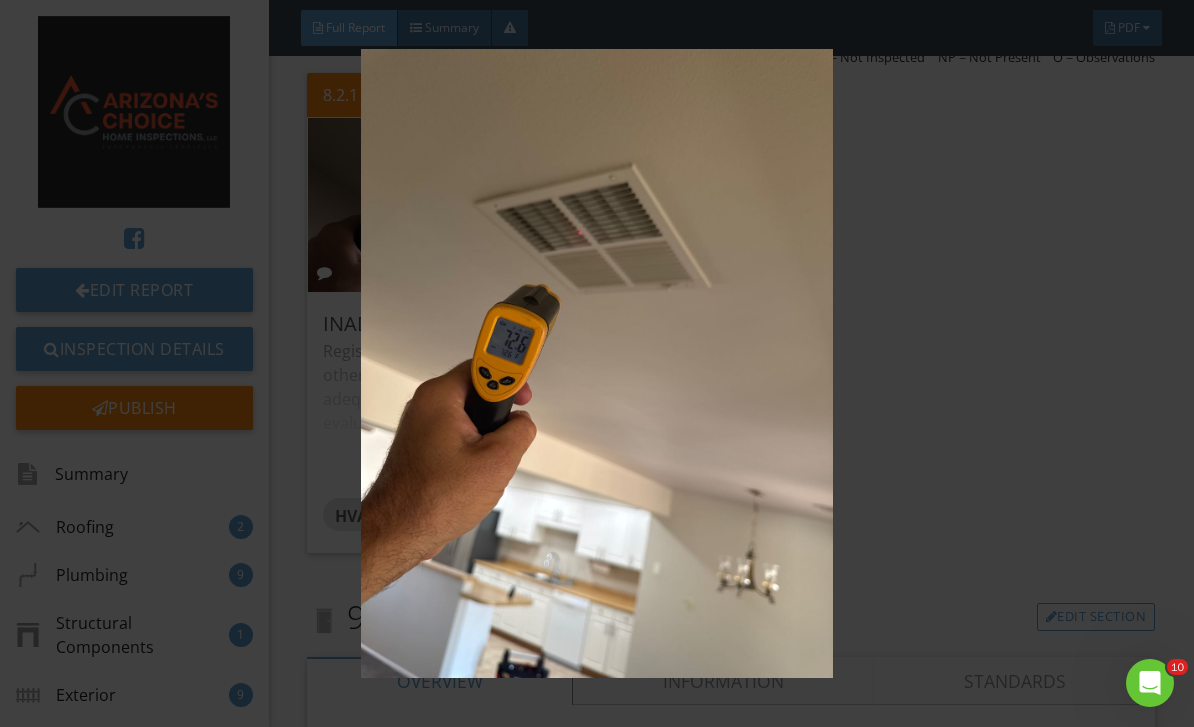 click at bounding box center [597, 364] 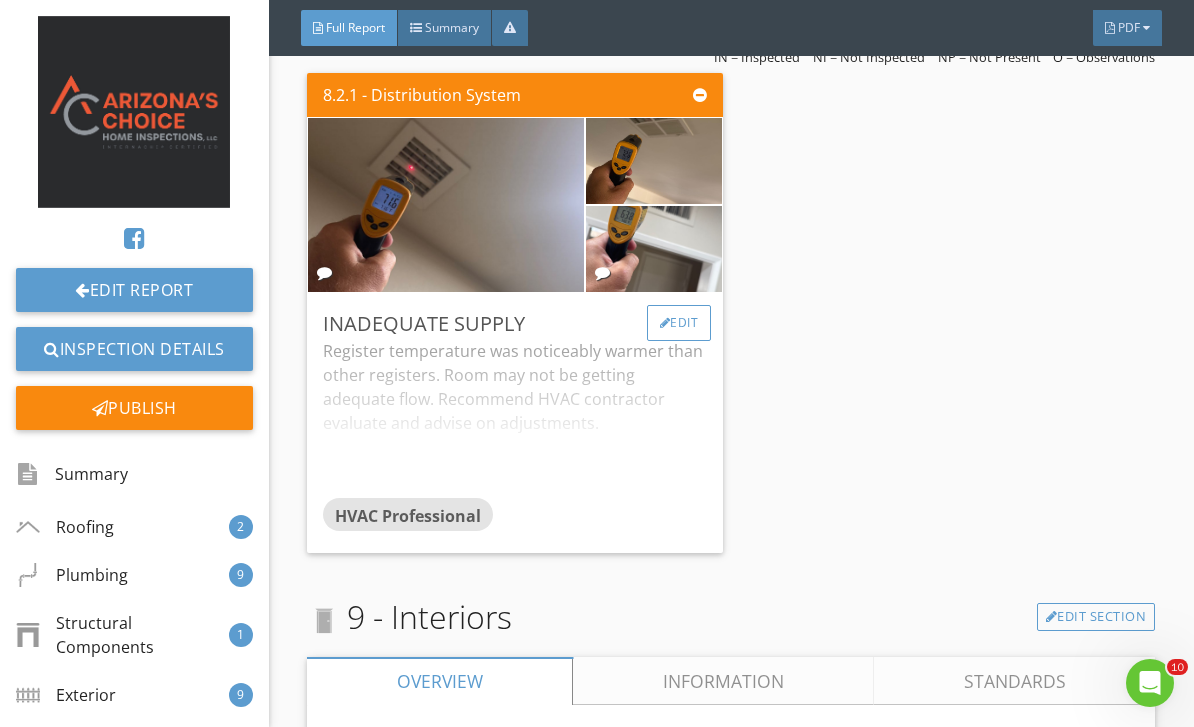 click on "Edit" at bounding box center [679, 323] 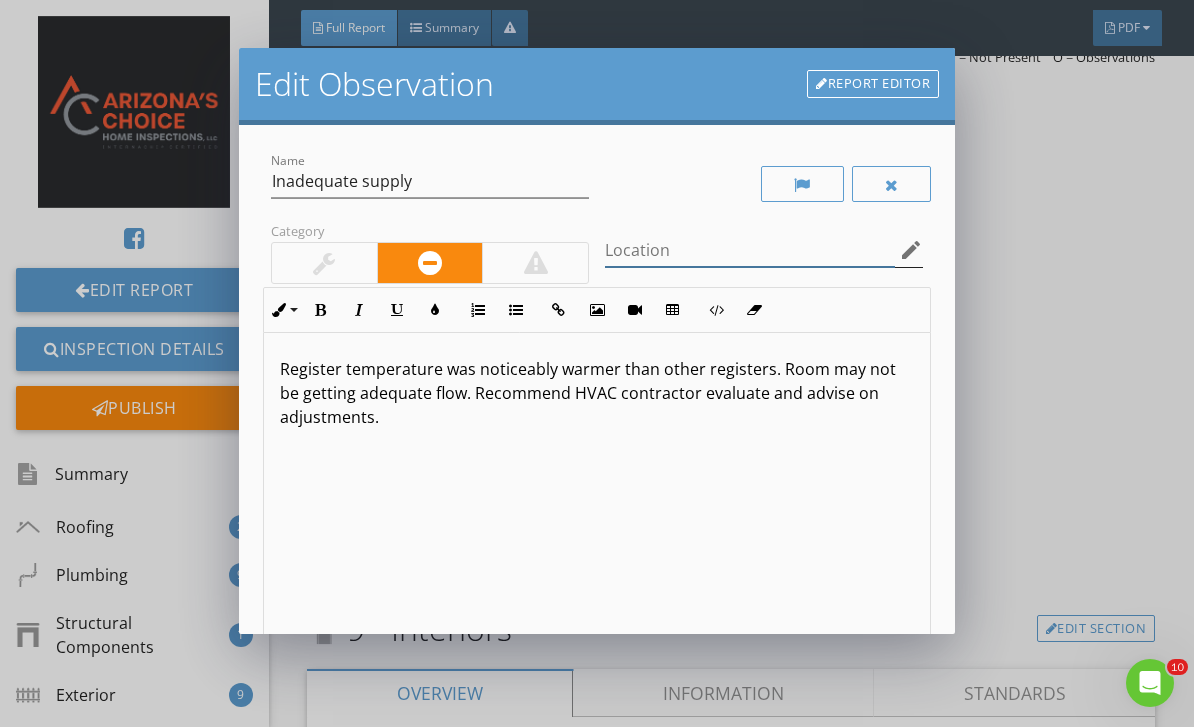 click at bounding box center [750, 250] 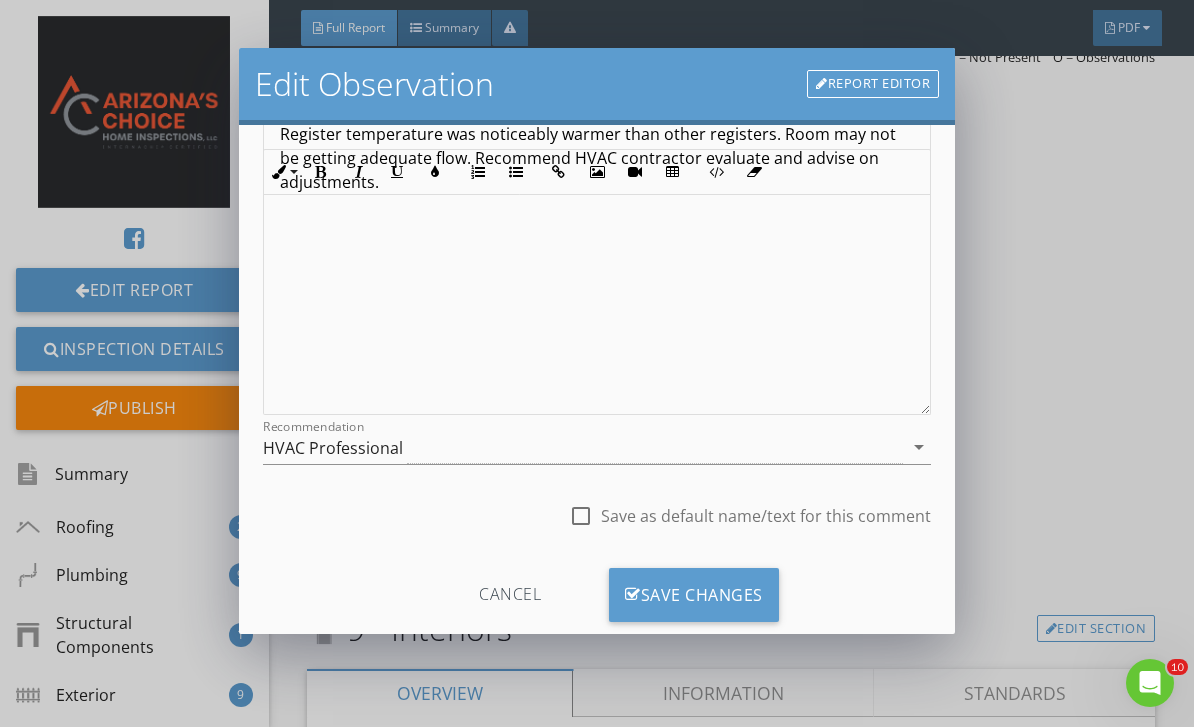 scroll, scrollTop: 233, scrollLeft: 0, axis: vertical 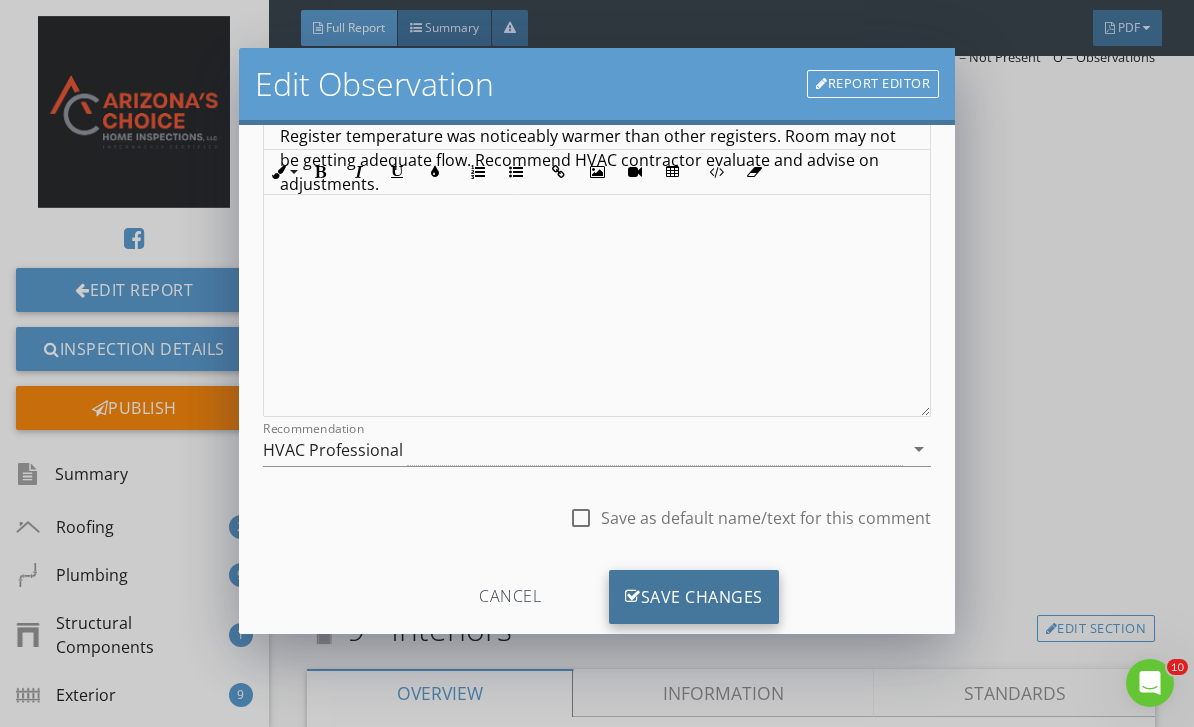 type on "West addition and west closet" 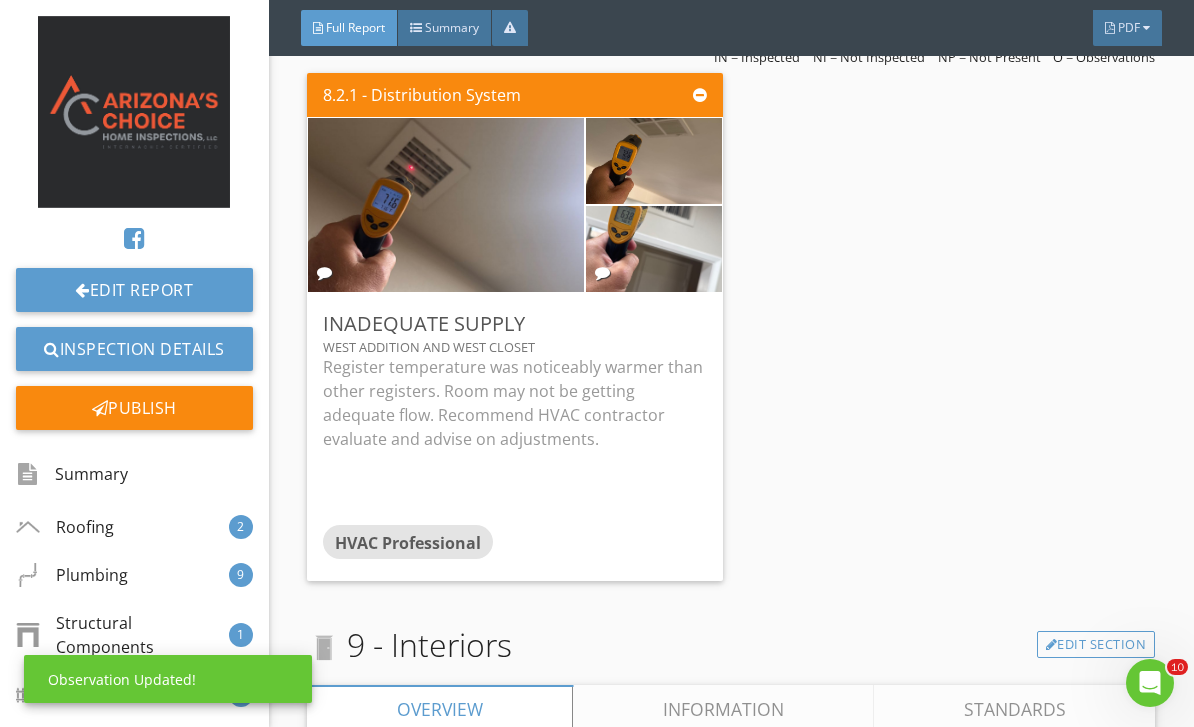 scroll, scrollTop: 0, scrollLeft: 0, axis: both 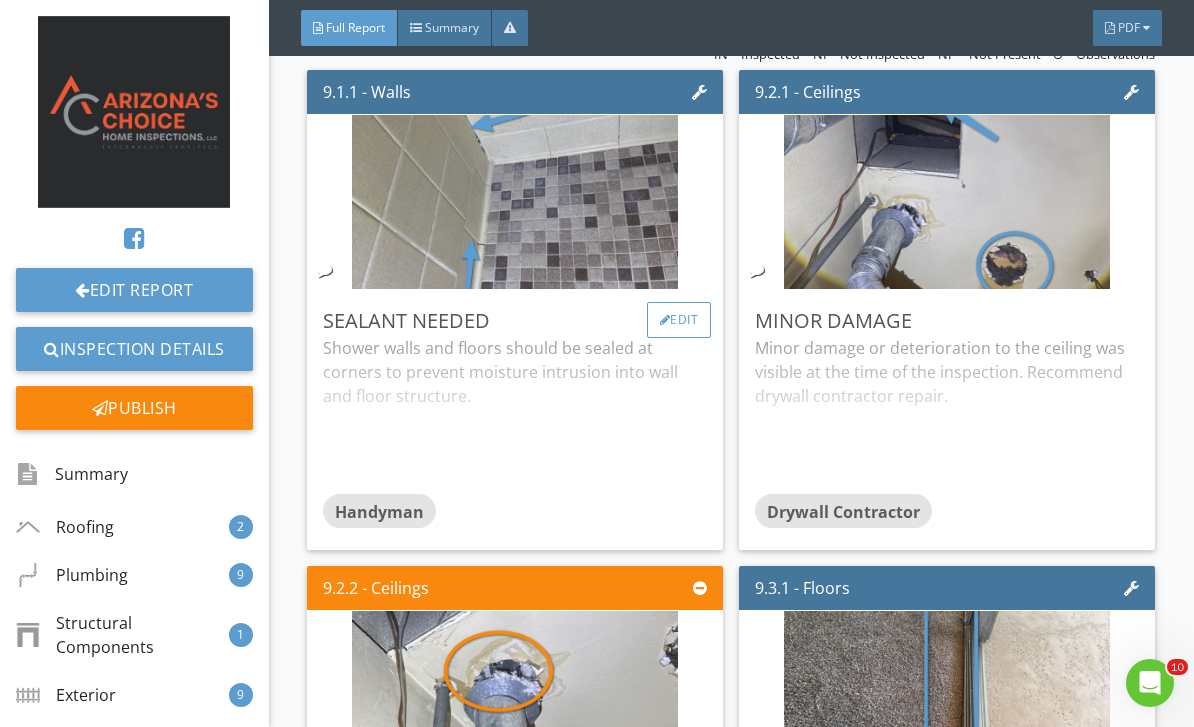 click on "Edit" at bounding box center [679, 320] 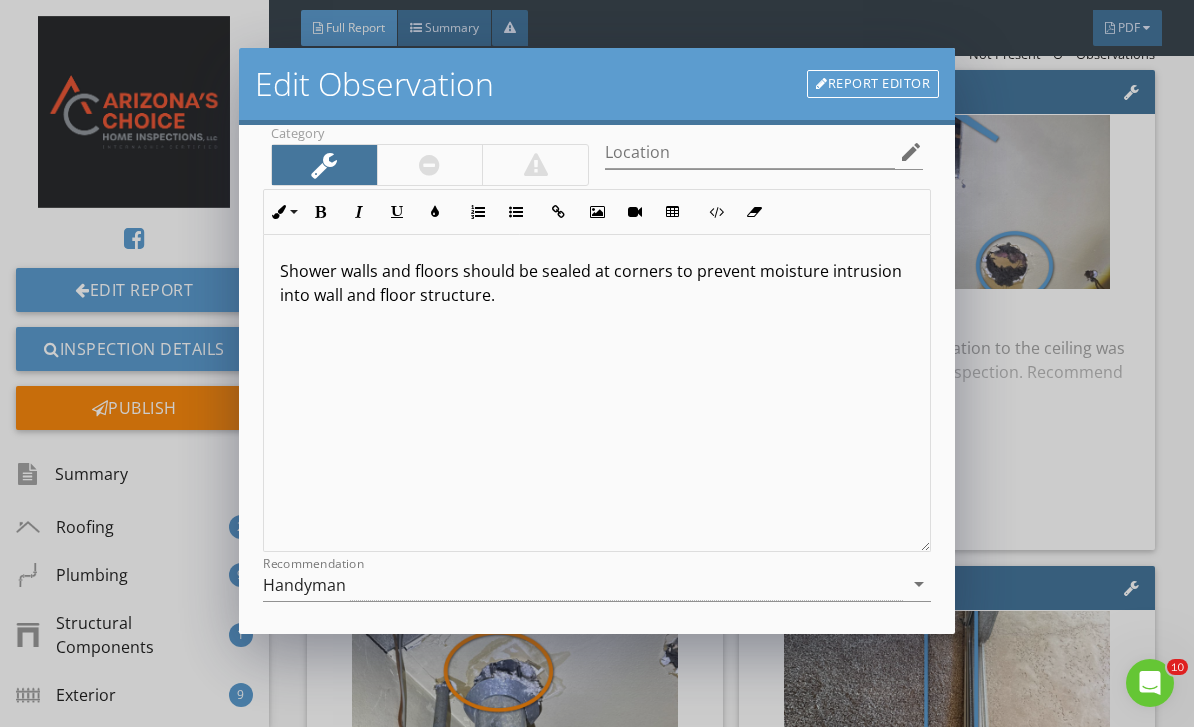 scroll, scrollTop: 113, scrollLeft: 0, axis: vertical 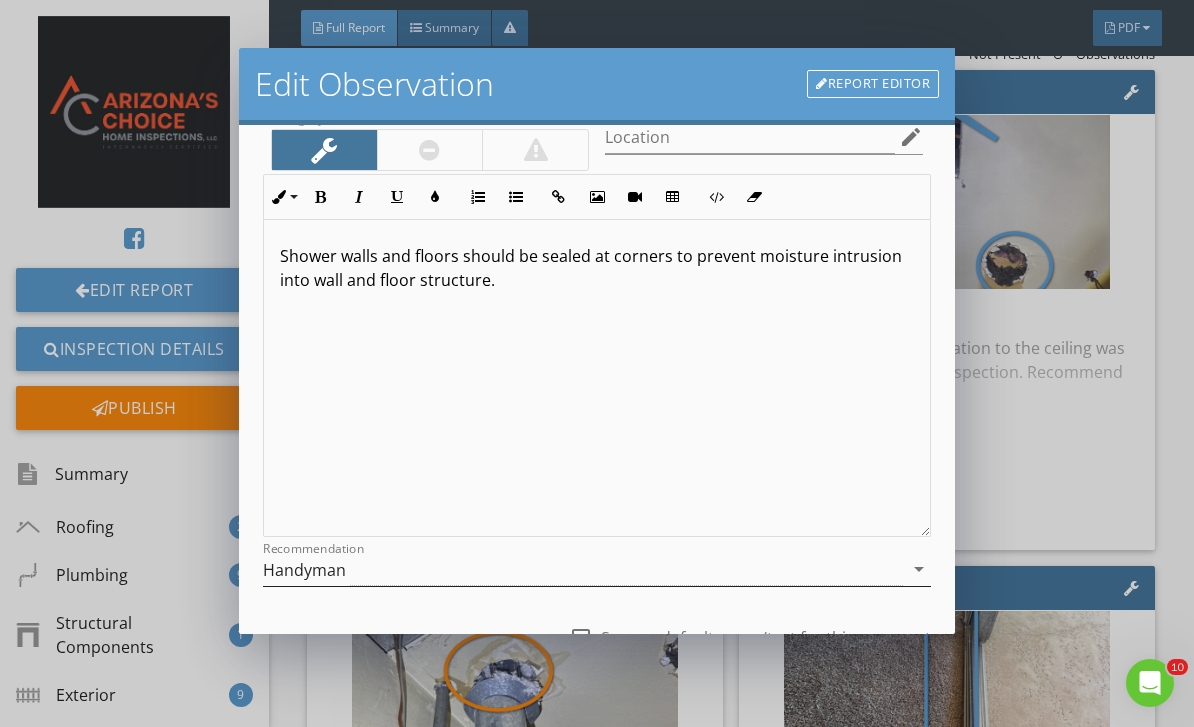 click on "Handyman" at bounding box center (583, 569) 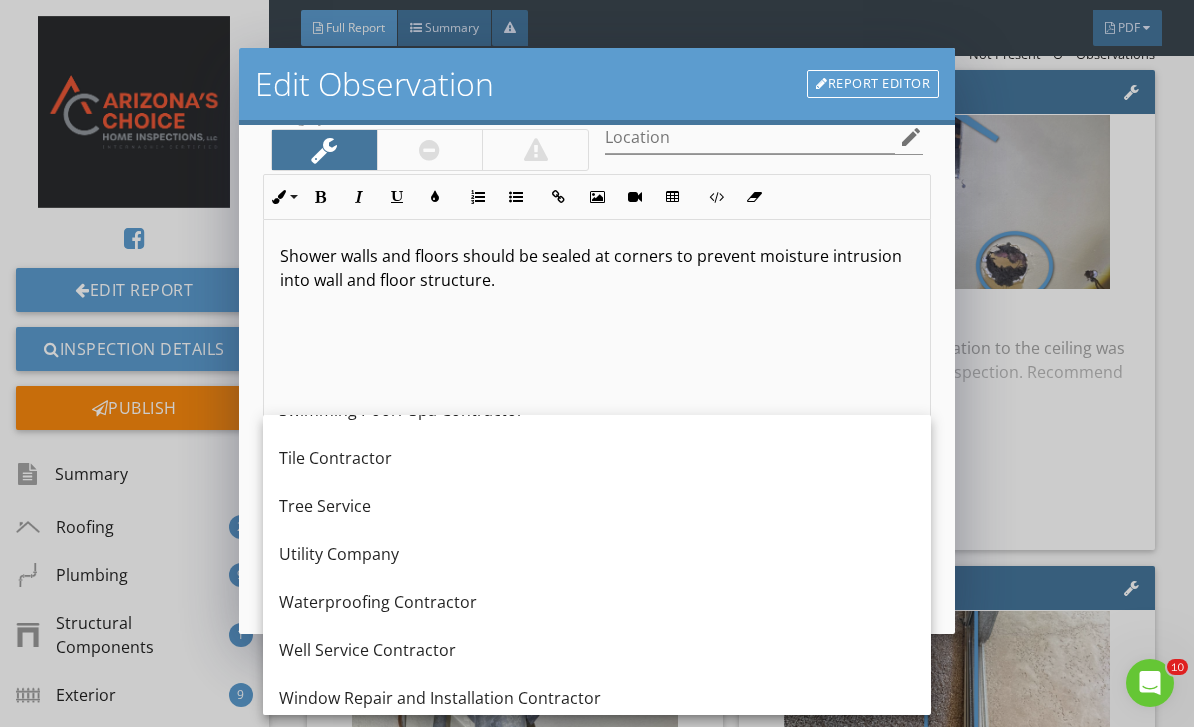 scroll, scrollTop: 2775, scrollLeft: 0, axis: vertical 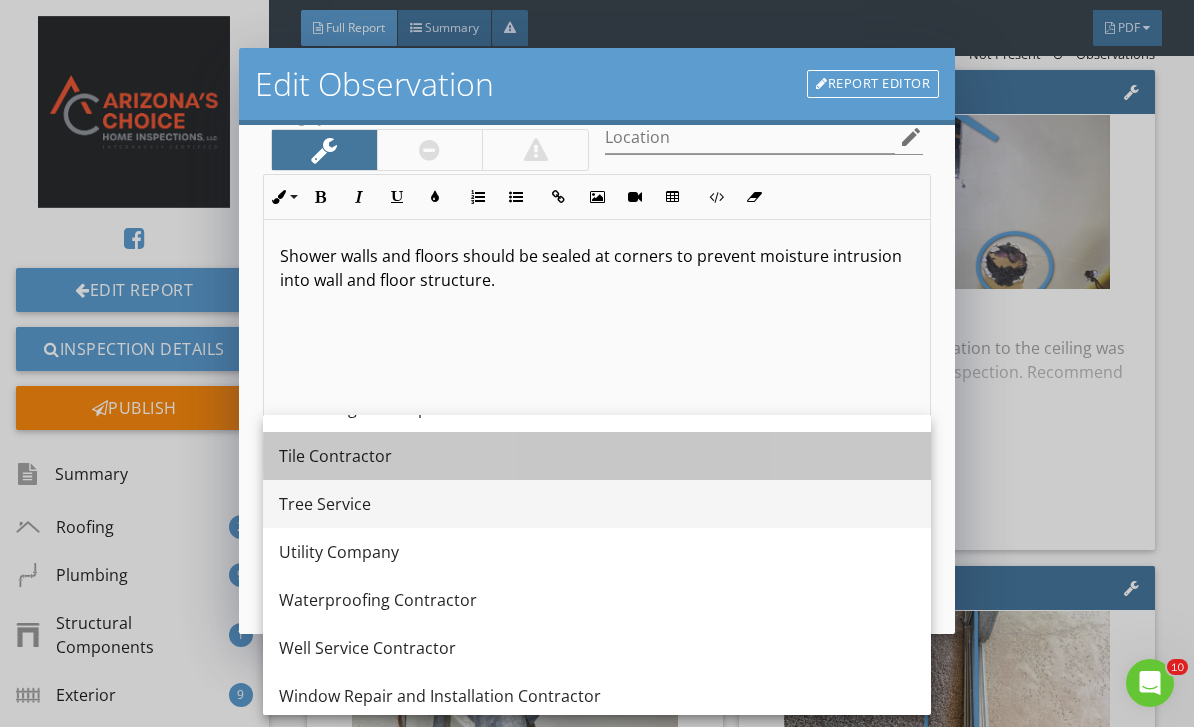 click on "Tree Service" at bounding box center [597, 504] 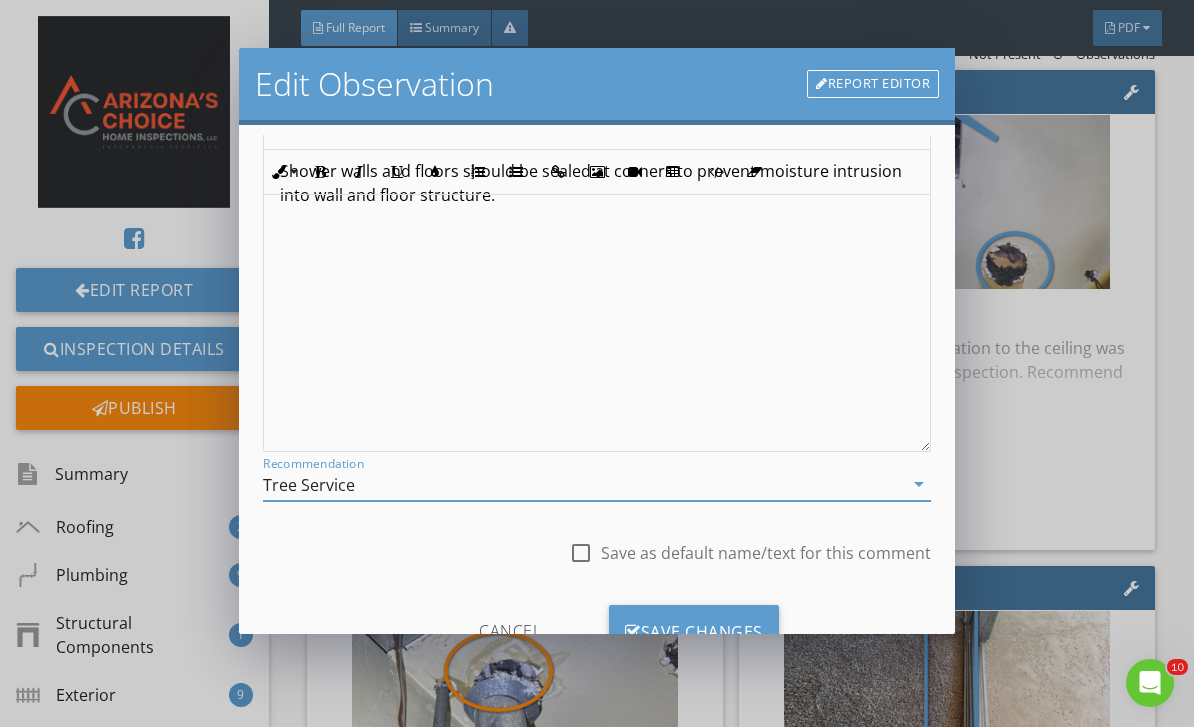 scroll, scrollTop: 228, scrollLeft: 0, axis: vertical 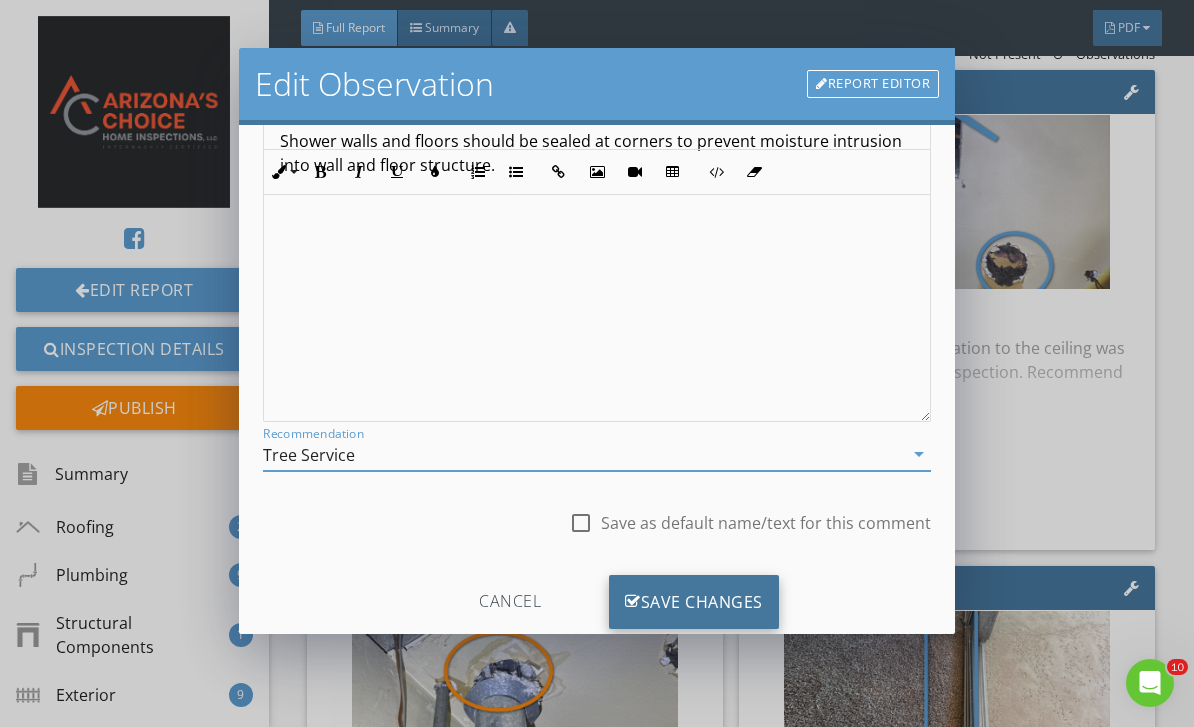 click on "Save Changes" at bounding box center [694, 602] 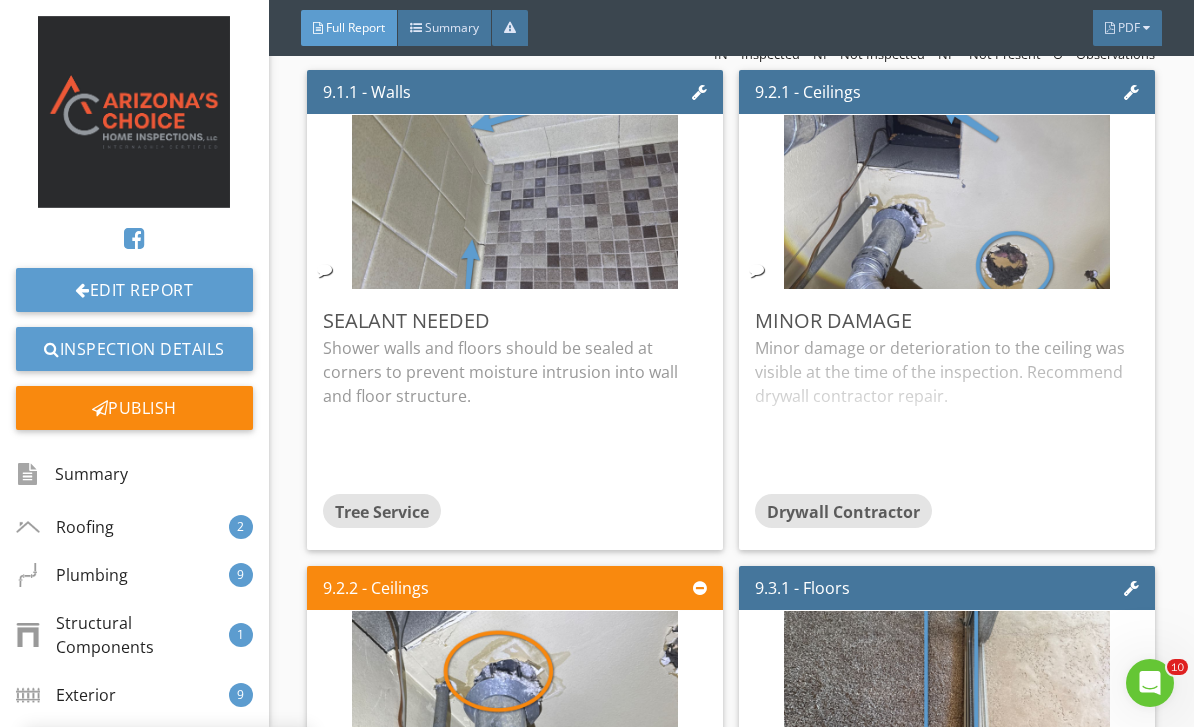scroll, scrollTop: 0, scrollLeft: 0, axis: both 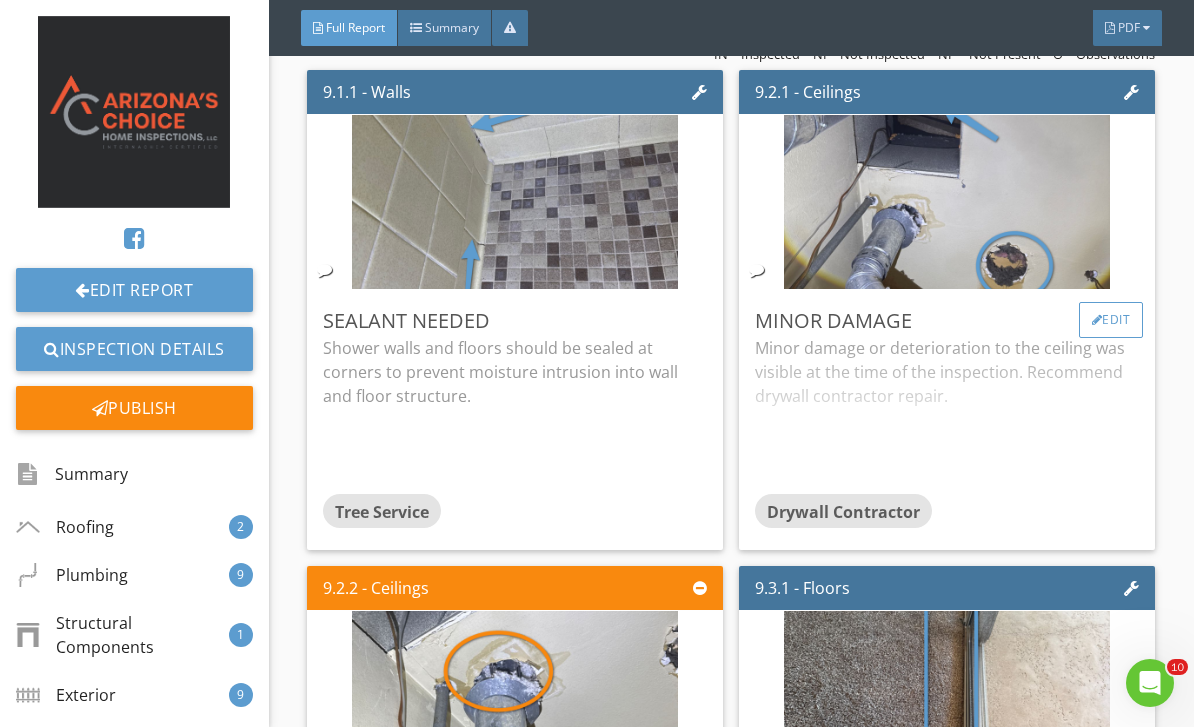 click on "Edit" at bounding box center (1111, 320) 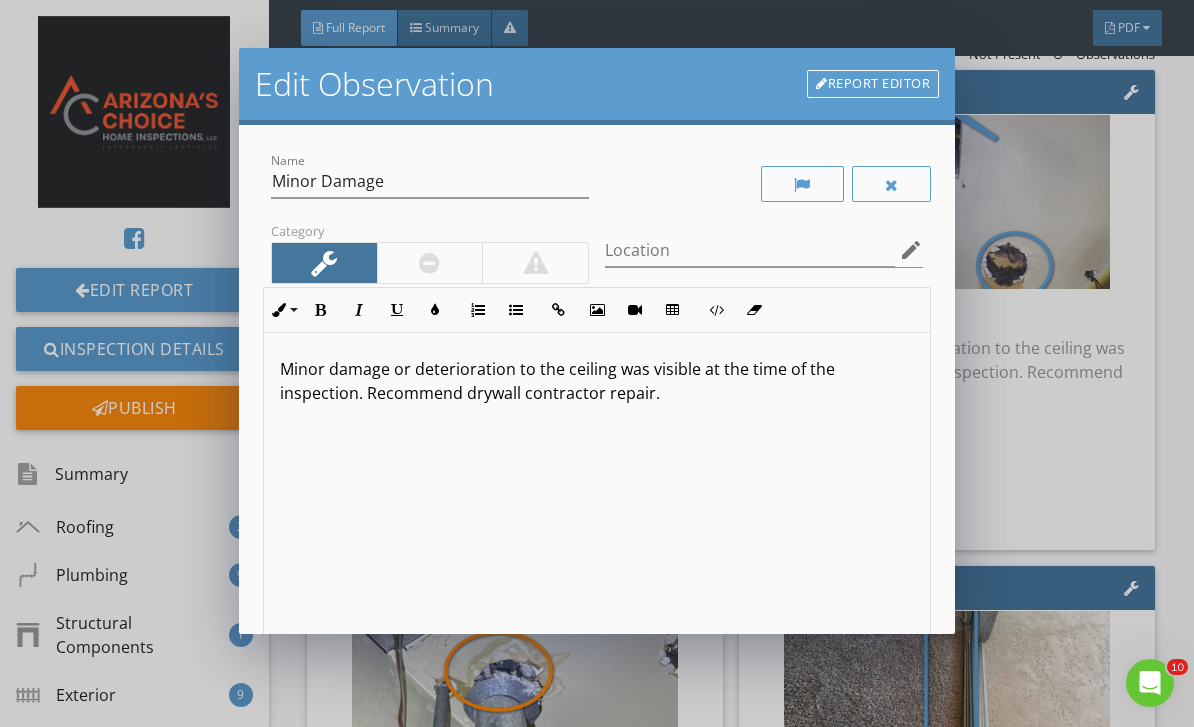 click on "Minor damage or deterioration to the ceiling was visible at the time of the inspection. Recommend drywall contractor repair." at bounding box center (597, 381) 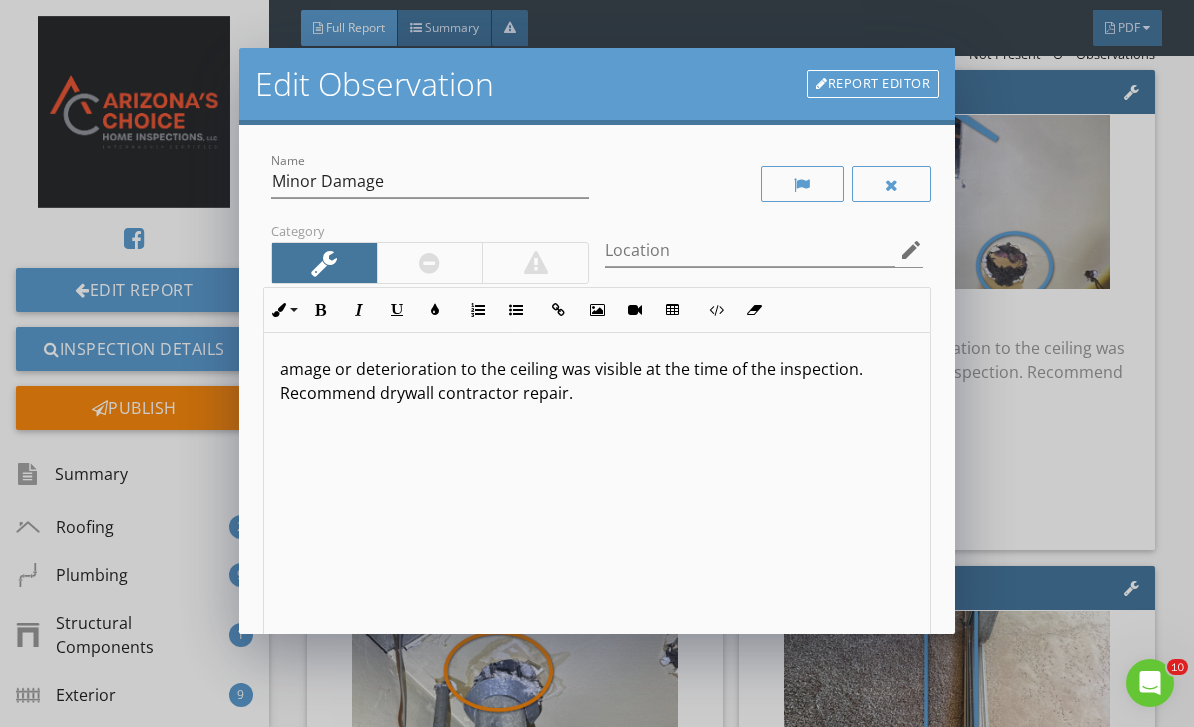 type 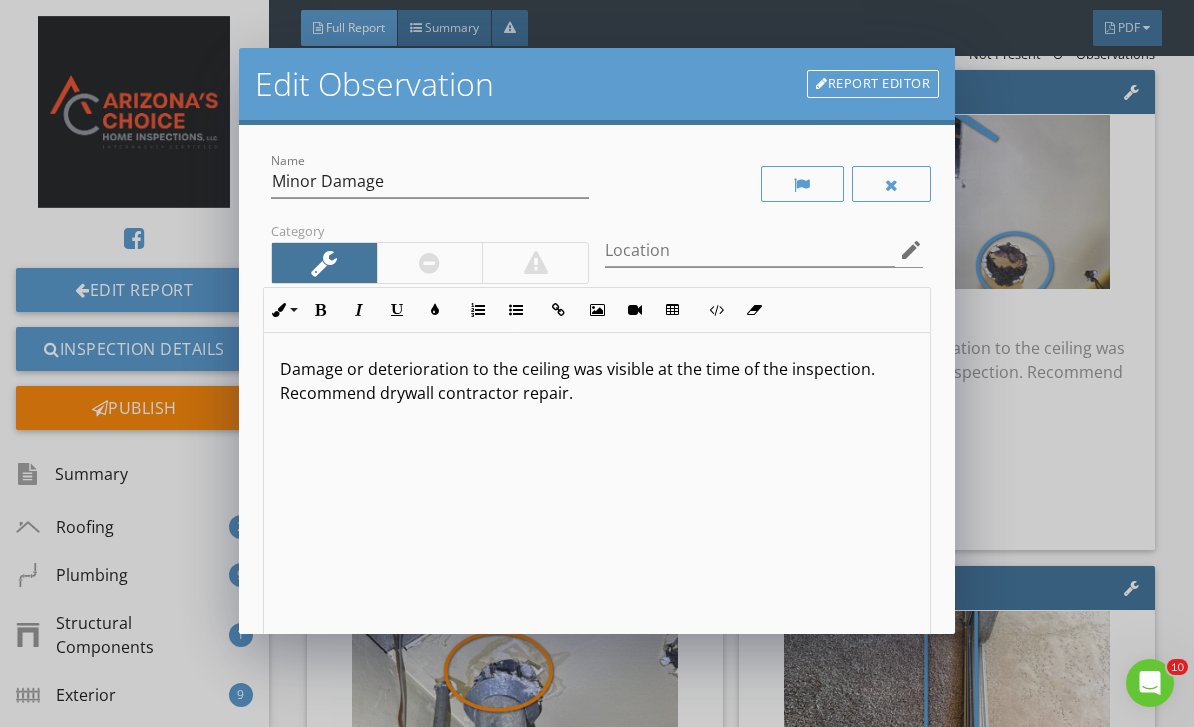 click on "Damage or deterioration to the ceiling was visible at the time of the inspection. Recommend drywall contractor repair." at bounding box center (597, 381) 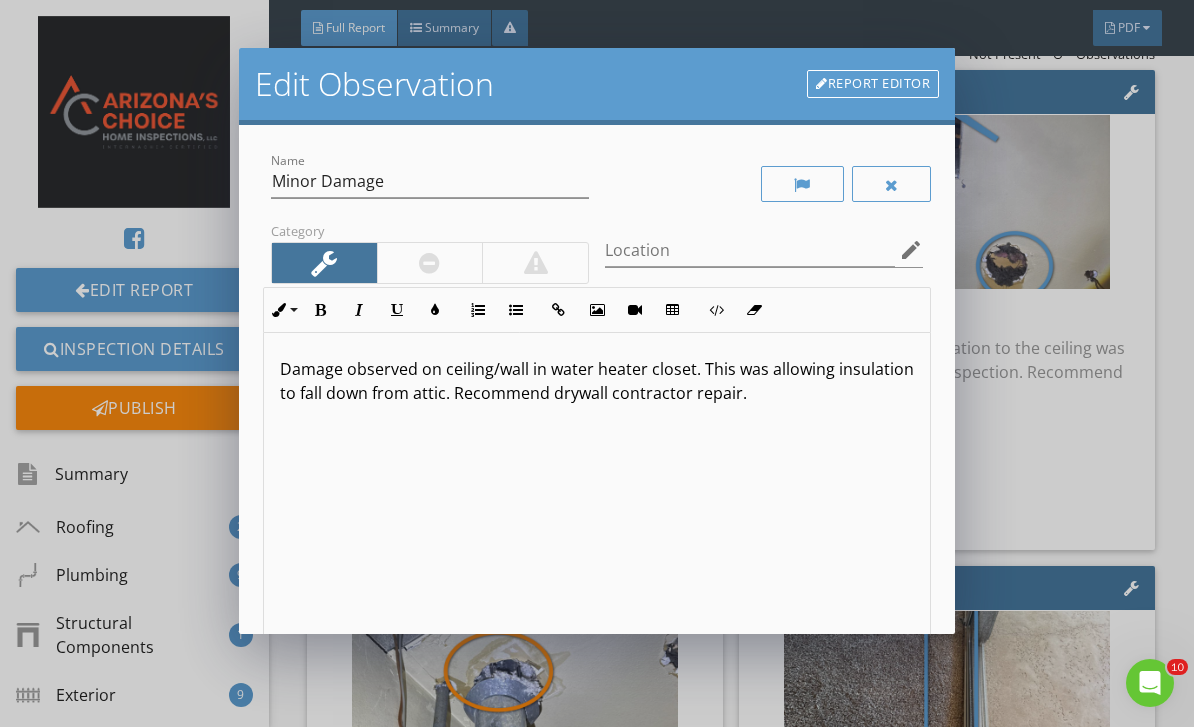 click on "Damage observed on ceiling/wall in water heater closet. This was allowing insulation to fall down from attic. Recommend drywall contractor repair." at bounding box center (597, 491) 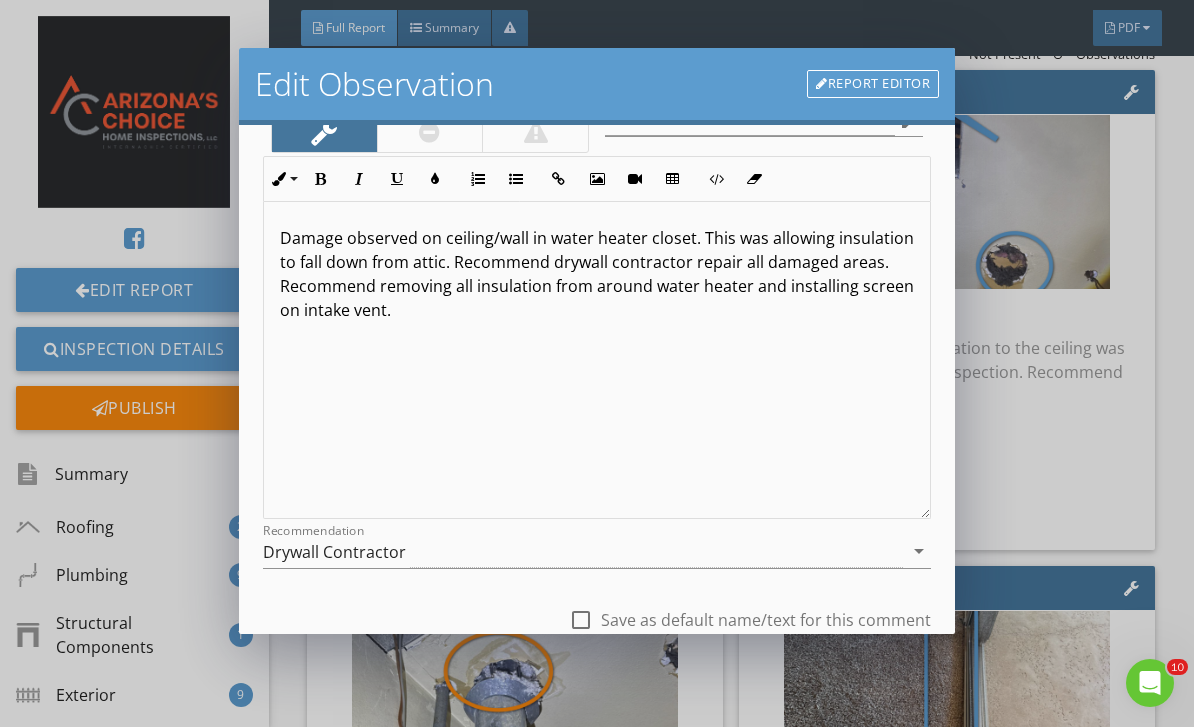 scroll, scrollTop: 186, scrollLeft: 0, axis: vertical 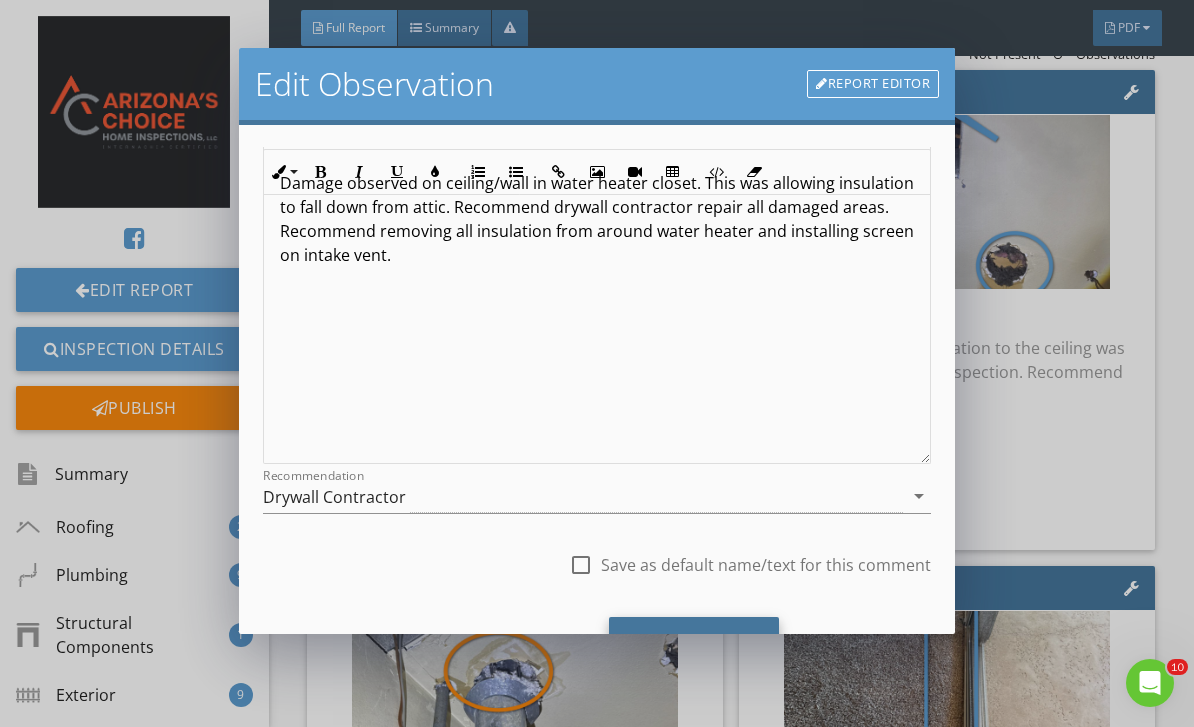 click on "Save Changes" at bounding box center (694, 644) 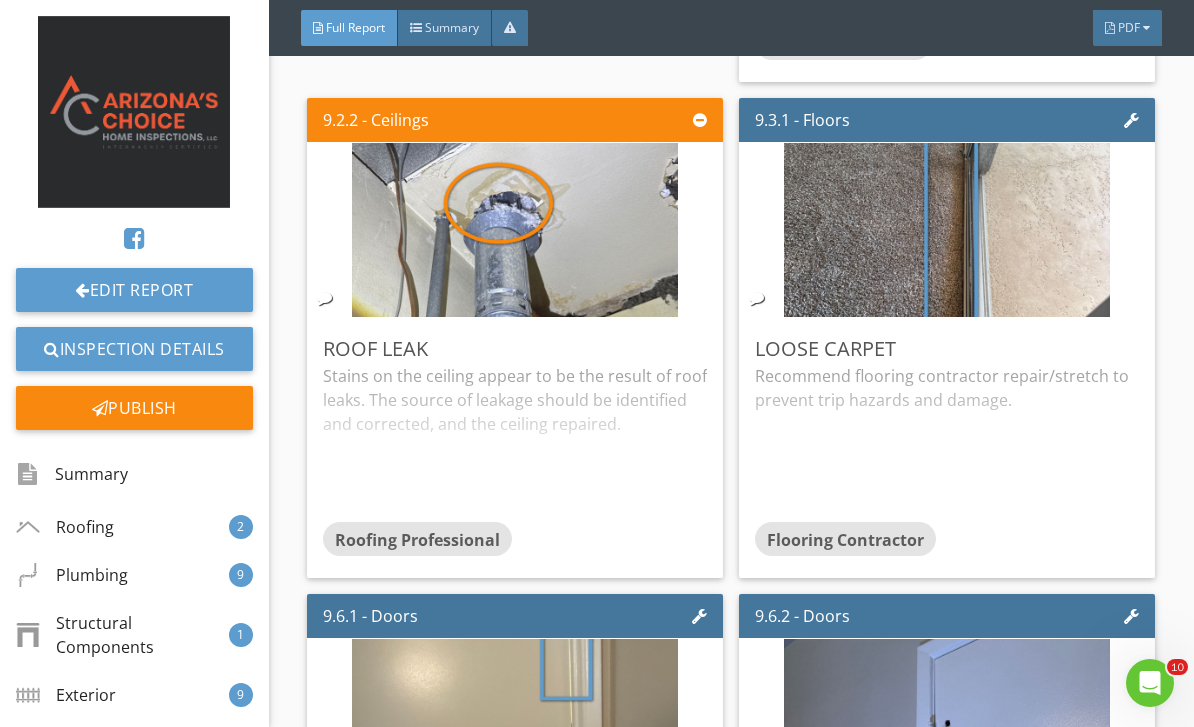 scroll, scrollTop: 13602, scrollLeft: 0, axis: vertical 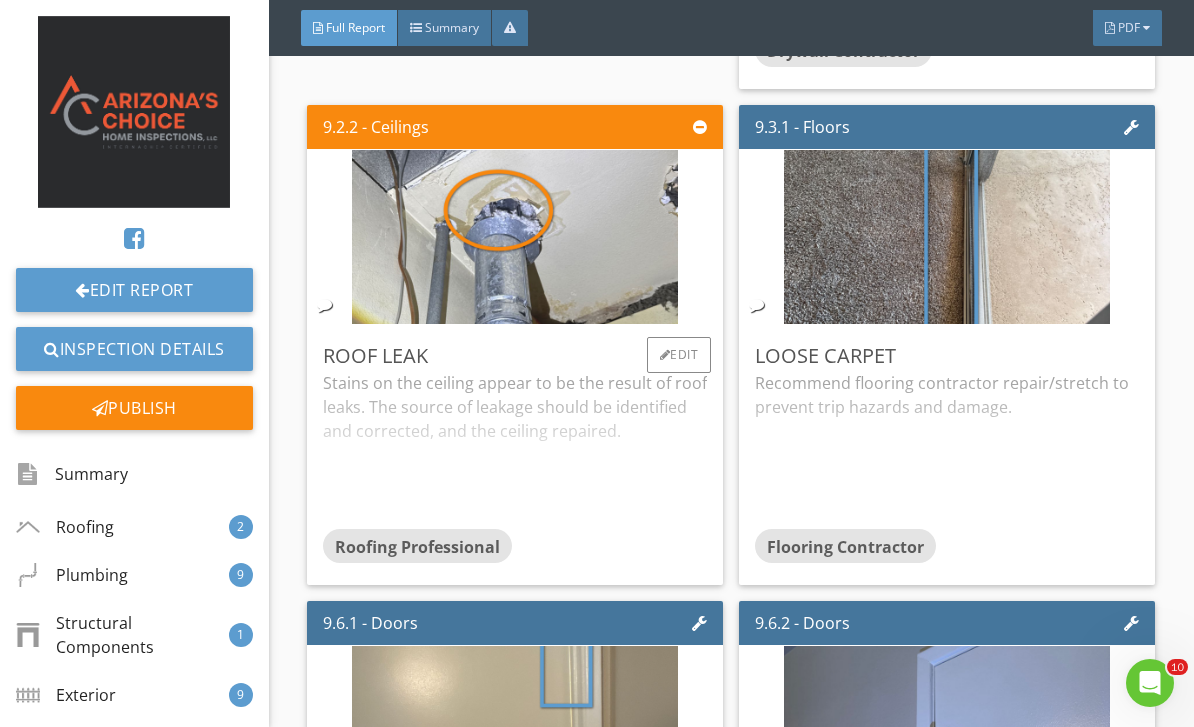click on "Stains on the ceiling appear to be the result of roof leaks. The source of leakage should be identified and corrected, and the ceiling repaired." at bounding box center (515, 450) 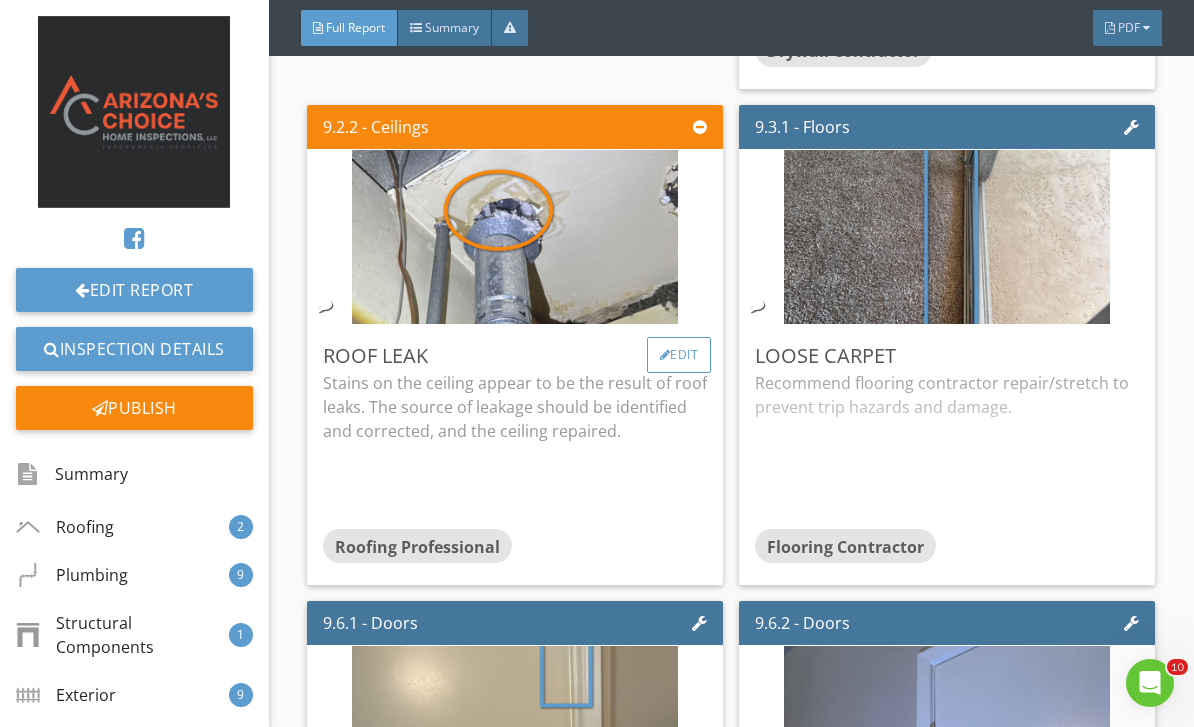 click on "Edit" at bounding box center (679, 355) 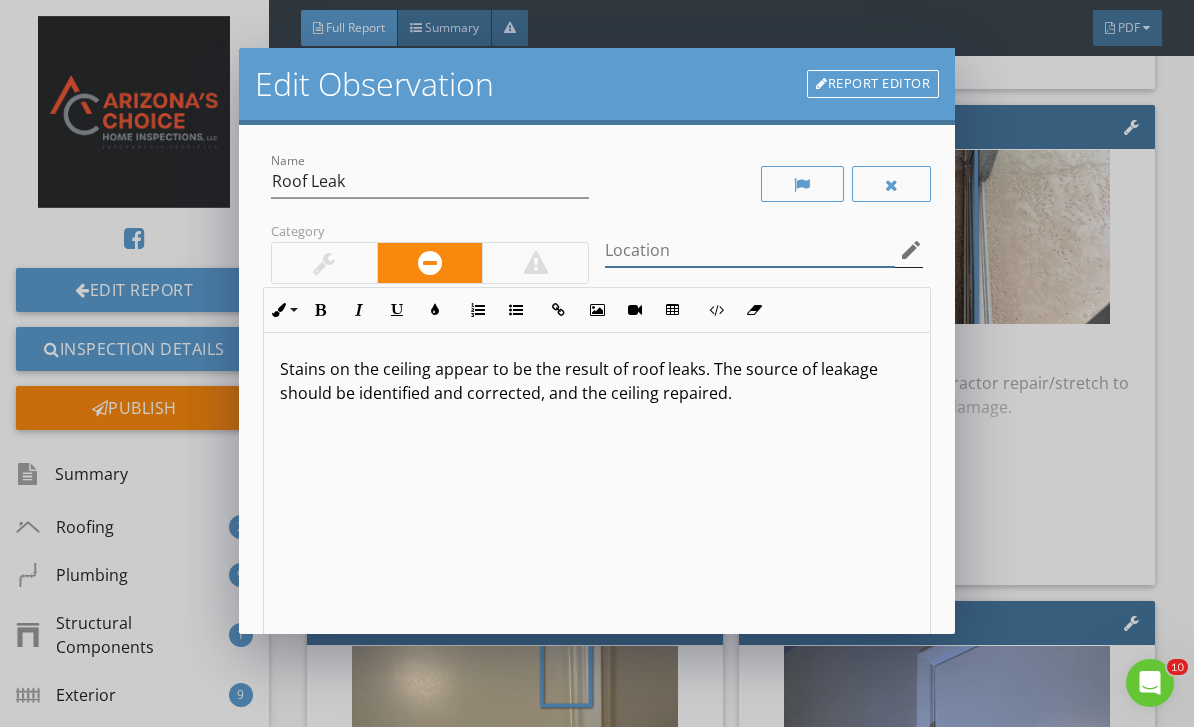 click at bounding box center (750, 250) 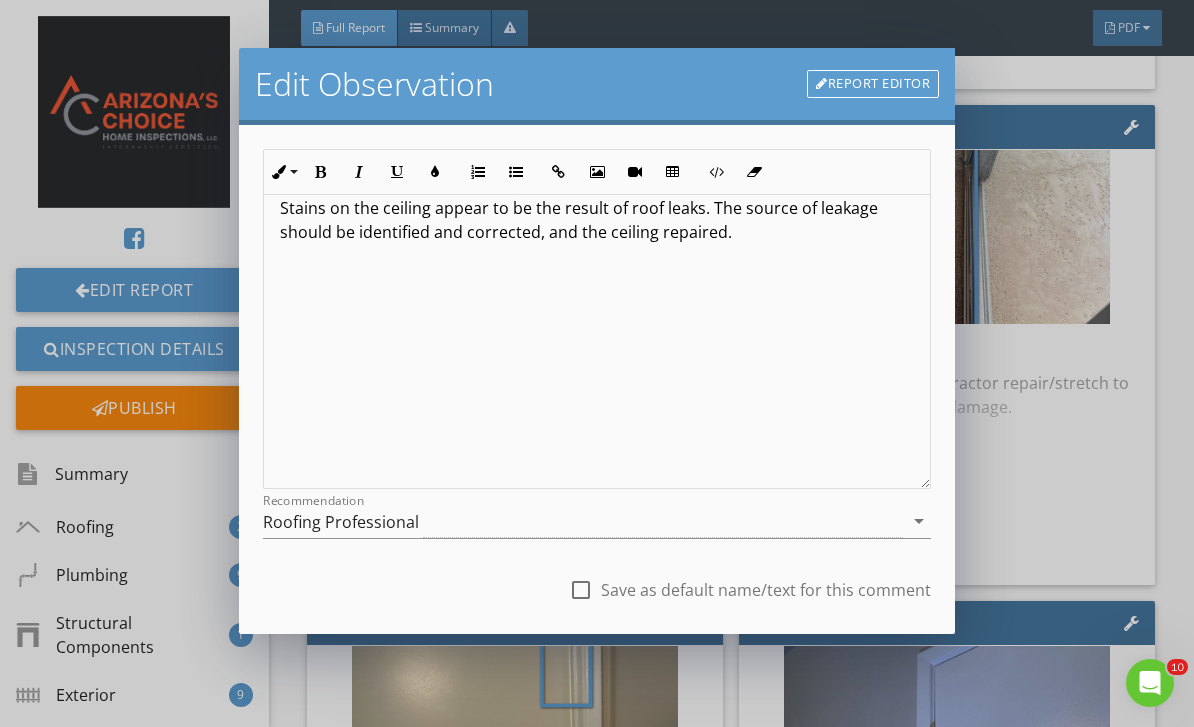 scroll, scrollTop: 183, scrollLeft: 0, axis: vertical 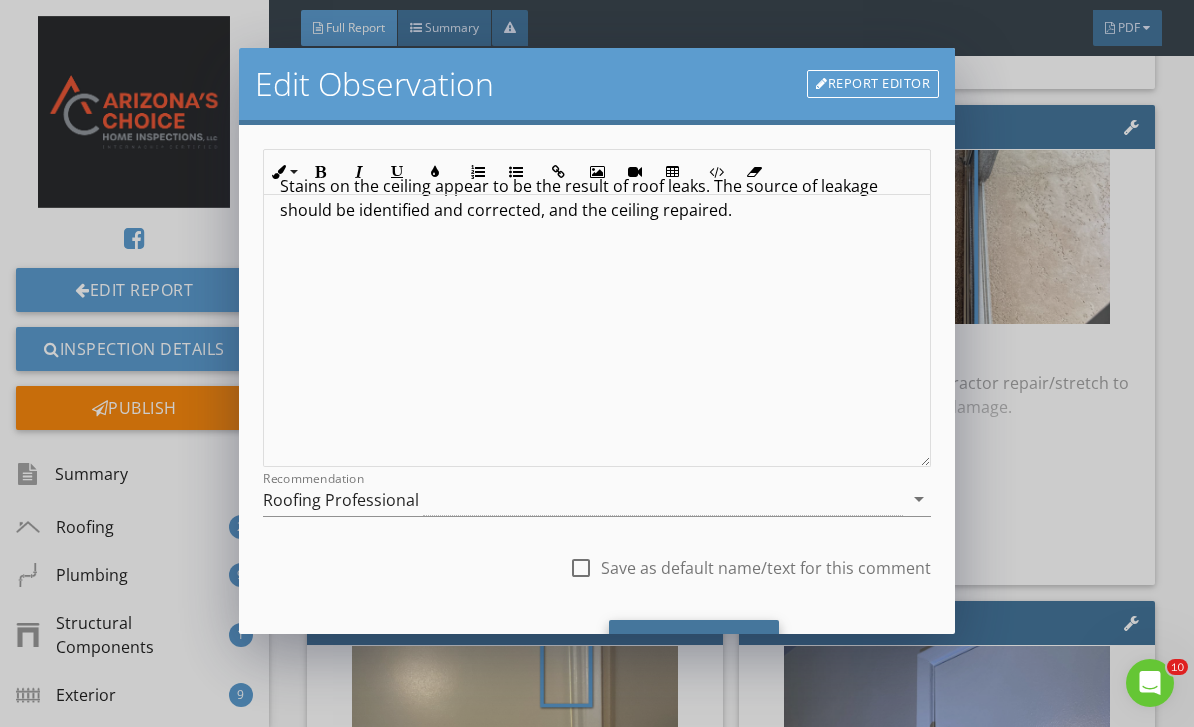 type on "Roof was newer/may have been previous stains" 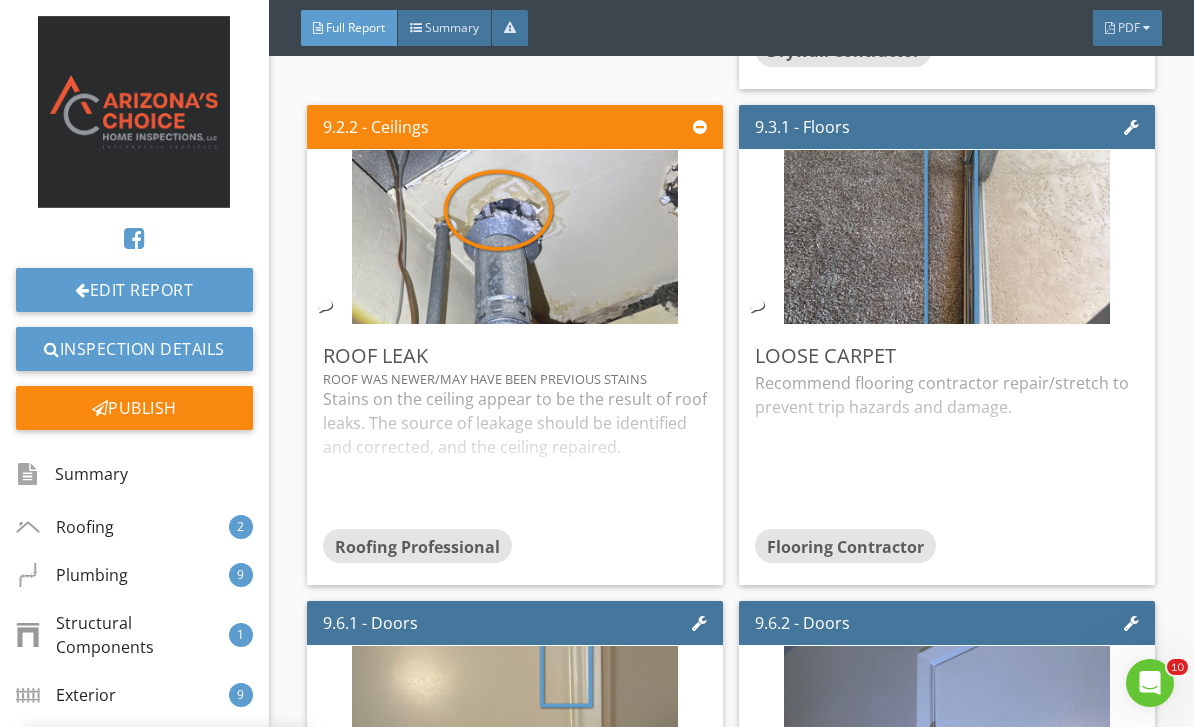 scroll, scrollTop: 0, scrollLeft: 0, axis: both 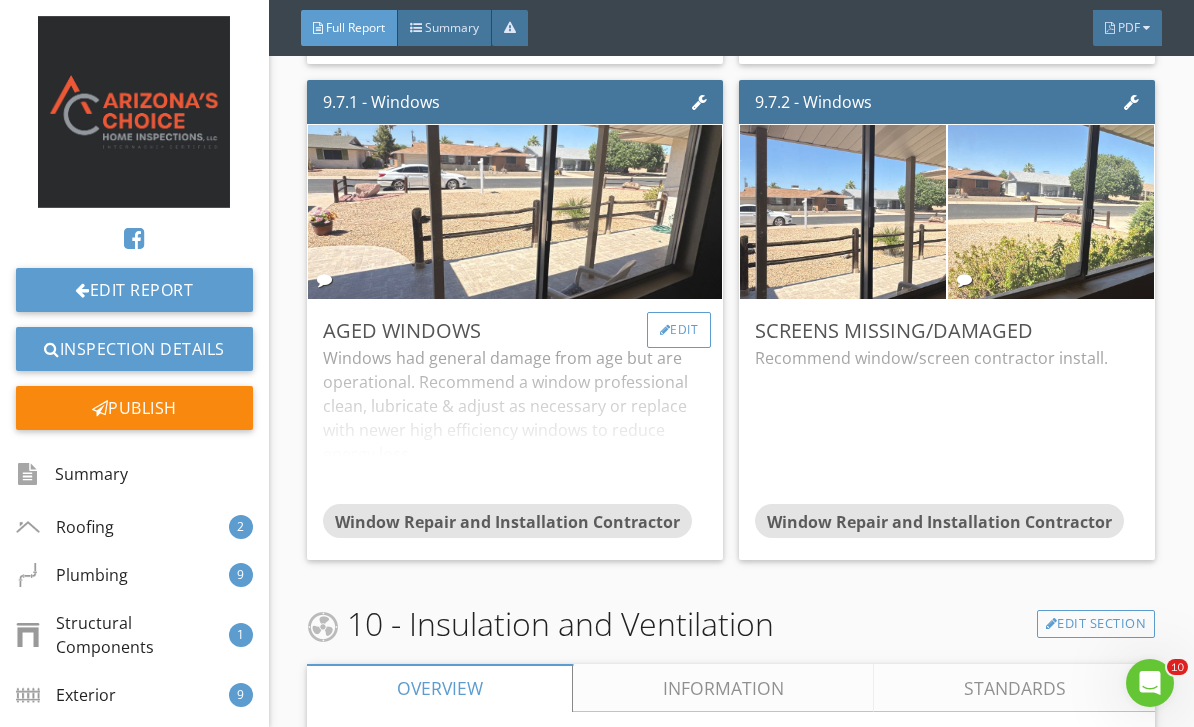 click on "Edit" at bounding box center (679, 330) 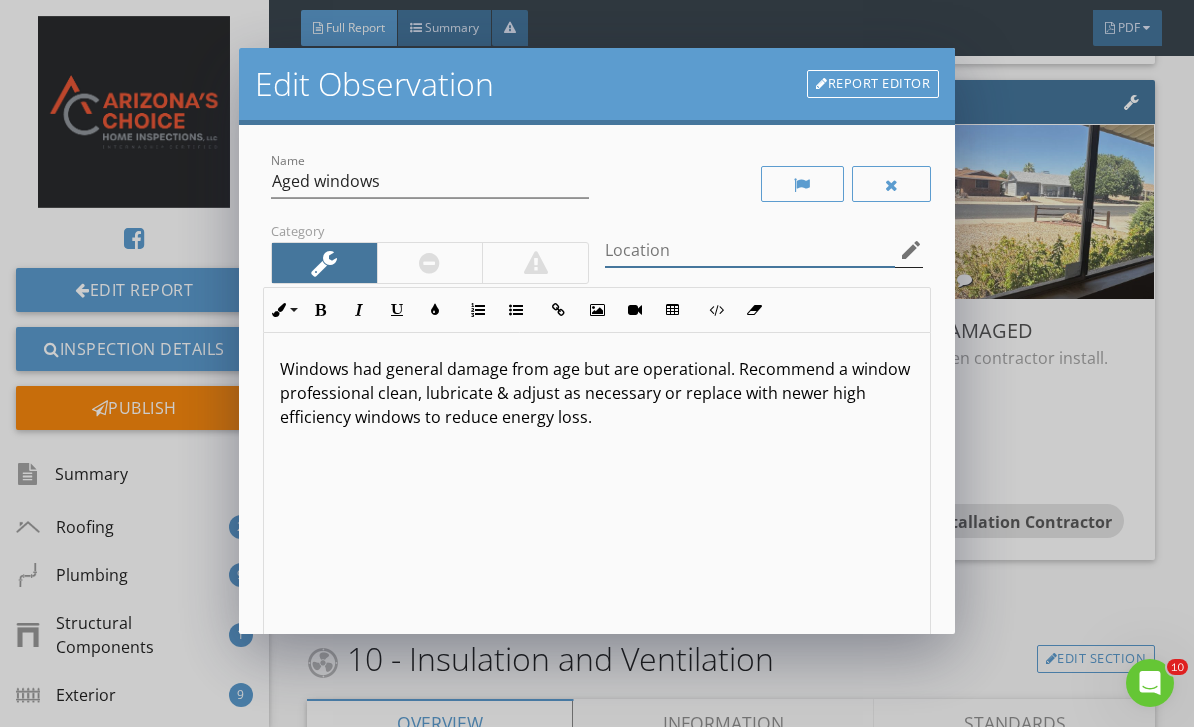 click at bounding box center [750, 250] 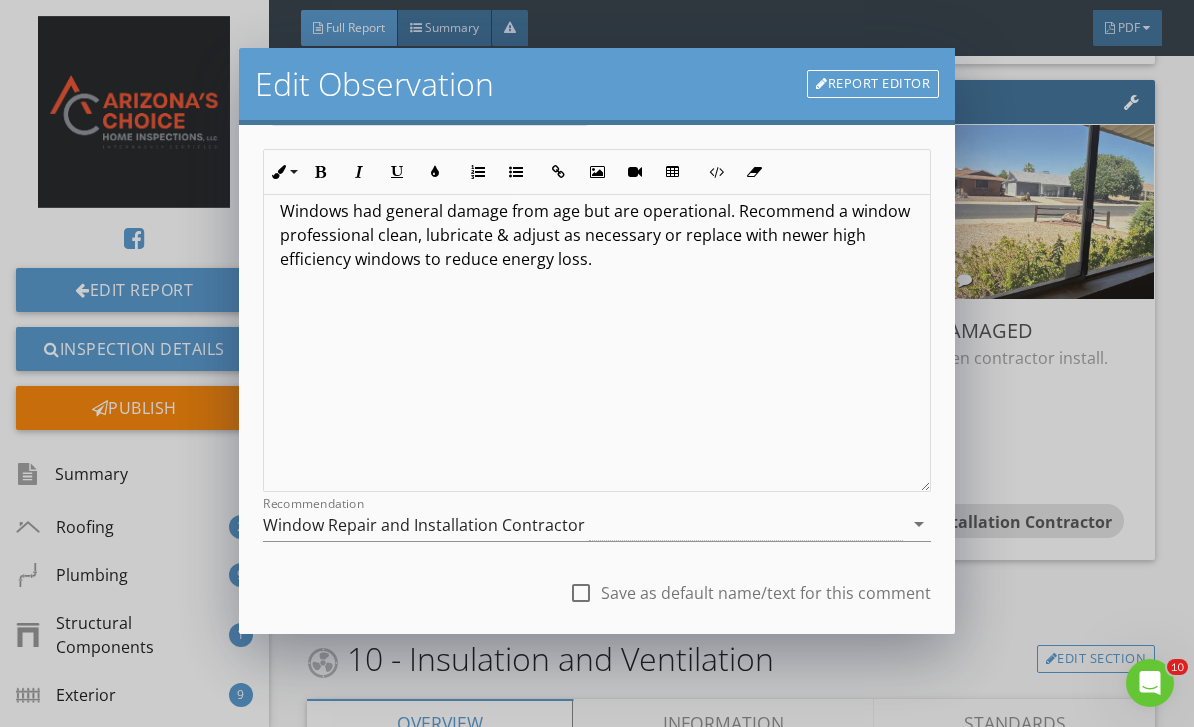 scroll, scrollTop: 201, scrollLeft: 0, axis: vertical 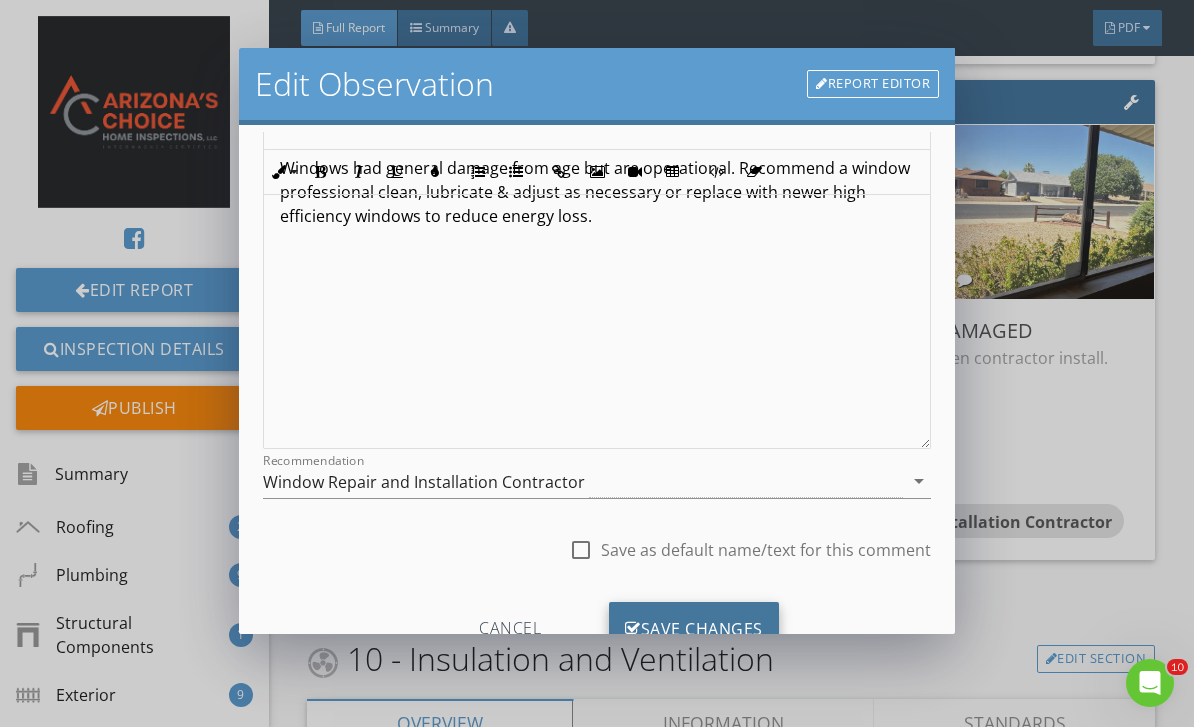 type on "Living room and north bedroom" 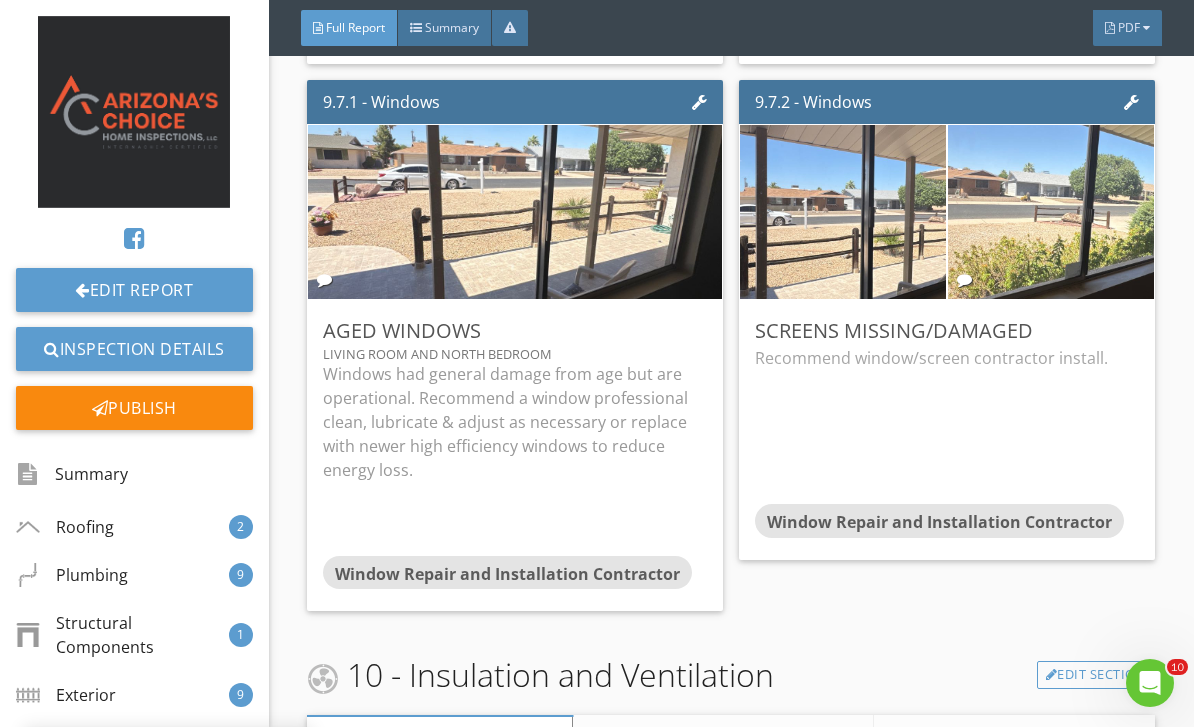 scroll, scrollTop: 0, scrollLeft: 0, axis: both 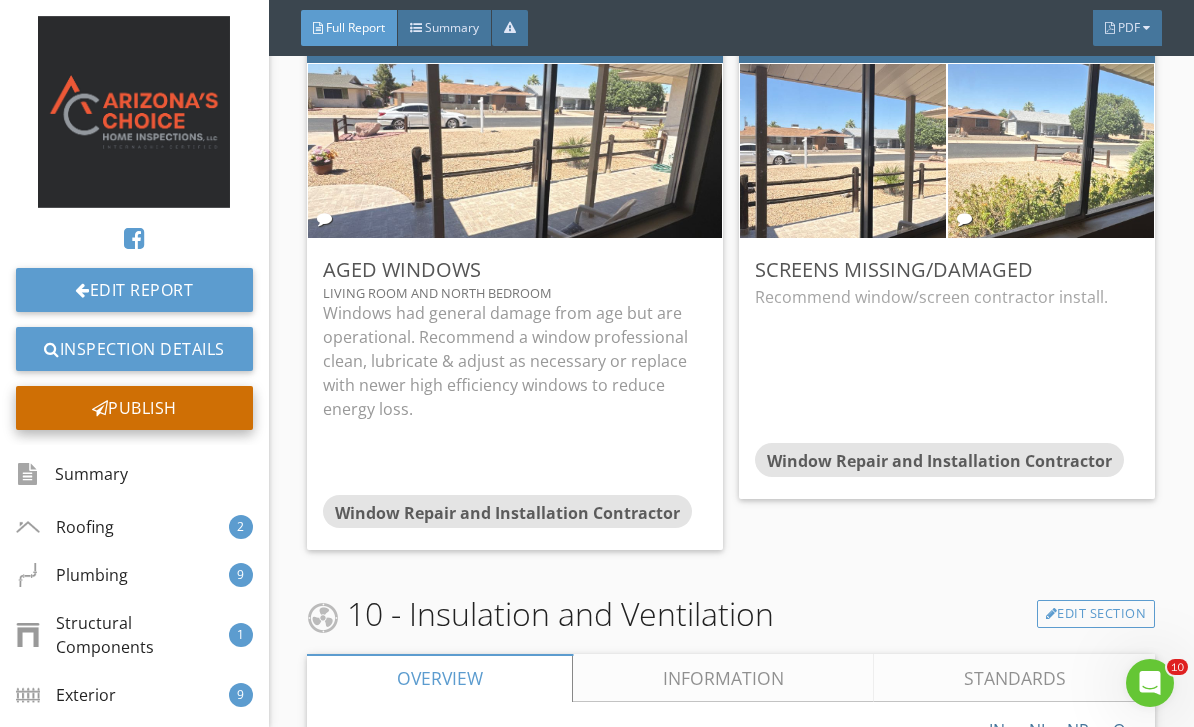 click on "Publish" at bounding box center [134, 408] 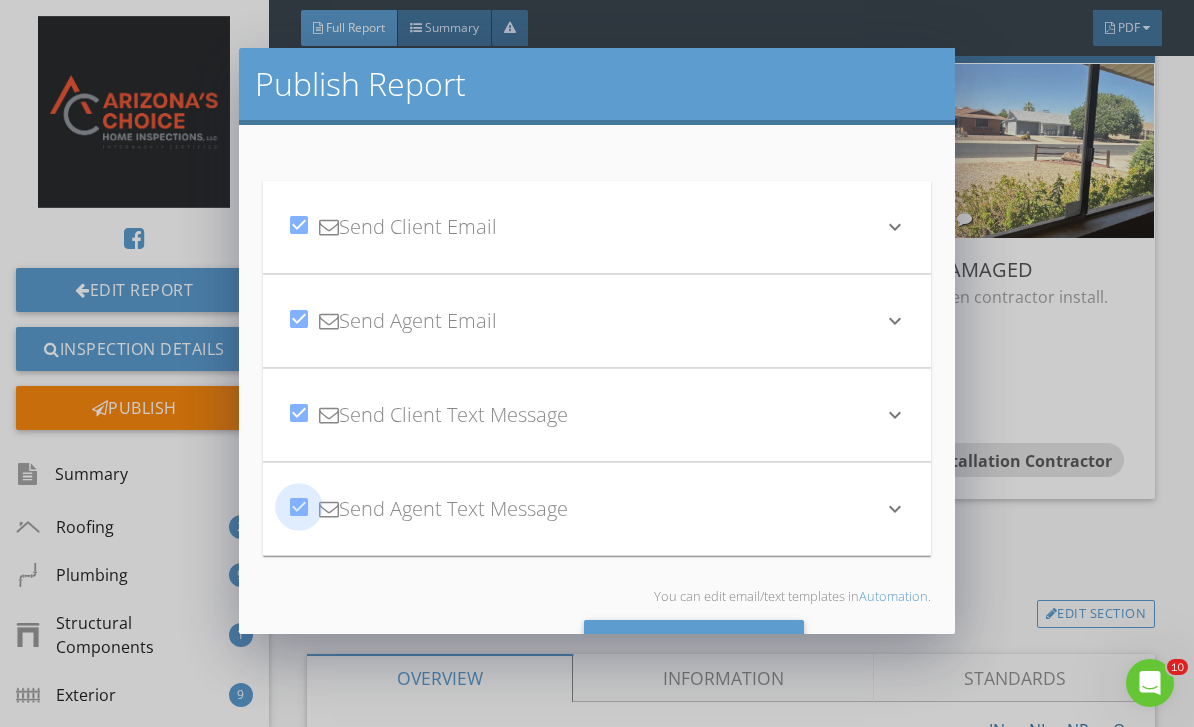click at bounding box center (299, 507) 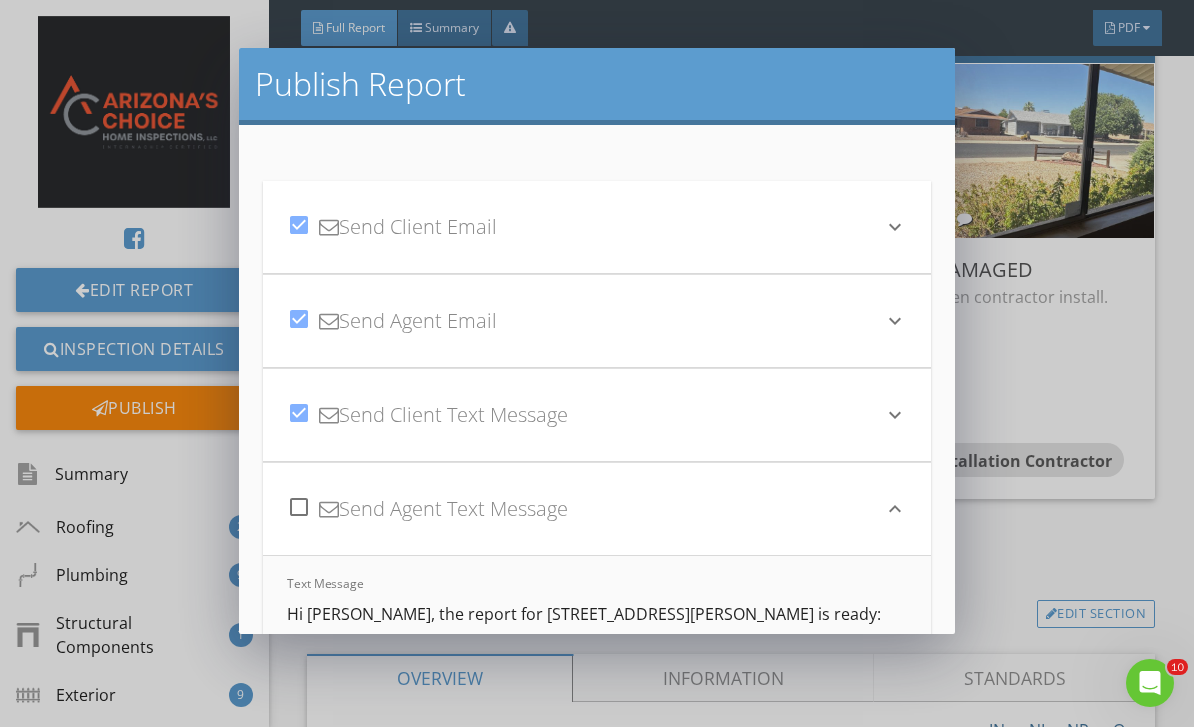 click at bounding box center [299, 413] 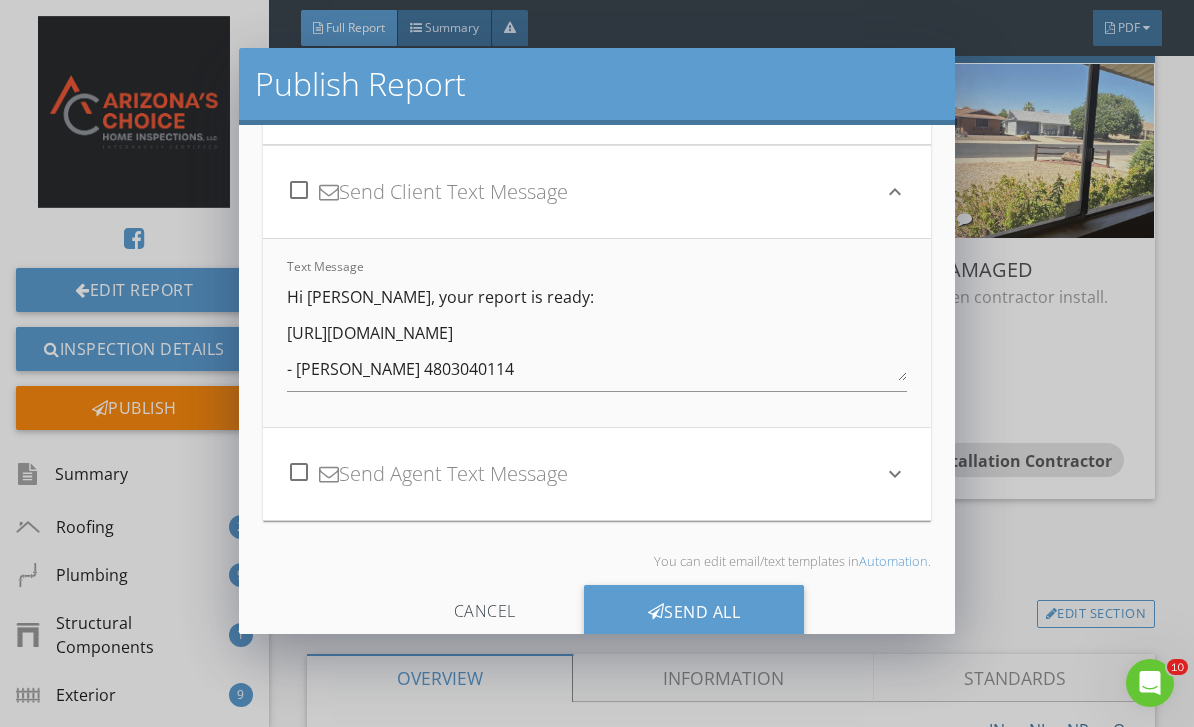 scroll, scrollTop: 222, scrollLeft: 0, axis: vertical 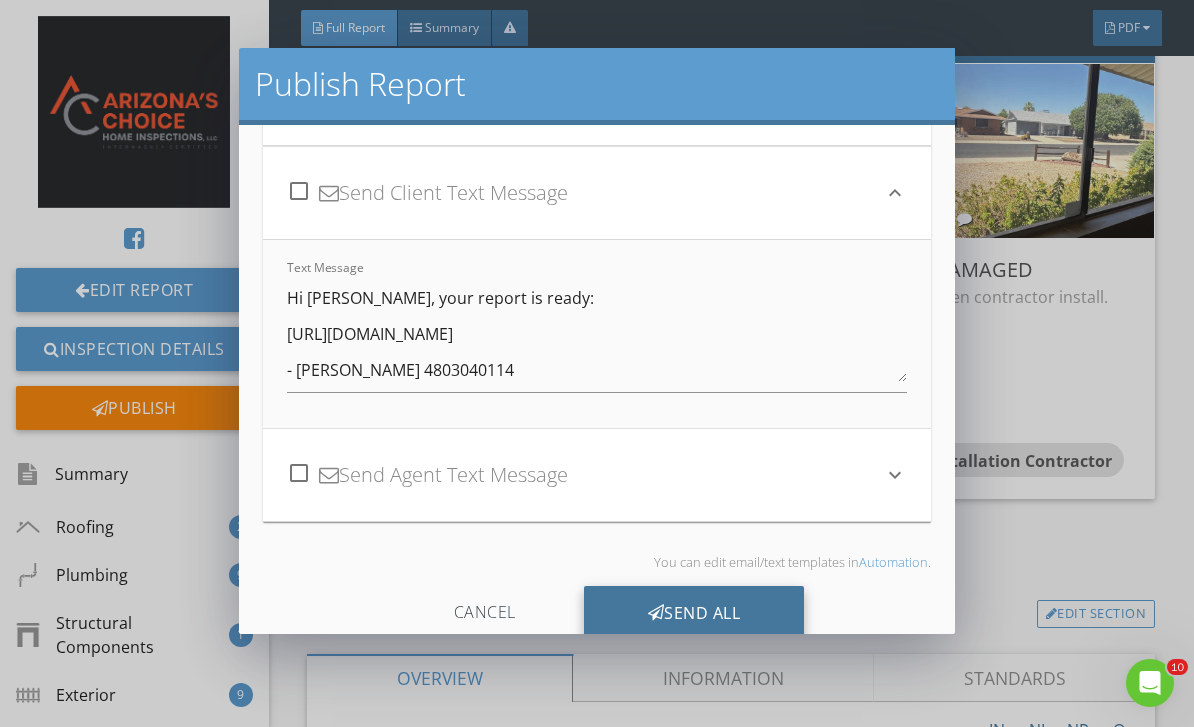 click on "Send All" at bounding box center (694, 613) 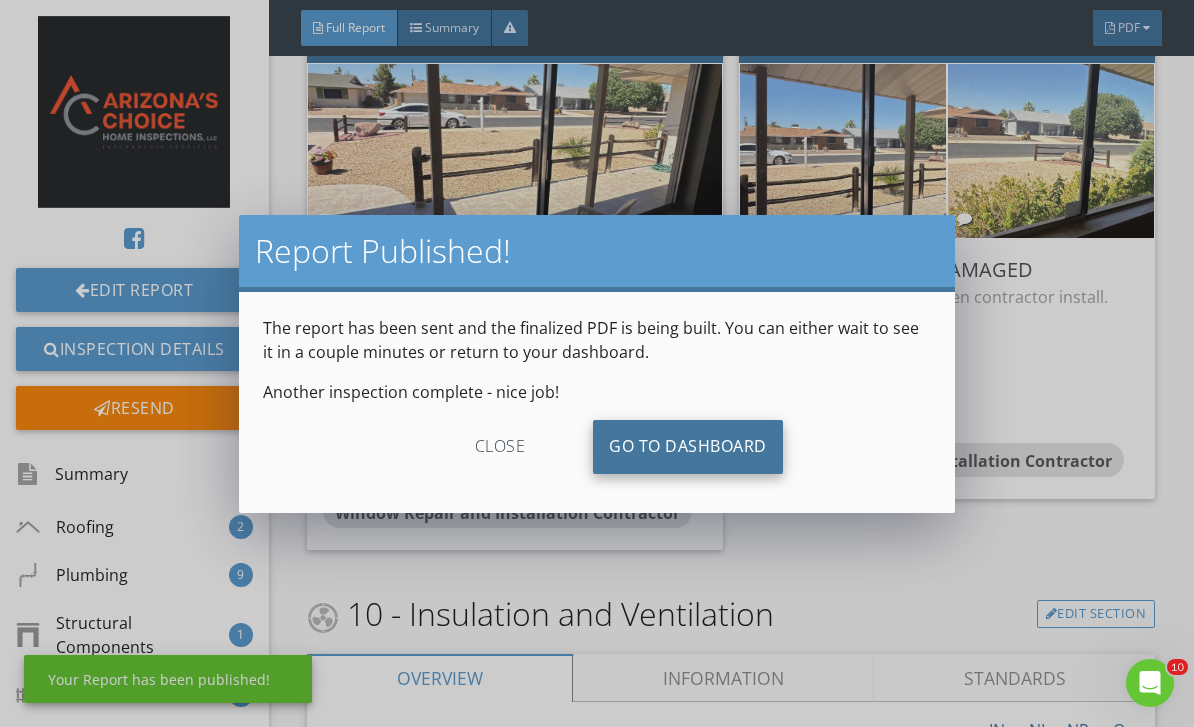 click on "Go To Dashboard" at bounding box center [688, 447] 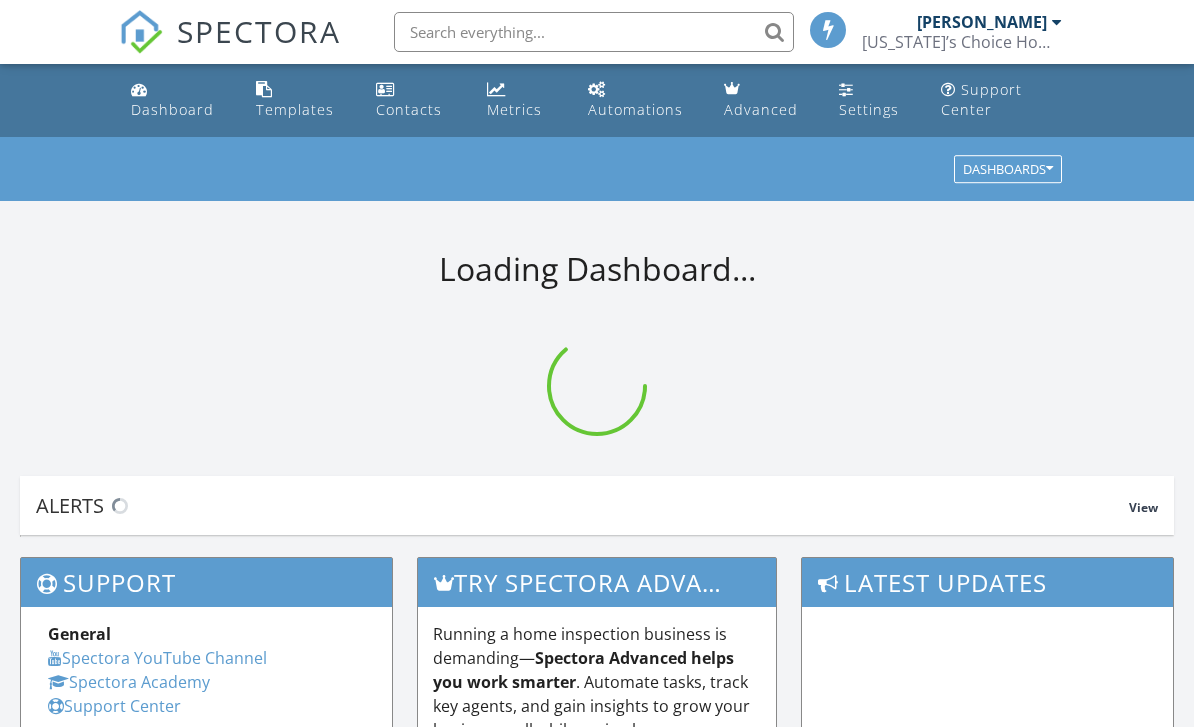 scroll, scrollTop: 0, scrollLeft: 0, axis: both 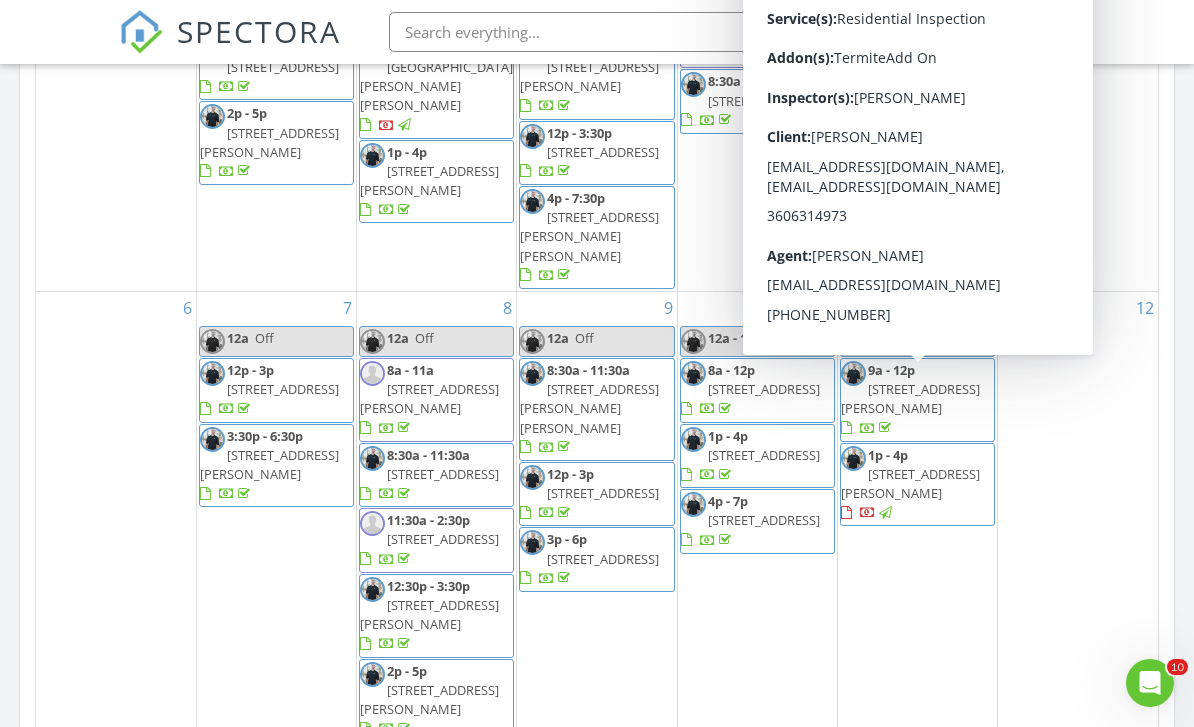 click on "[STREET_ADDRESS][PERSON_NAME]" at bounding box center [910, 483] 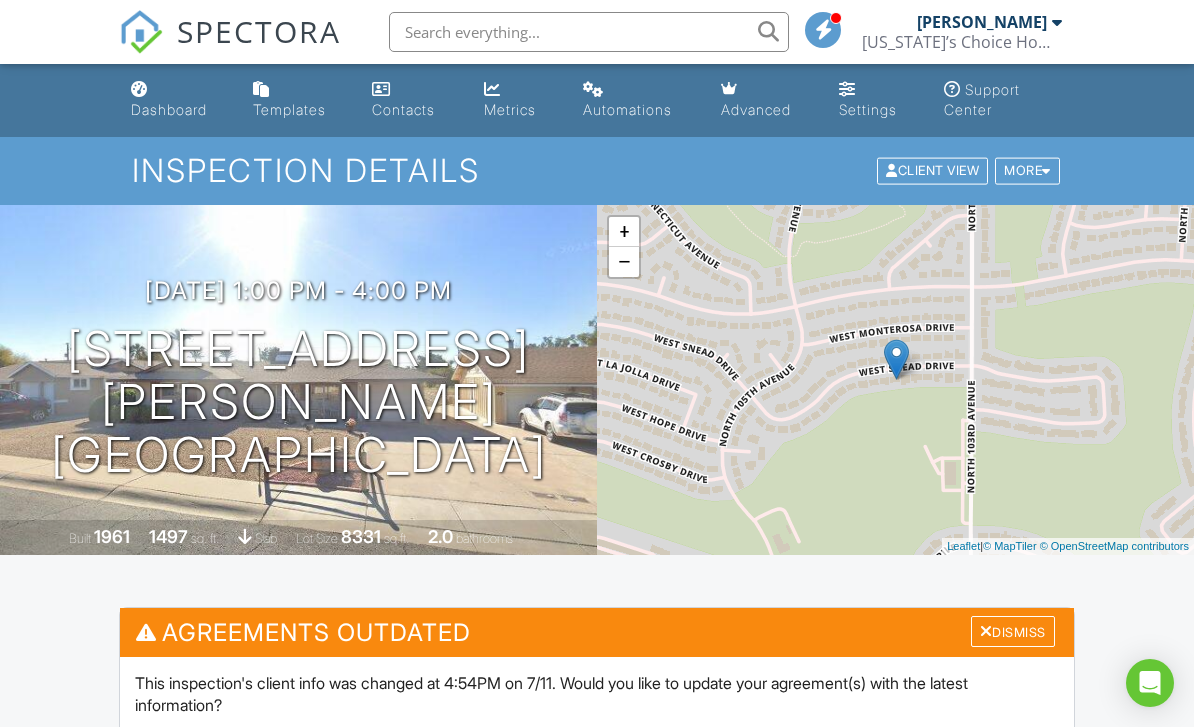 scroll, scrollTop: 0, scrollLeft: 0, axis: both 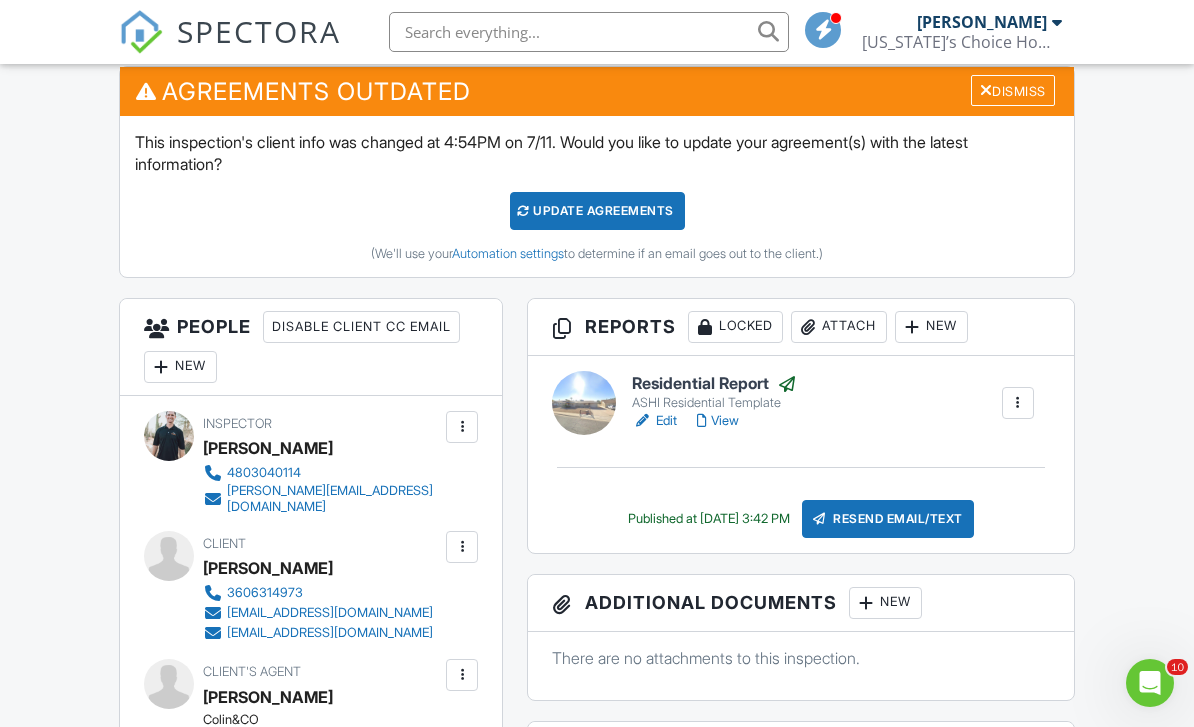 click on "View" at bounding box center (718, 421) 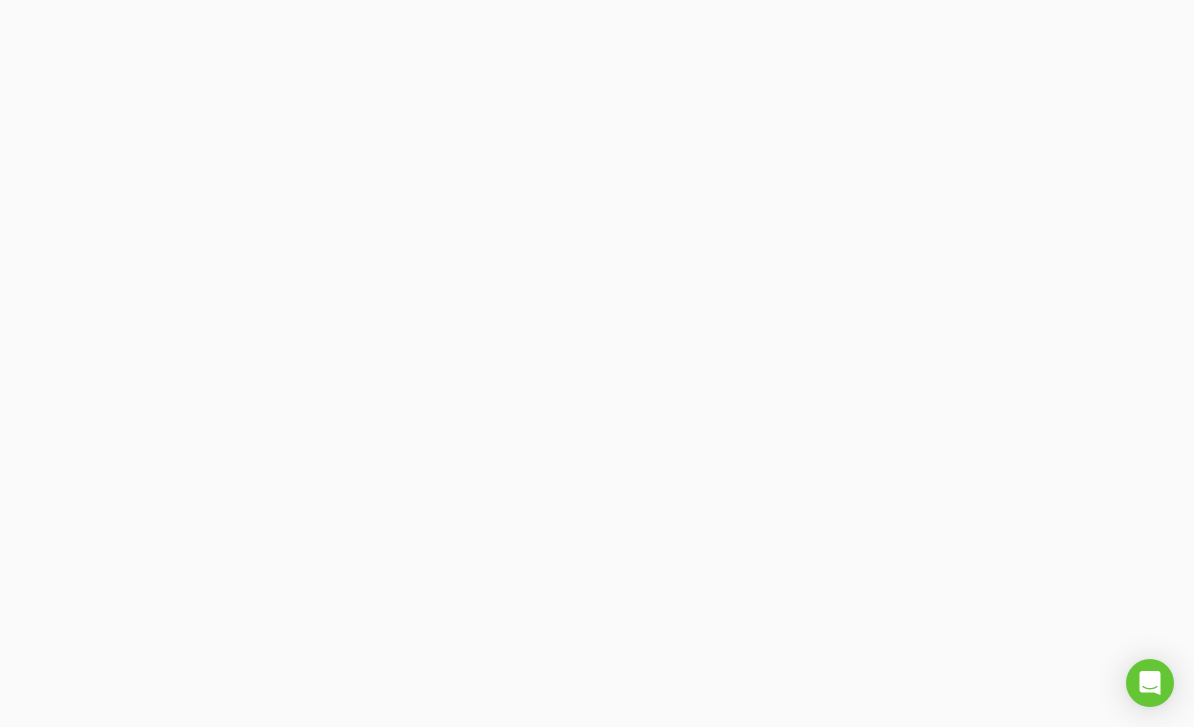 scroll, scrollTop: 0, scrollLeft: 0, axis: both 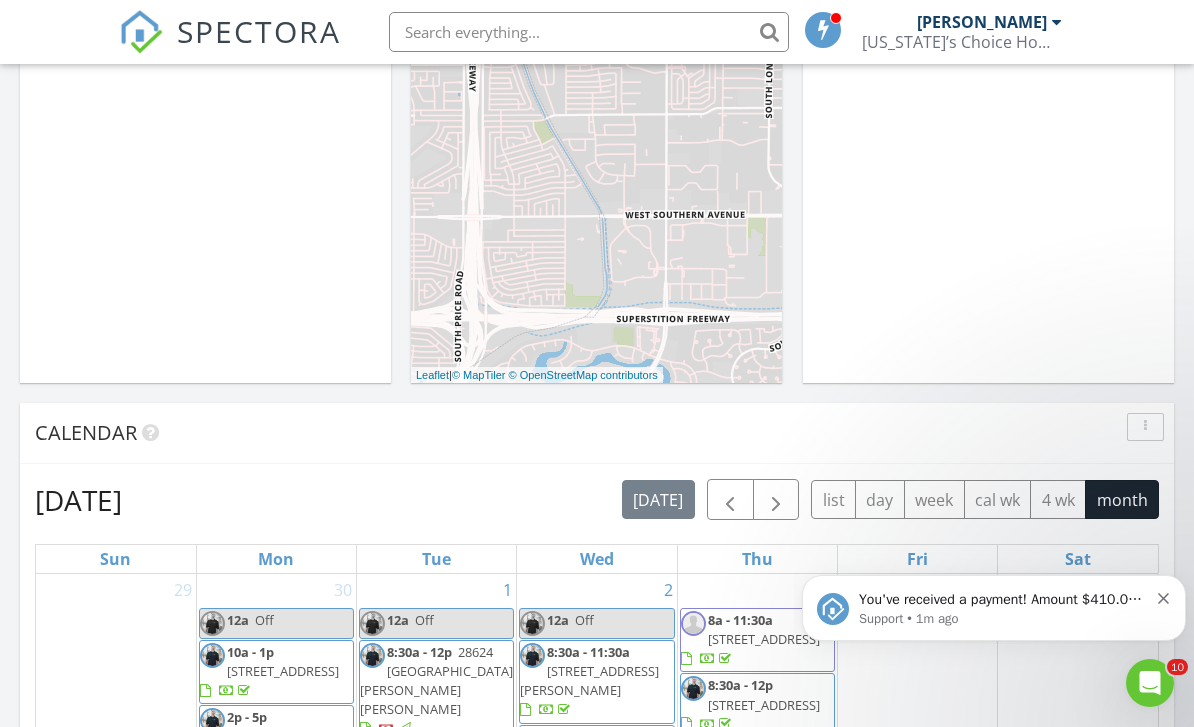click 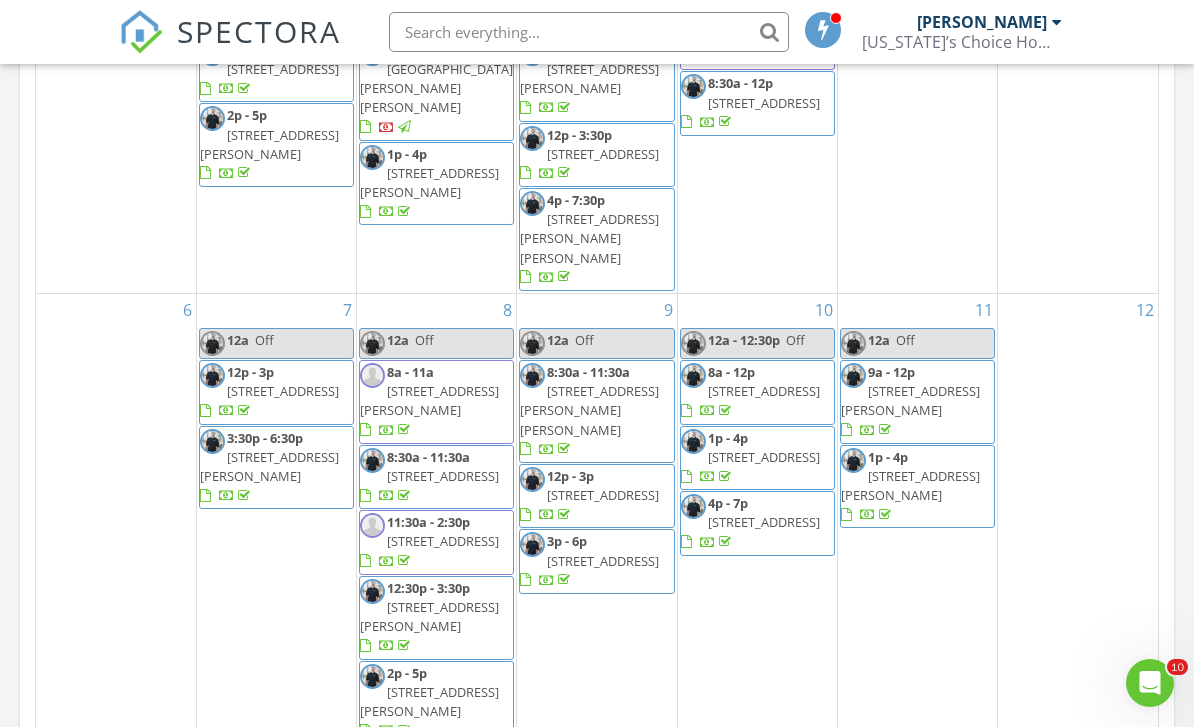 scroll, scrollTop: 1110, scrollLeft: 0, axis: vertical 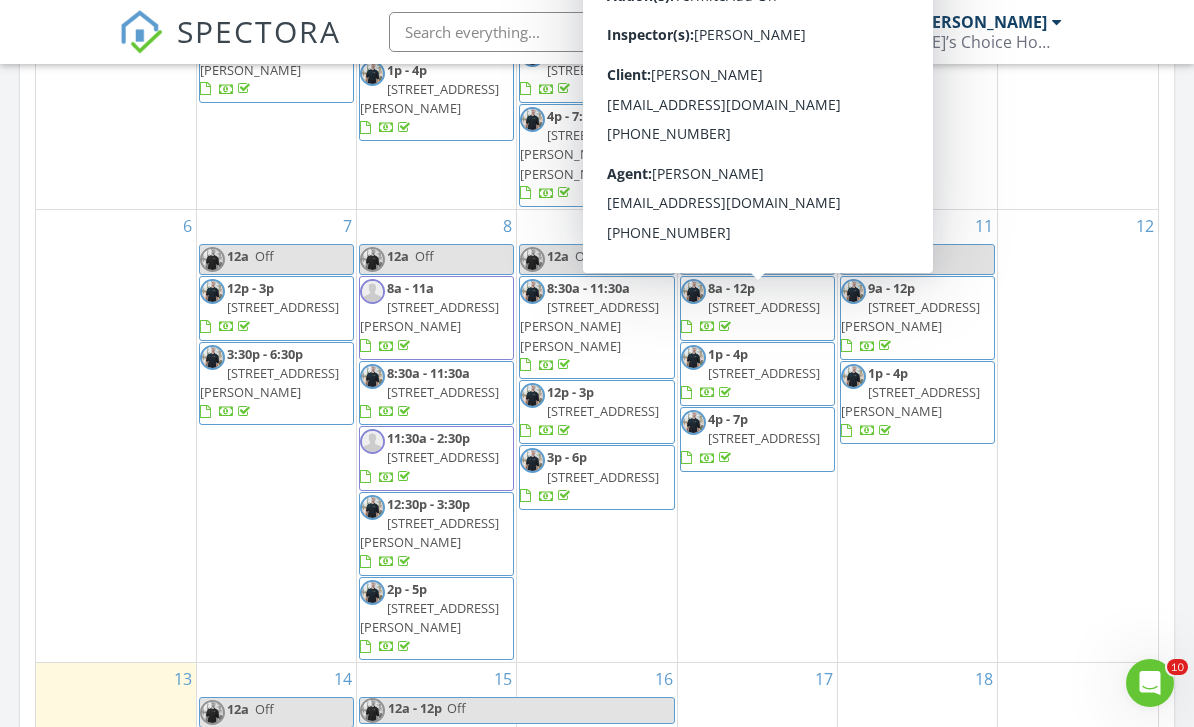 click on "576 N Pasadena, Mesa 85201" at bounding box center [764, 373] 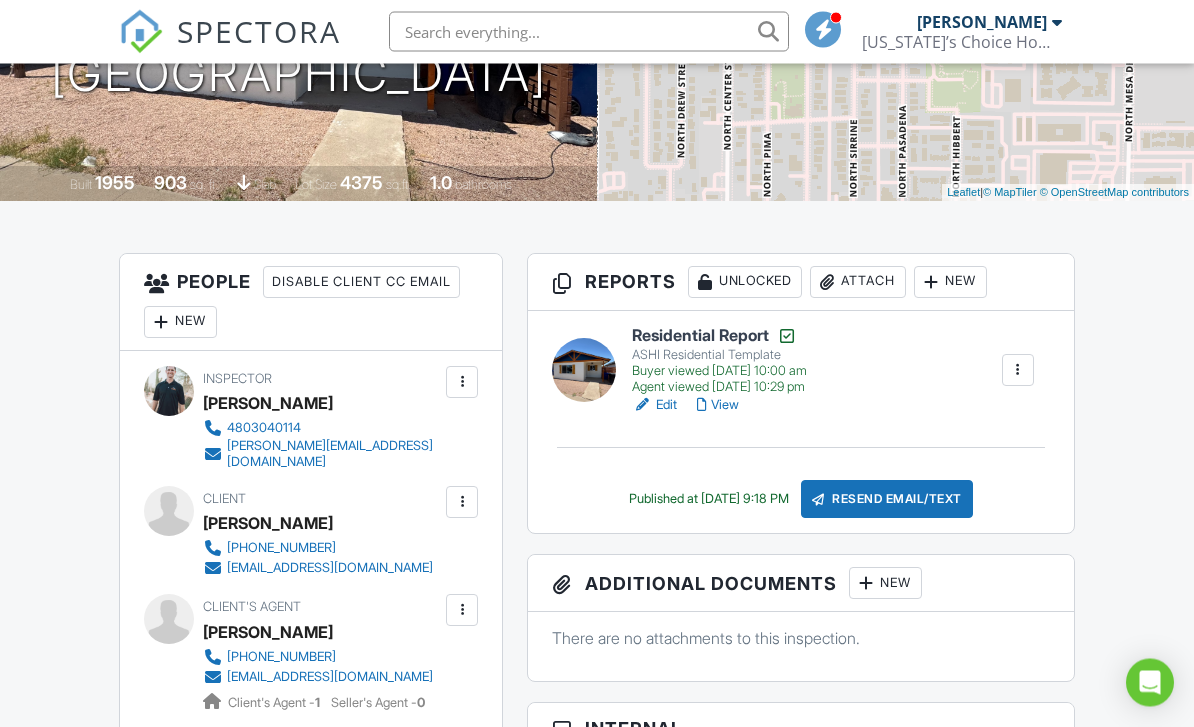 scroll, scrollTop: 0, scrollLeft: 0, axis: both 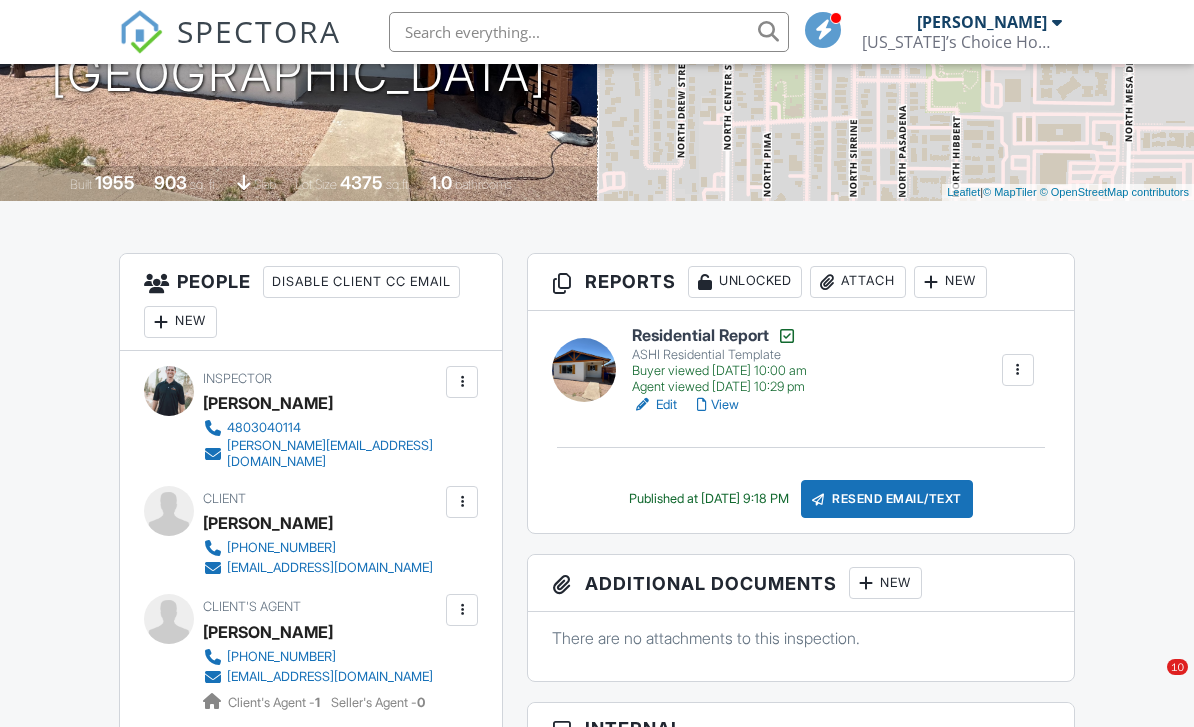 click on "View" at bounding box center [718, 405] 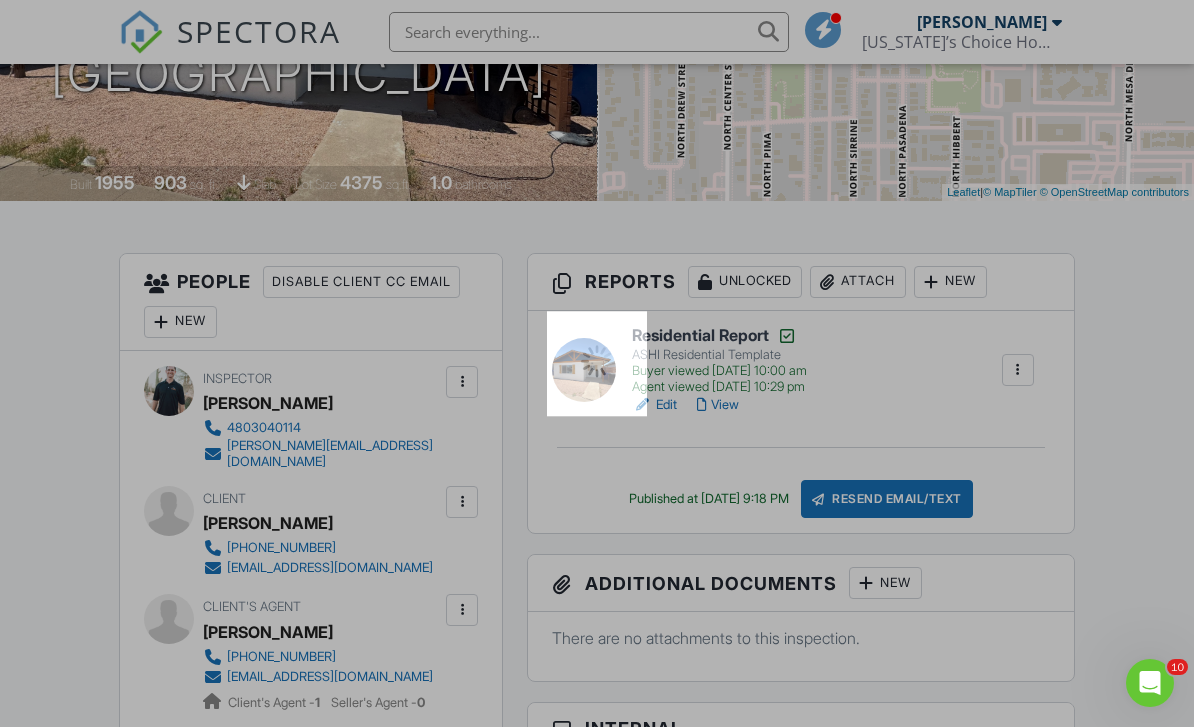 scroll, scrollTop: 0, scrollLeft: 0, axis: both 